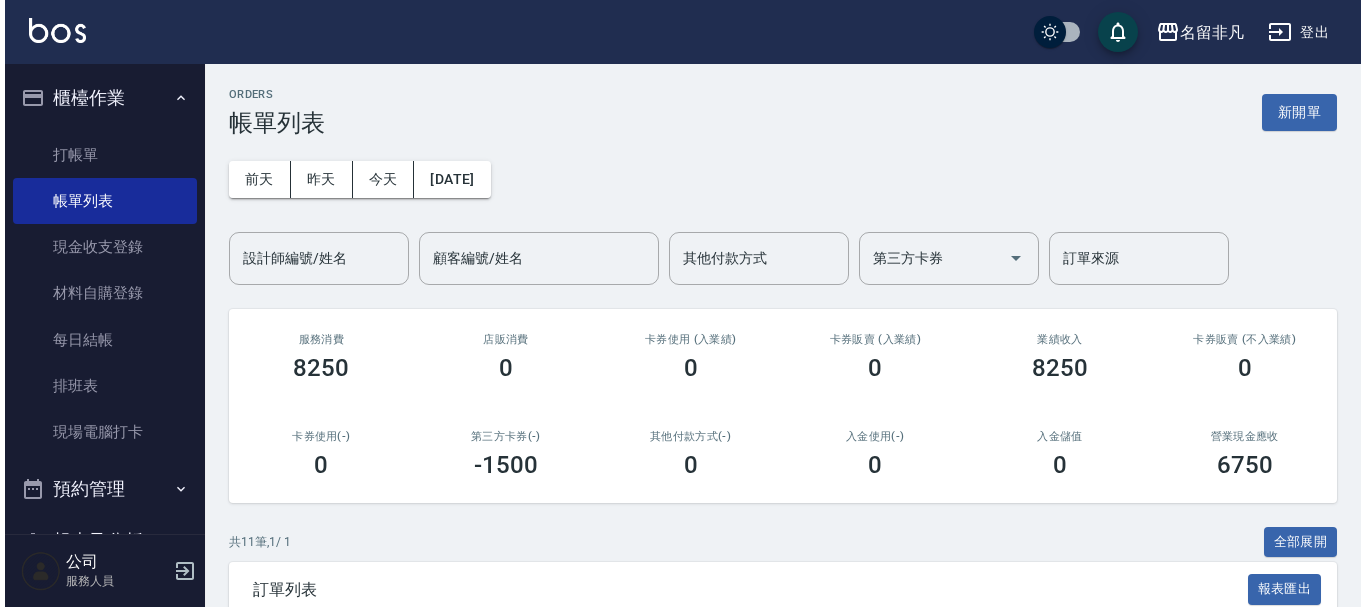 scroll, scrollTop: 0, scrollLeft: 0, axis: both 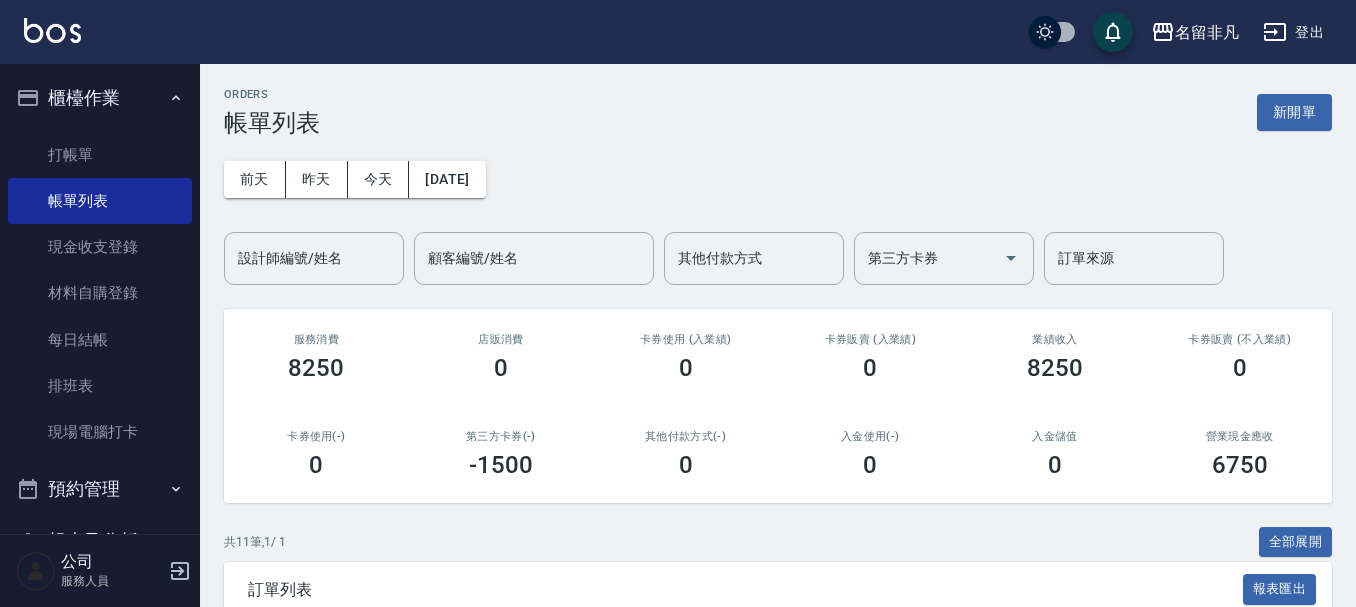 click on "[DATE] [DATE] [DATE] [DATE] 設計師編號/姓名 設計師編號/姓名 顧客編號/姓名 顧客編號/姓名 其他付款方式 其他付款方式 第三方卡券 第三方卡券 訂單來源 訂單來源" at bounding box center (778, 211) 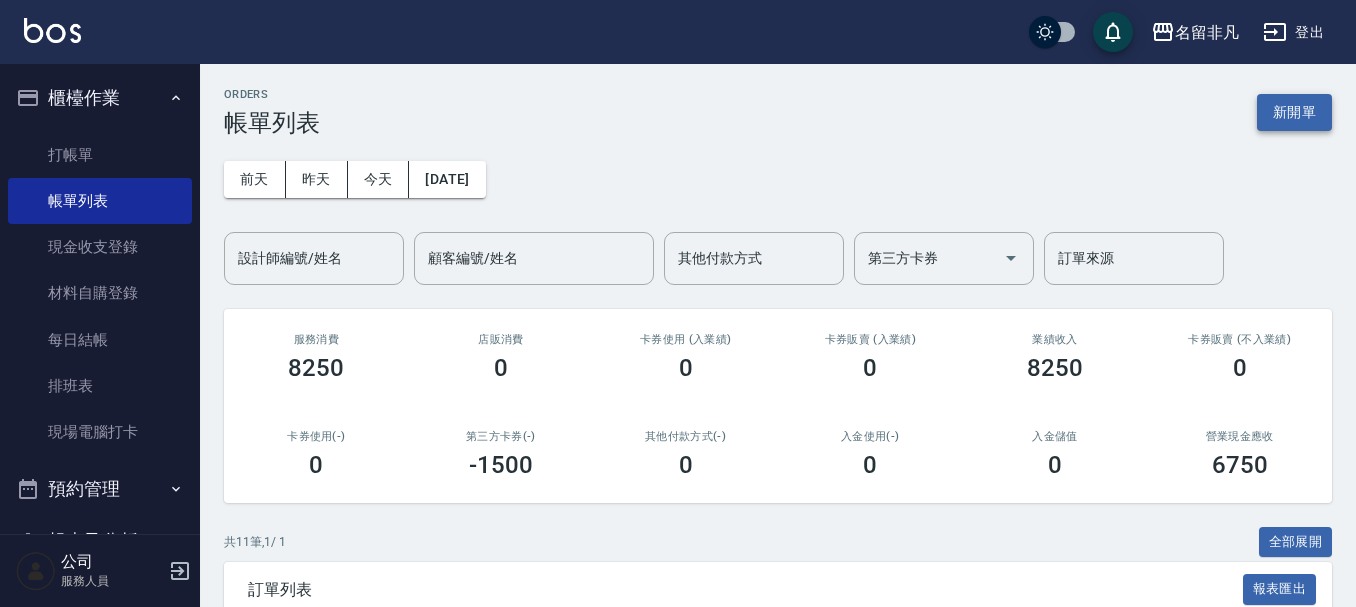 click on "新開單" at bounding box center (1294, 112) 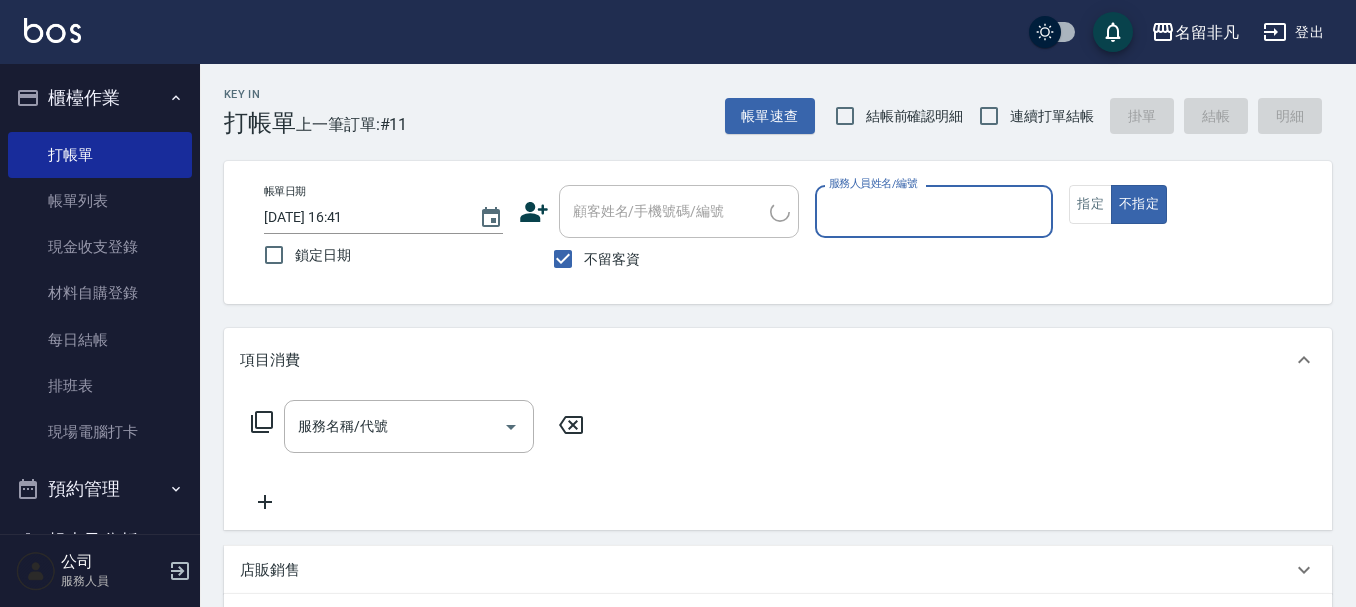 click on "服務人員姓名/編號" at bounding box center [934, 211] 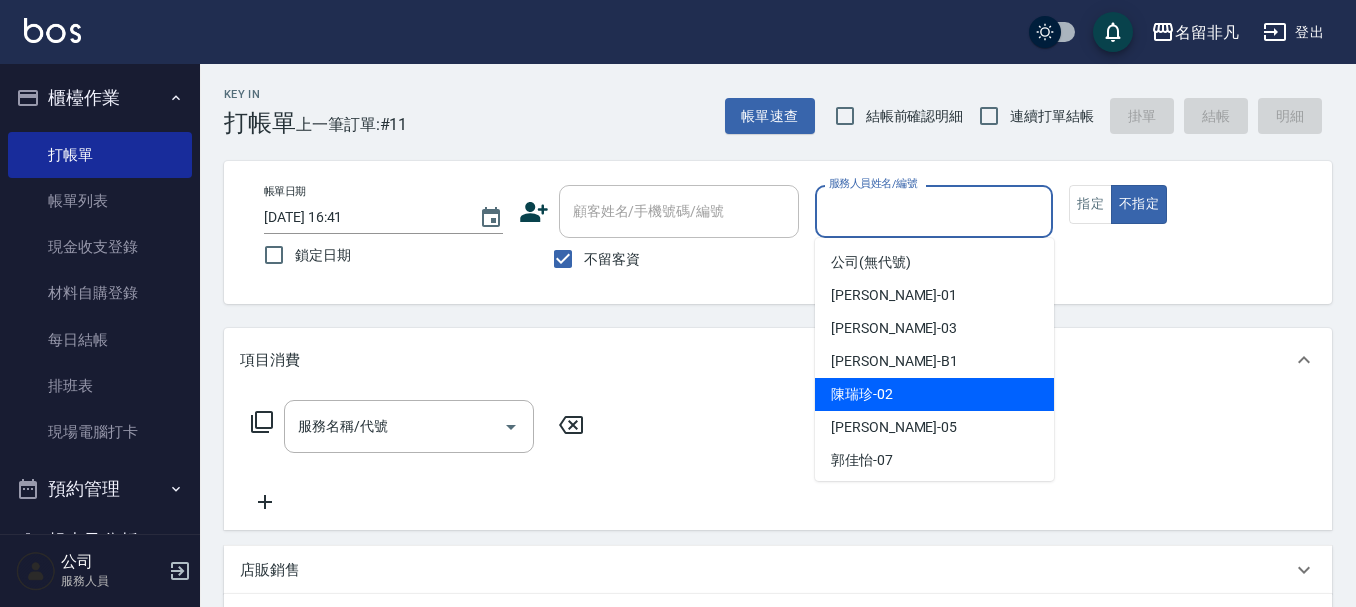 click on "[PERSON_NAME]-02" at bounding box center [934, 394] 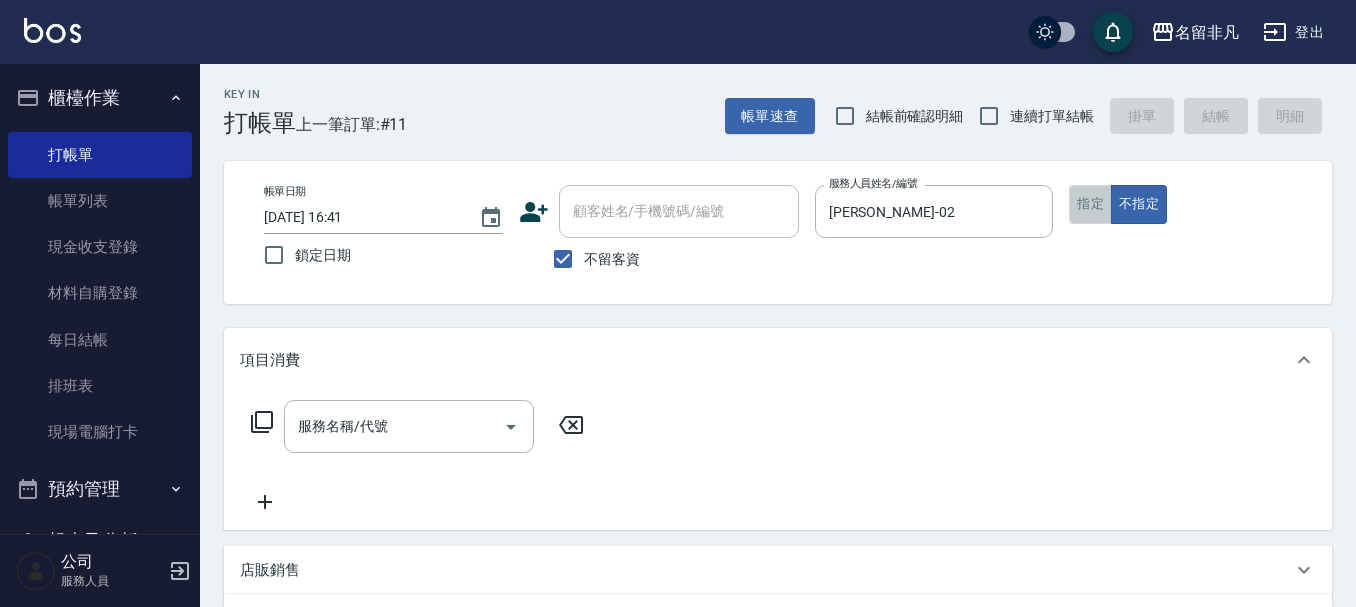 click on "指定" at bounding box center [1090, 204] 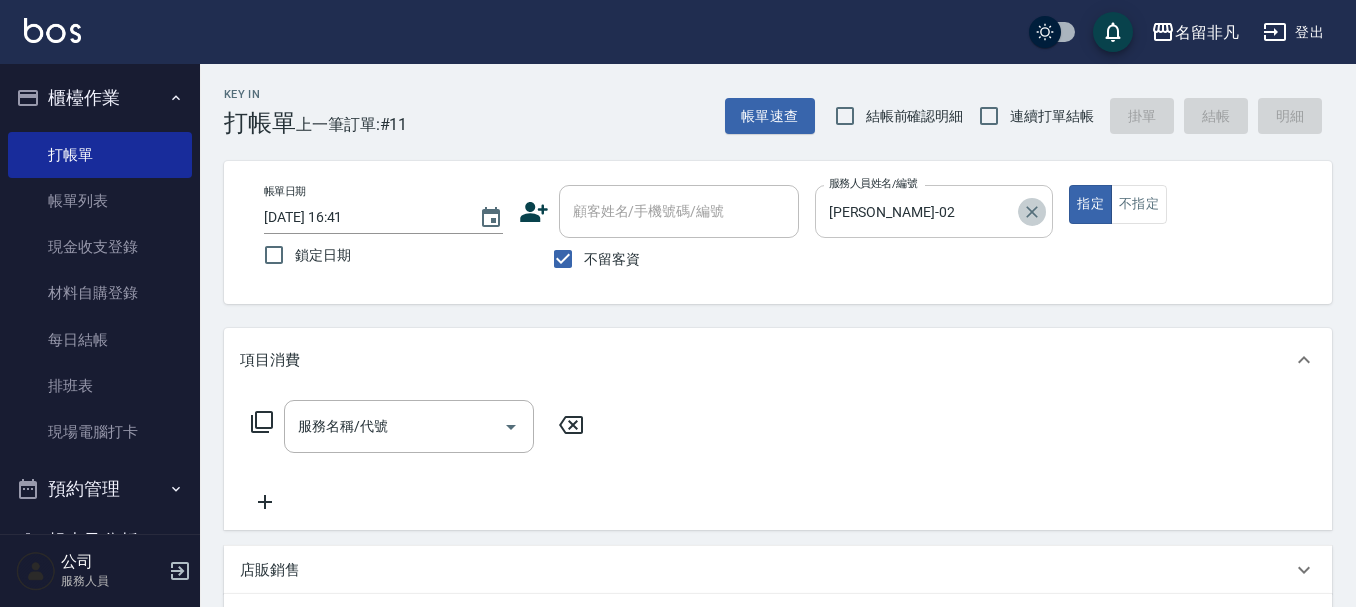 click 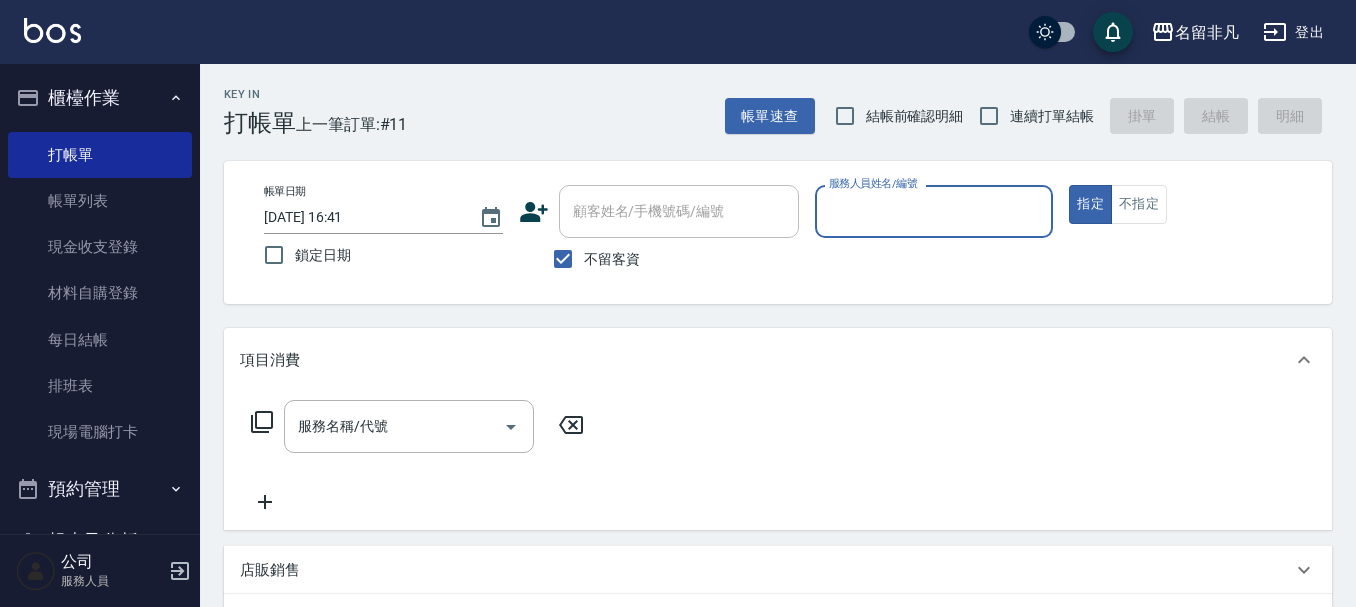 click on "服務人員姓名/編號" at bounding box center (934, 211) 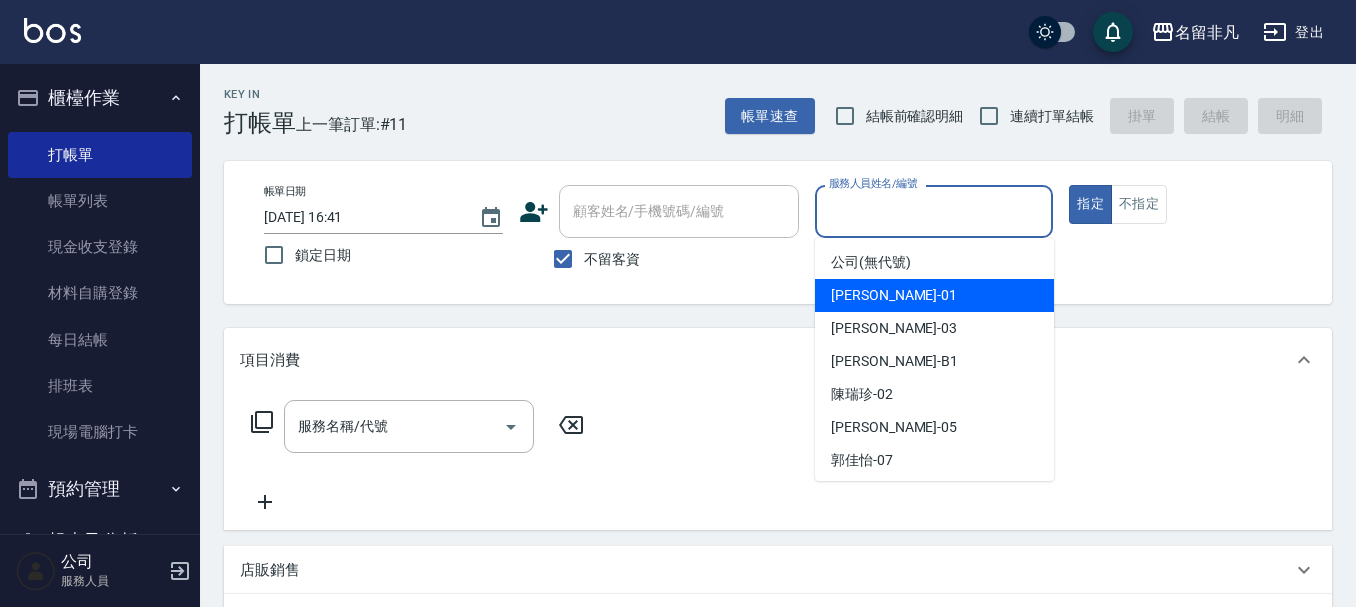 drag, startPoint x: 924, startPoint y: 301, endPoint x: 763, endPoint y: 372, distance: 175.96022 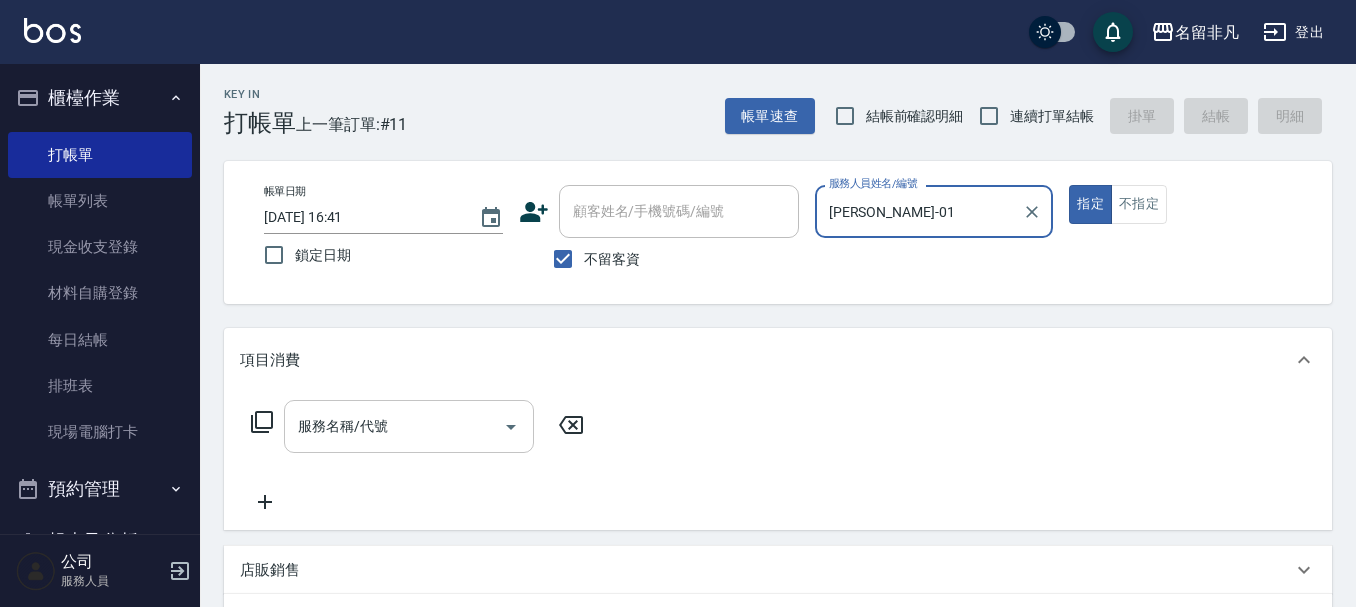 click on "服務名稱/代號 服務名稱/代號" at bounding box center [409, 426] 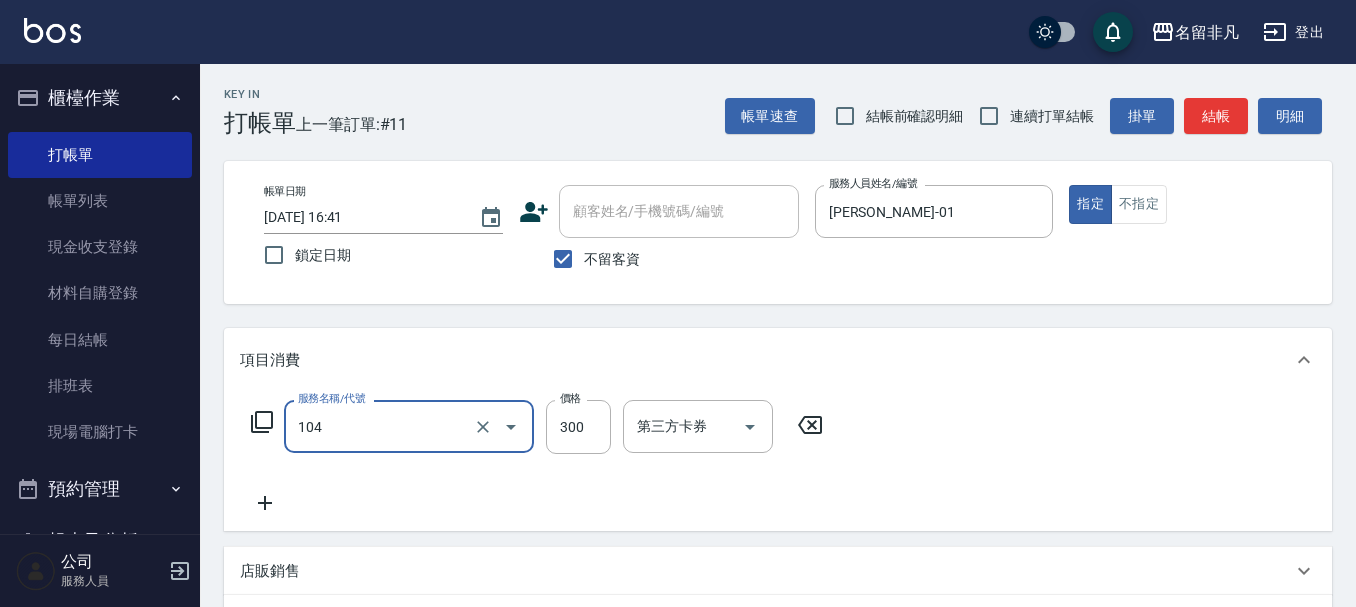 type on "洗髮(104)" 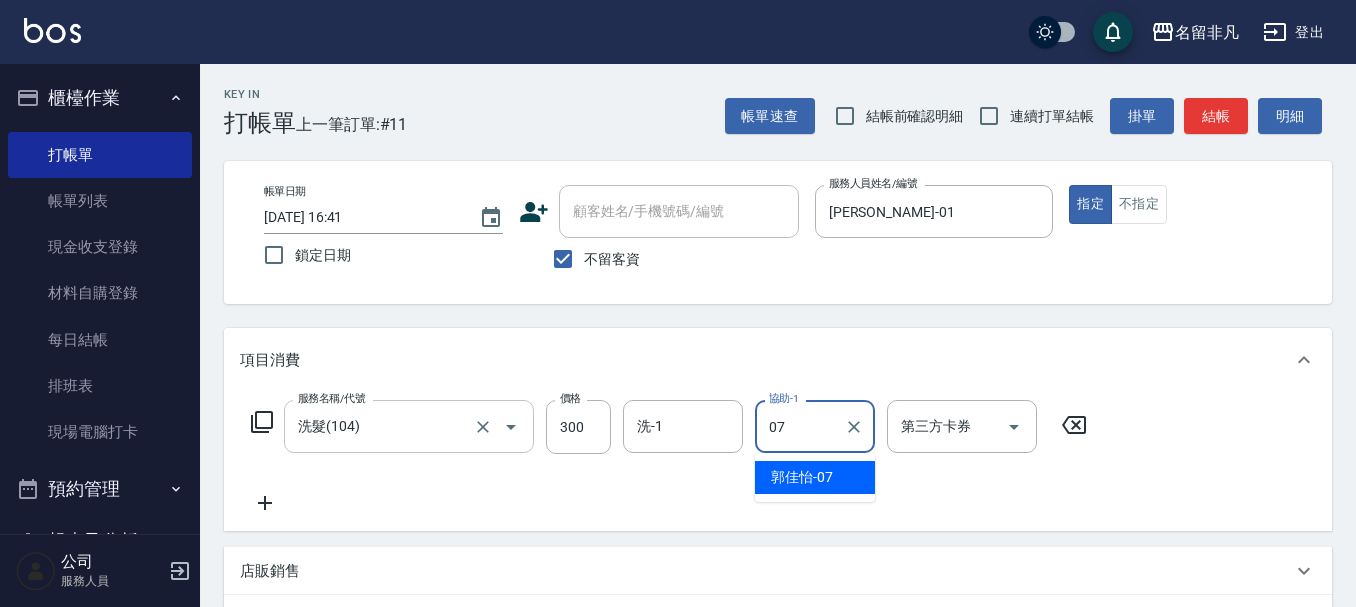 type on "[PERSON_NAME]-07" 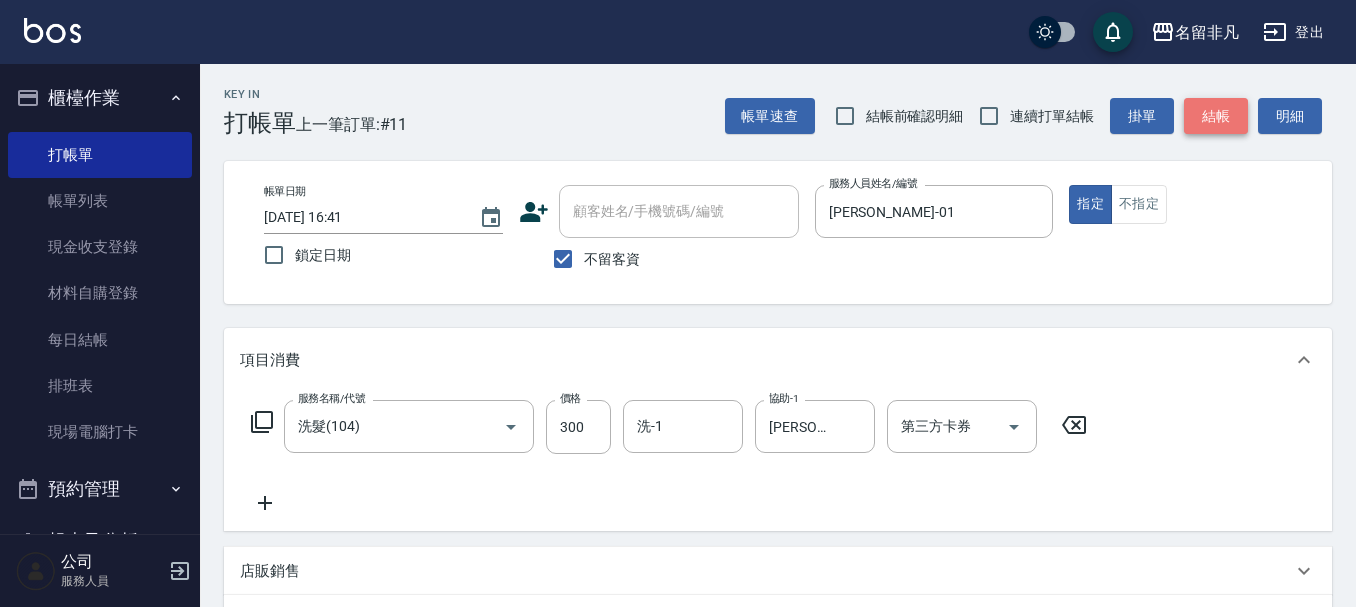 click on "結帳" at bounding box center (1216, 116) 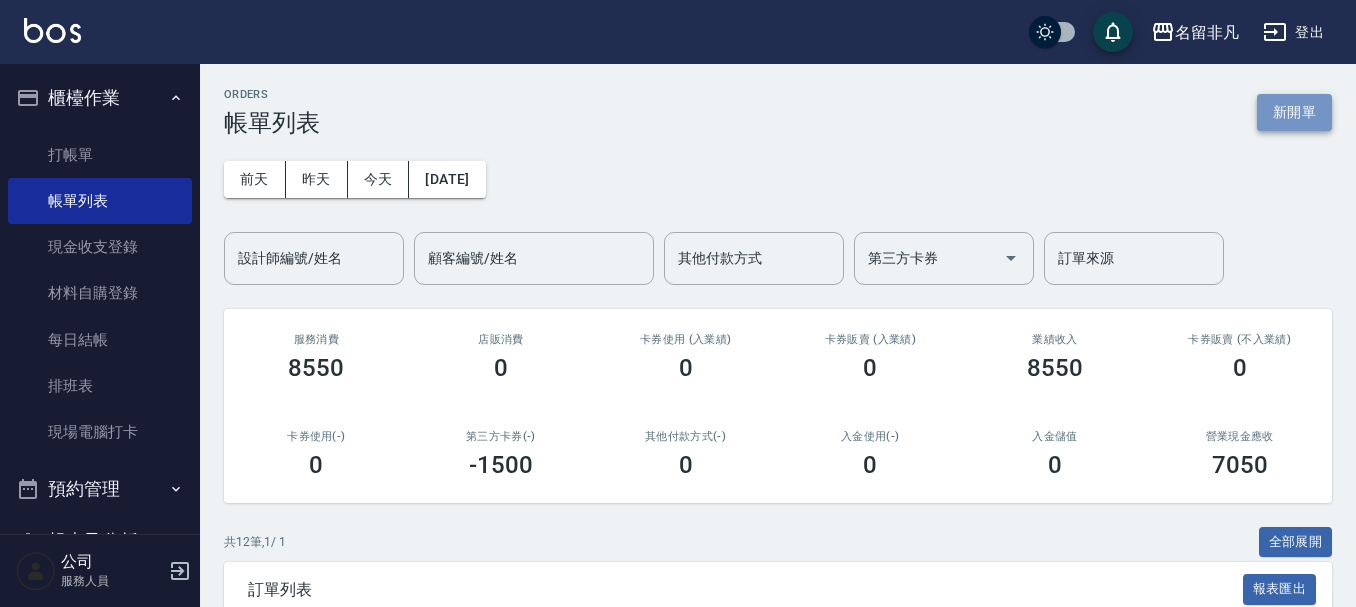 click on "新開單" at bounding box center (1294, 112) 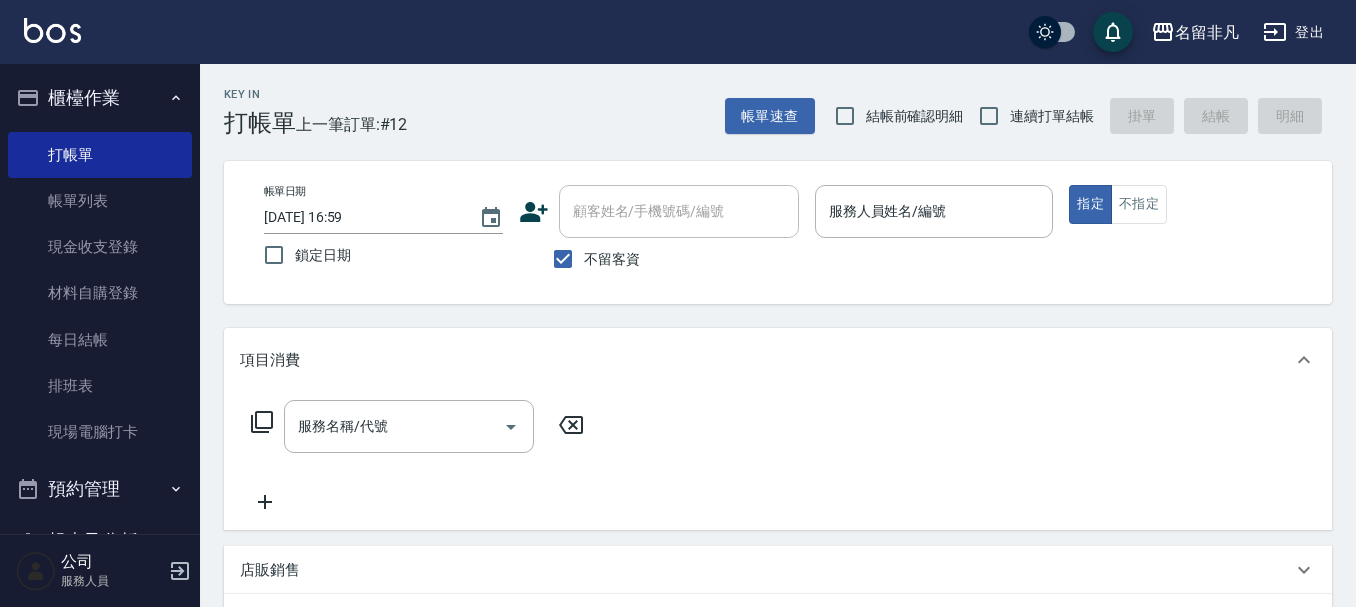 click 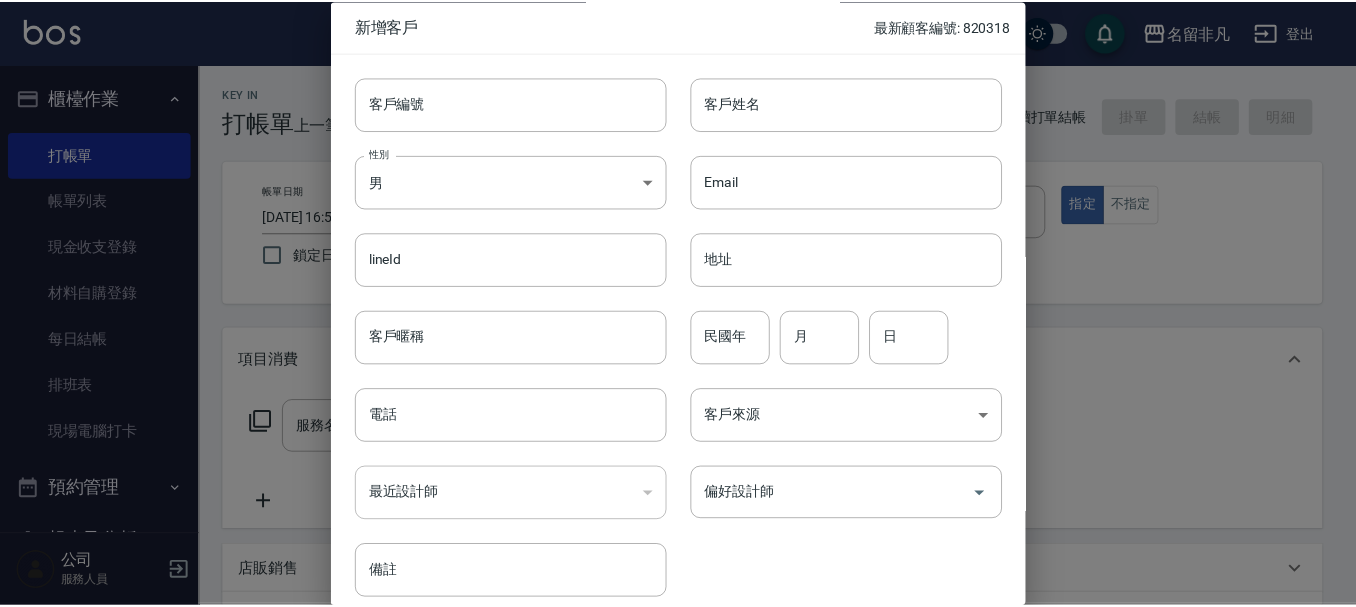 scroll, scrollTop: 86, scrollLeft: 0, axis: vertical 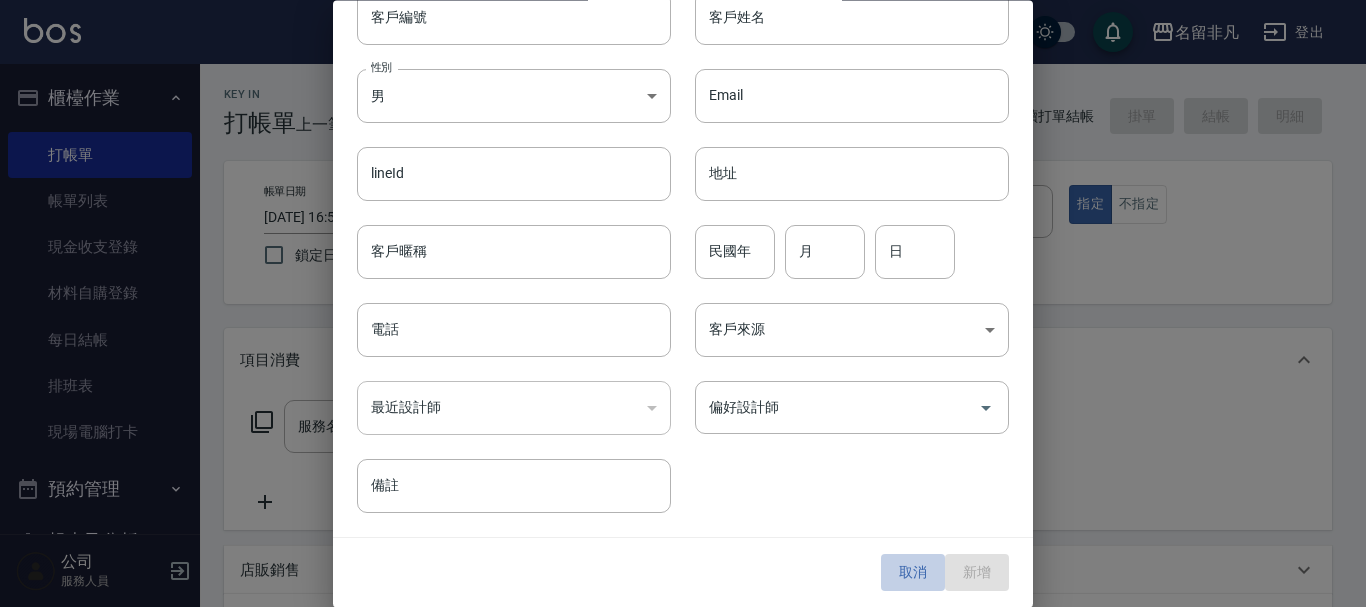 drag, startPoint x: 905, startPoint y: 571, endPoint x: 887, endPoint y: 556, distance: 23.43075 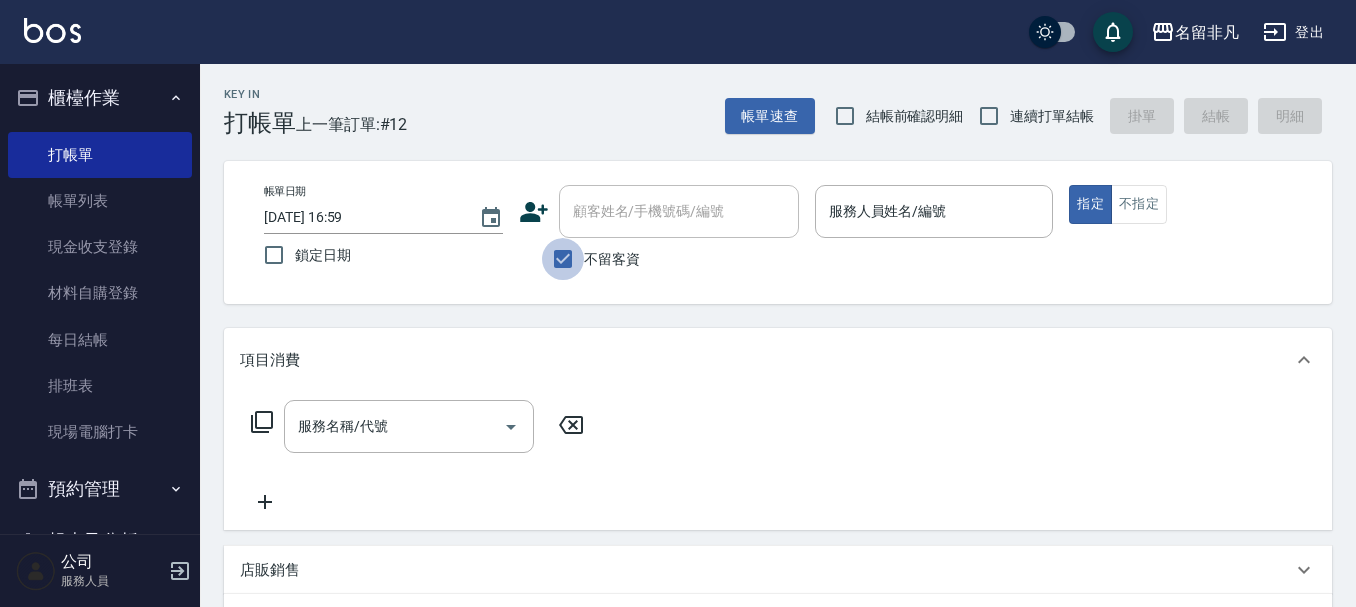 click on "不留客資" at bounding box center [563, 259] 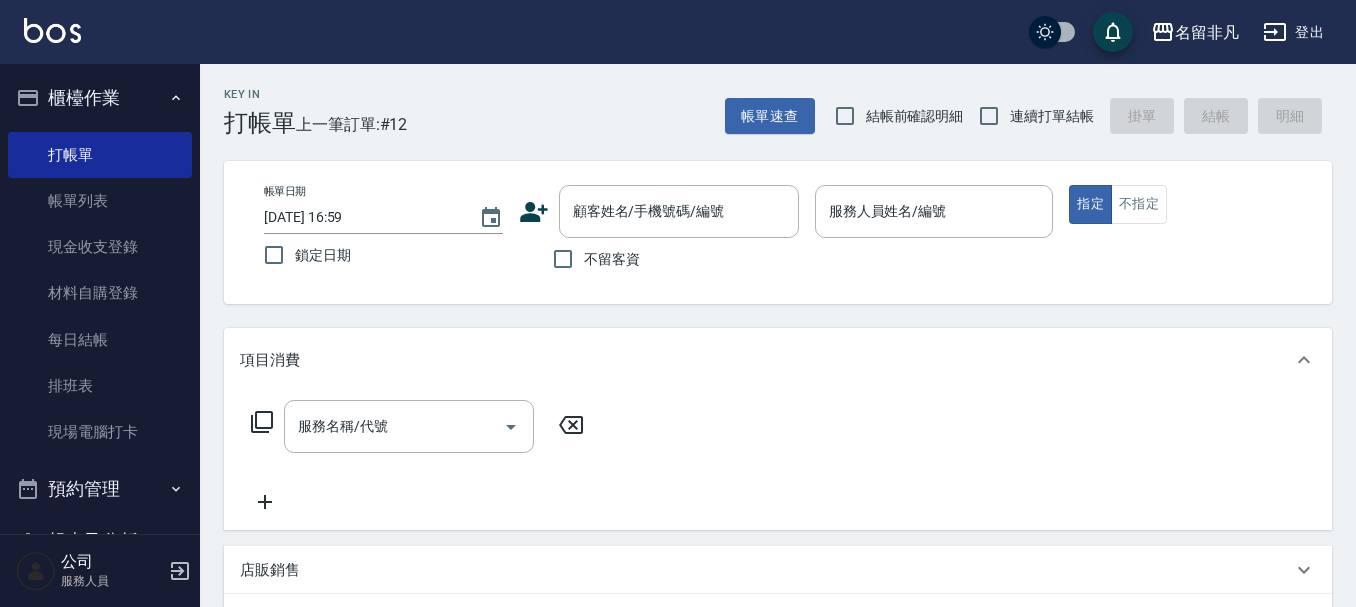 click on "帳單日期 [DATE] 16:59 鎖定日期 顧客姓名/手機號碼/編號 顧客姓名/手機號碼/編號 不留客資 服務人員姓名/編號 服務人員姓名/編號 指定 不指定" at bounding box center [778, 232] 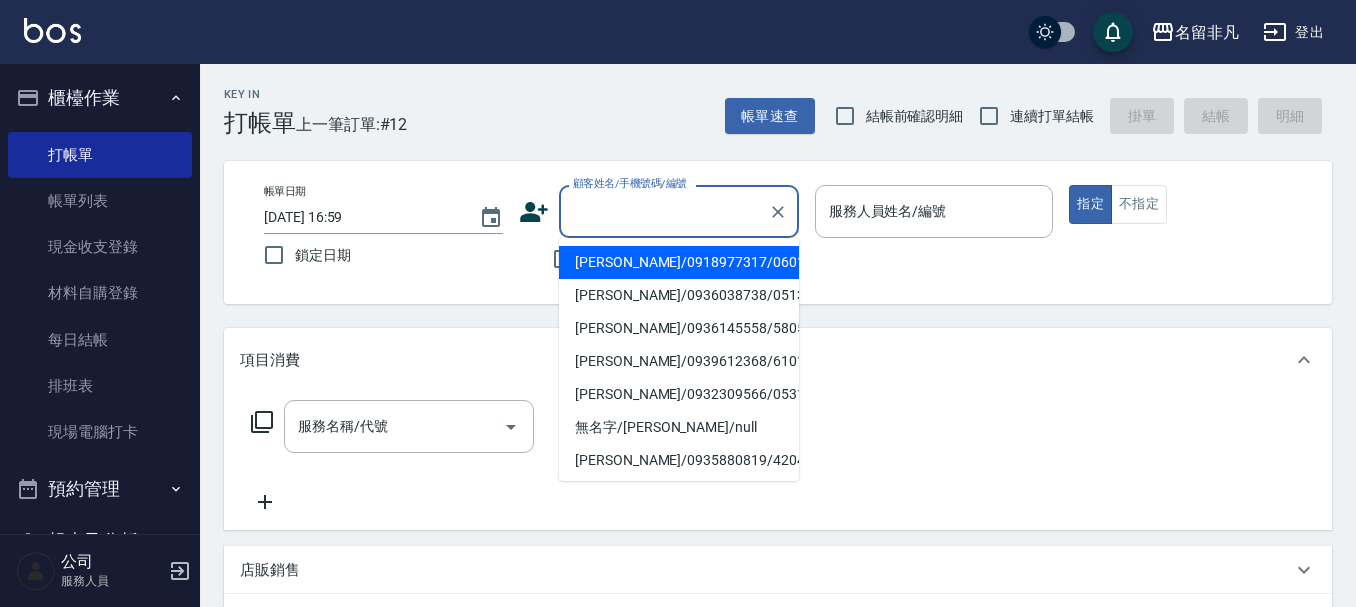 click on "顧客姓名/手機號碼/編號 顧客姓名/手機號碼/編號" at bounding box center [679, 211] 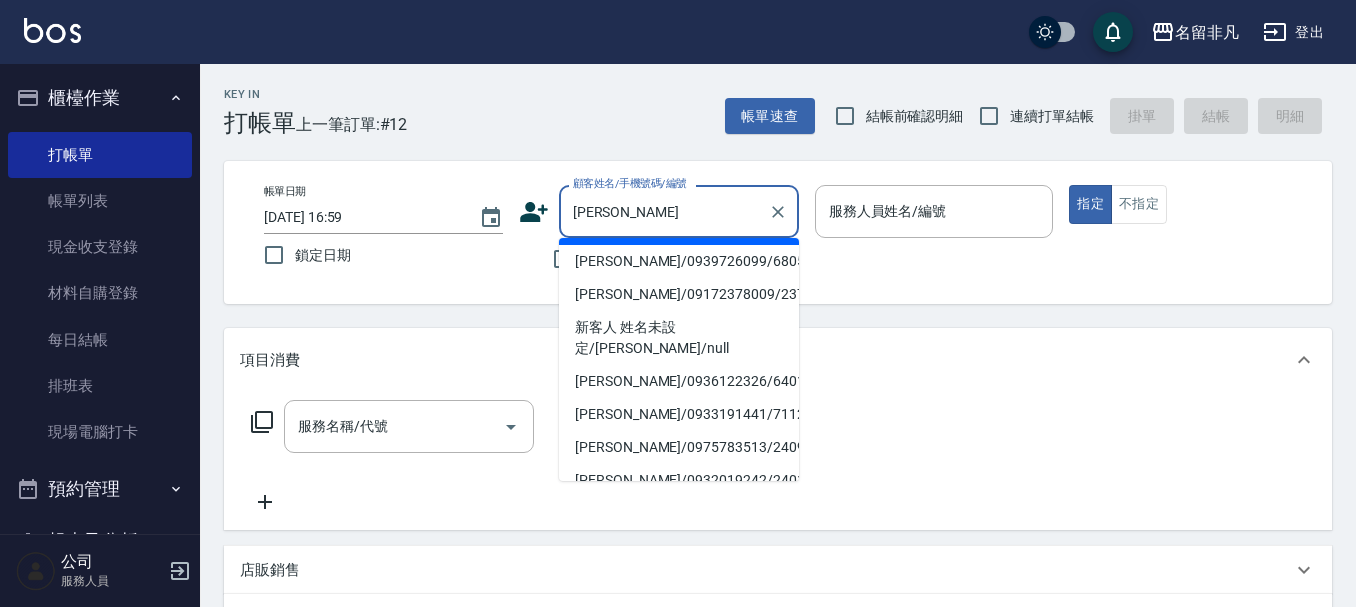 scroll, scrollTop: 200, scrollLeft: 0, axis: vertical 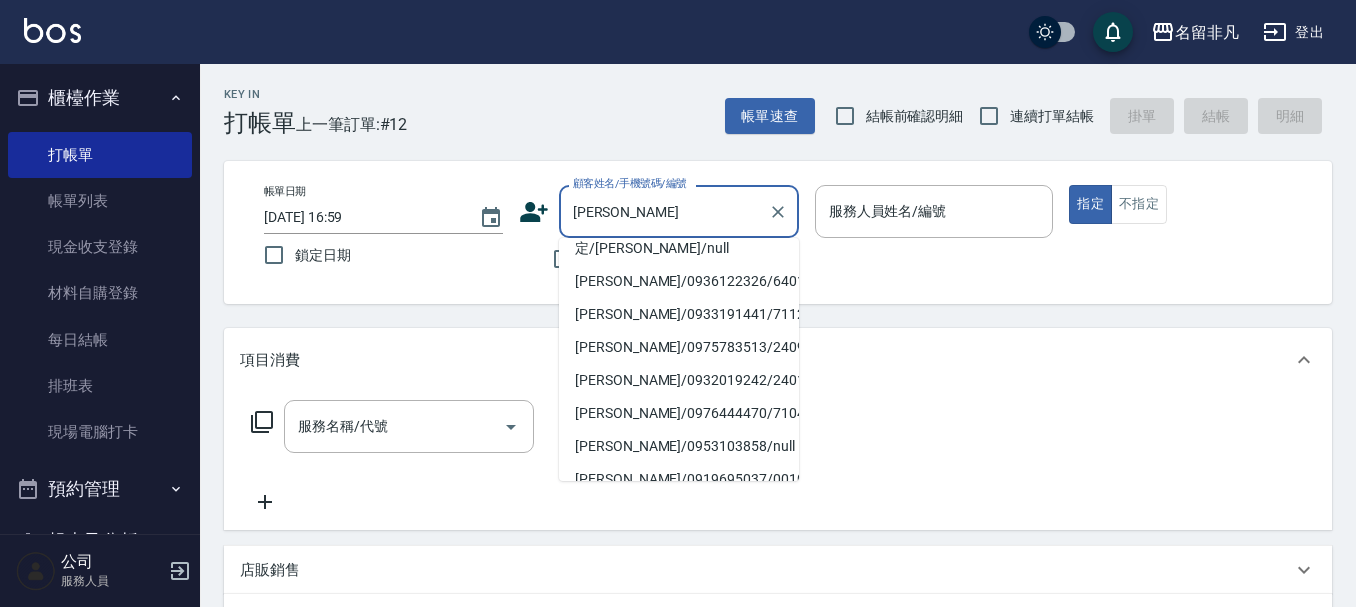 click on "新客人 姓名未設定/[PERSON_NAME]/null" at bounding box center (679, 238) 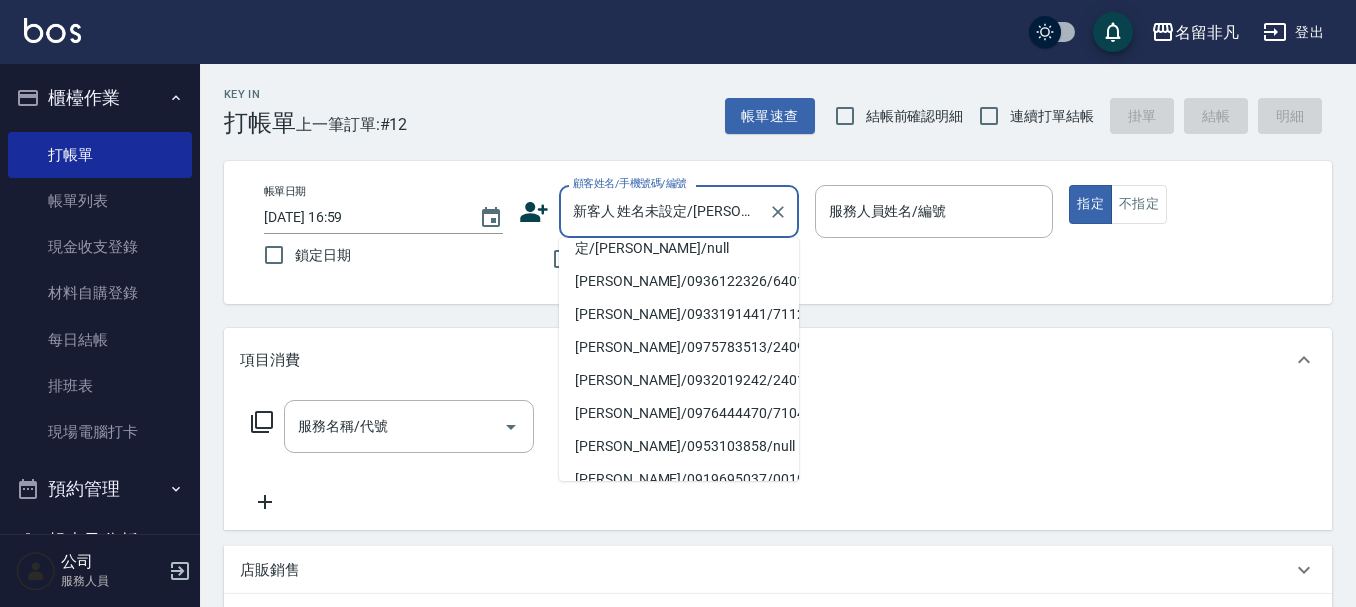scroll, scrollTop: 0, scrollLeft: 0, axis: both 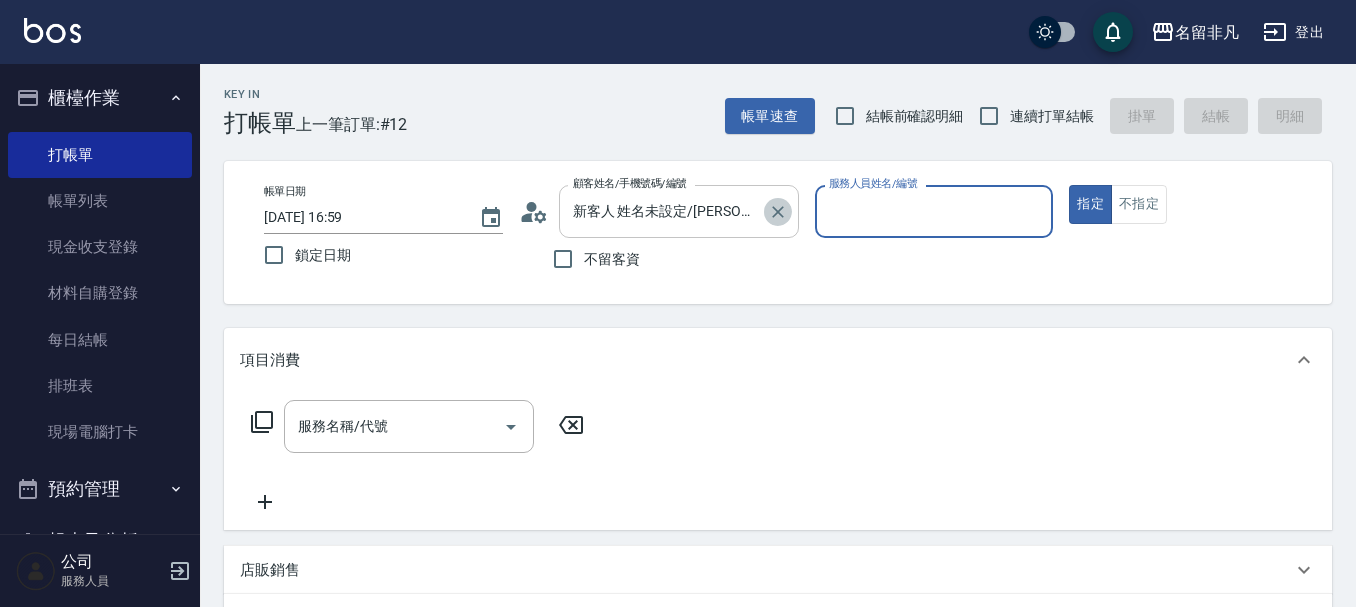 click 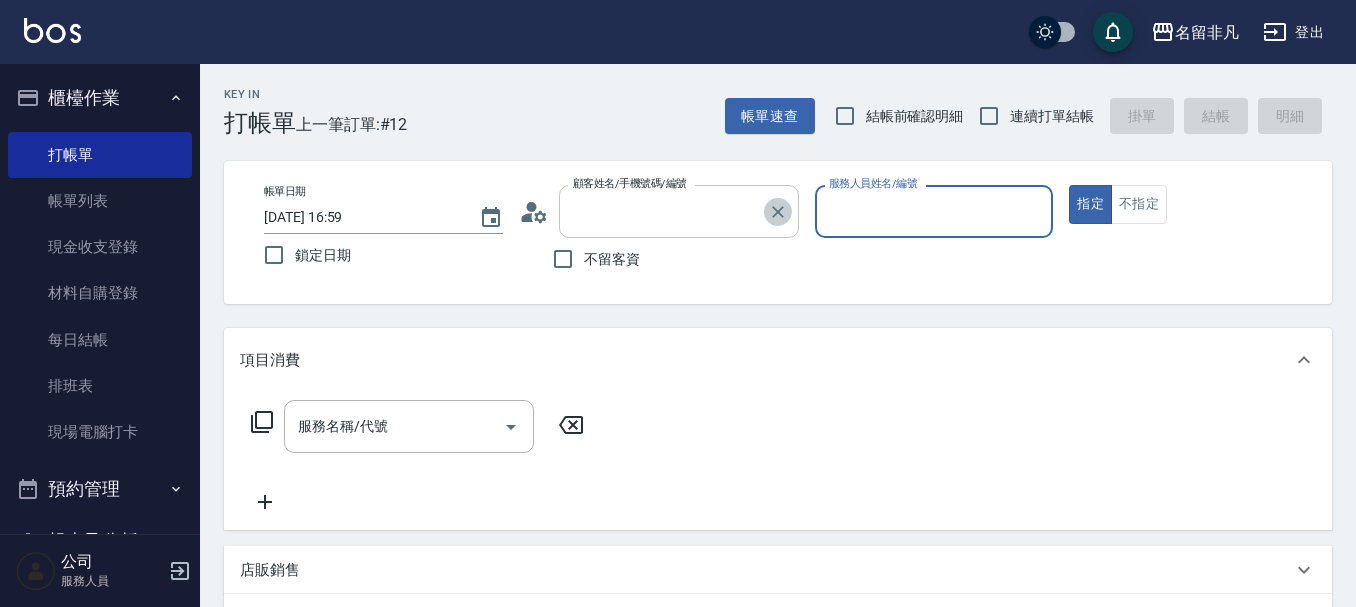 scroll, scrollTop: 0, scrollLeft: 0, axis: both 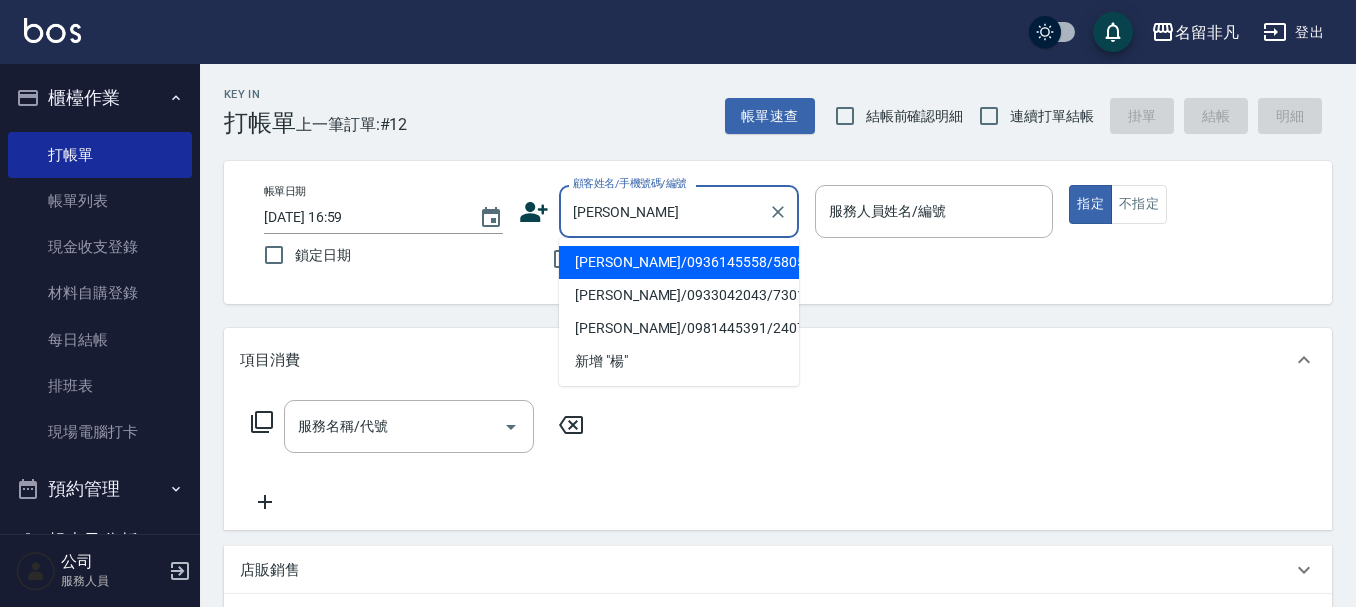 type on "[PERSON_NAME]/0936145558/580526" 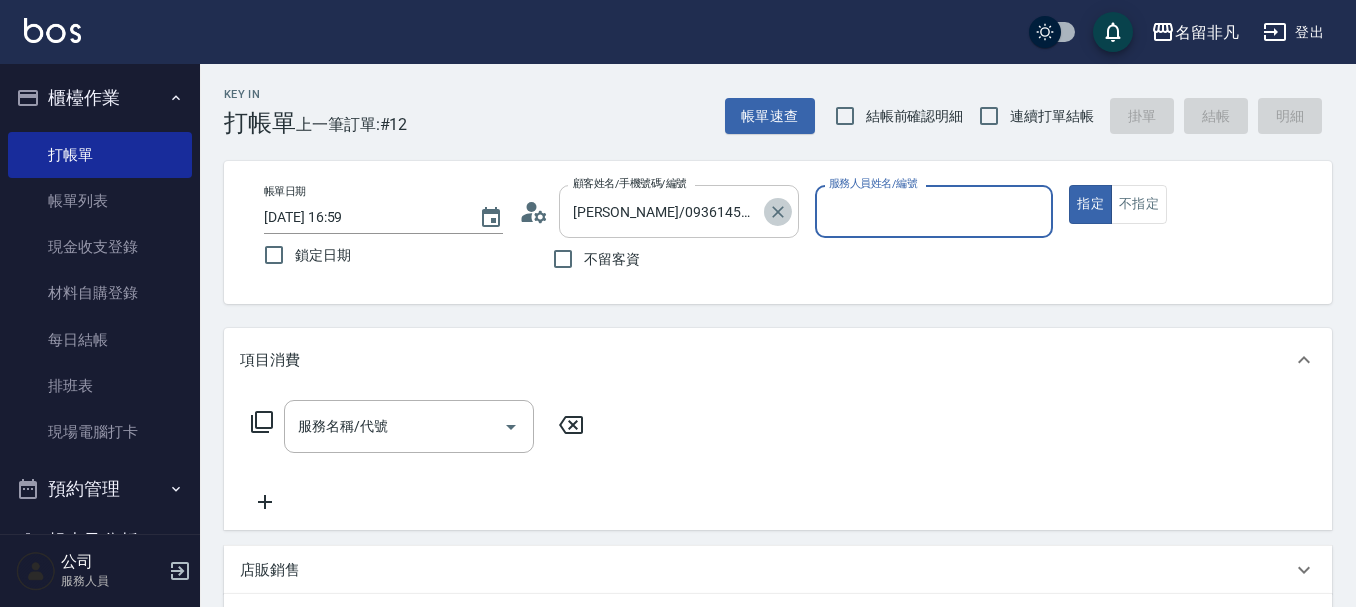 click 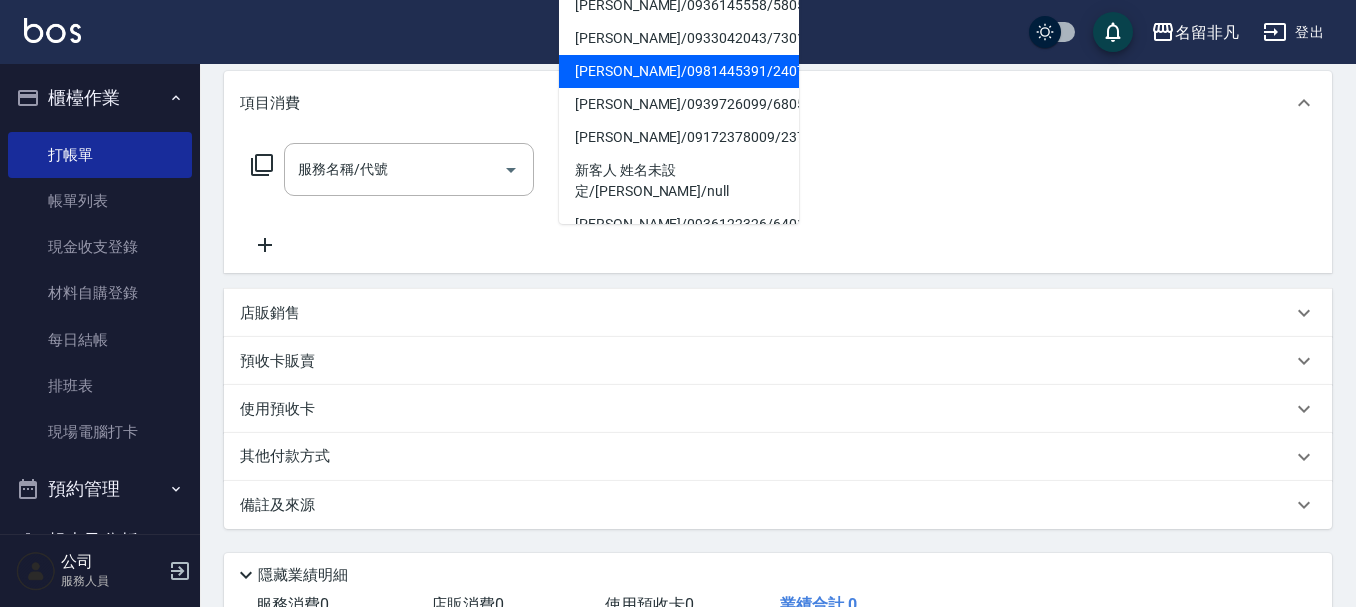 scroll, scrollTop: 300, scrollLeft: 0, axis: vertical 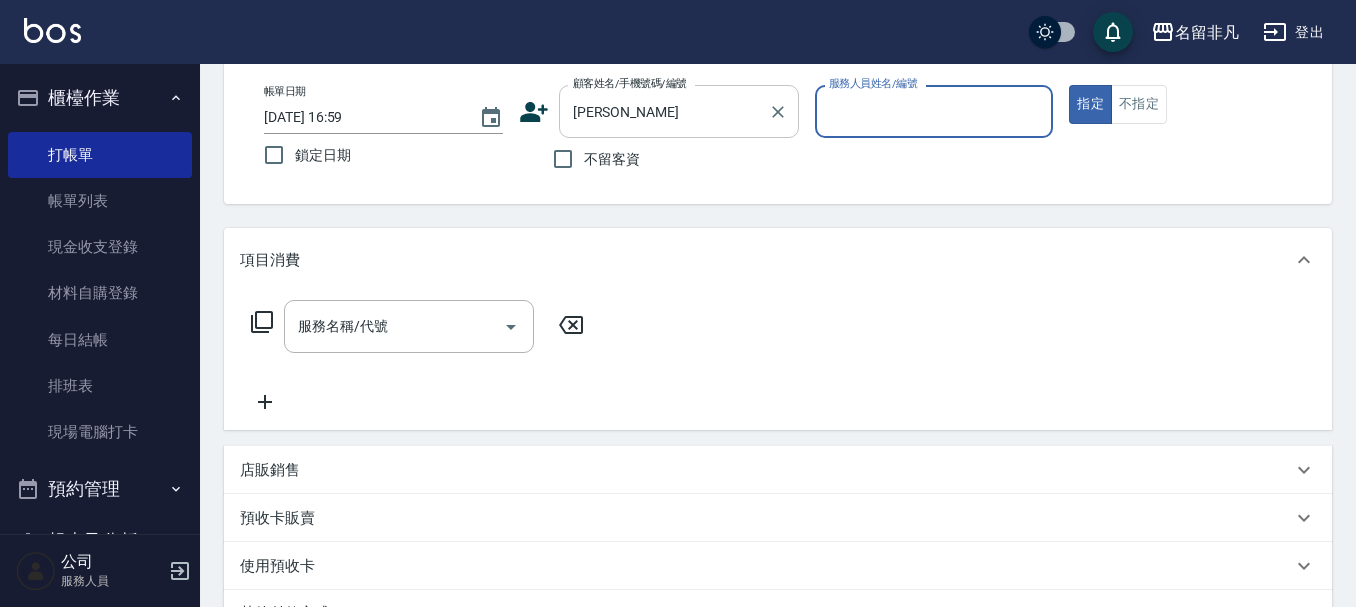 click on "[PERSON_NAME]" at bounding box center (664, 111) 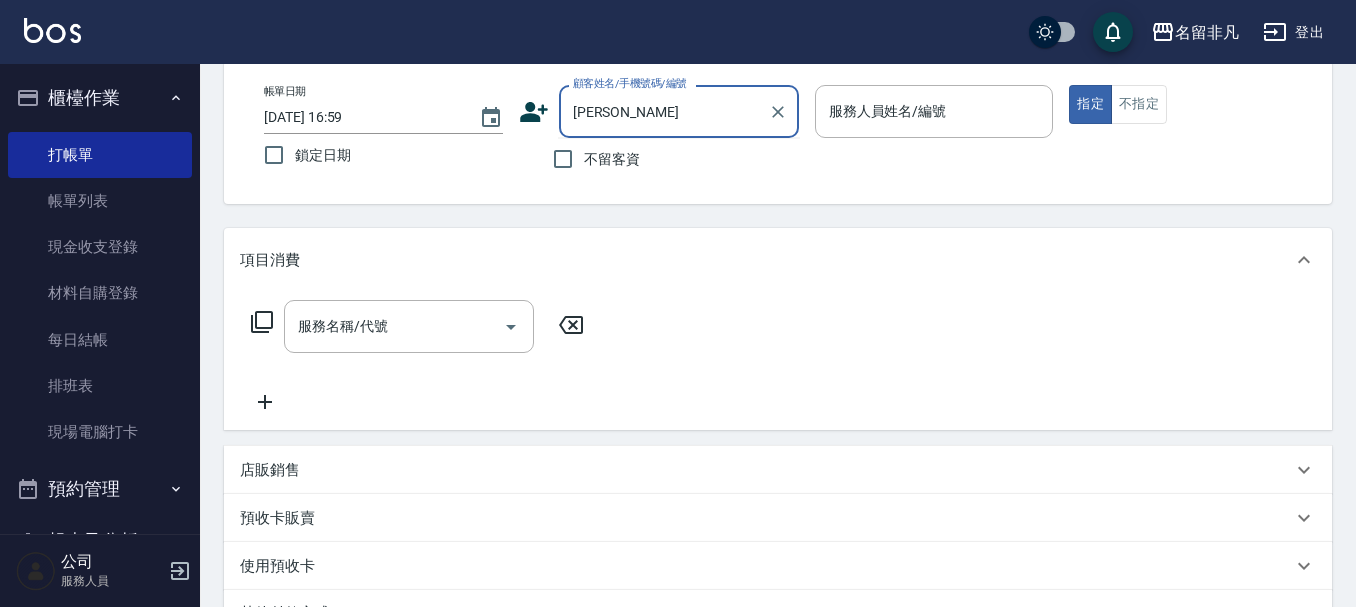 click on "[PERSON_NAME]" at bounding box center (664, 111) 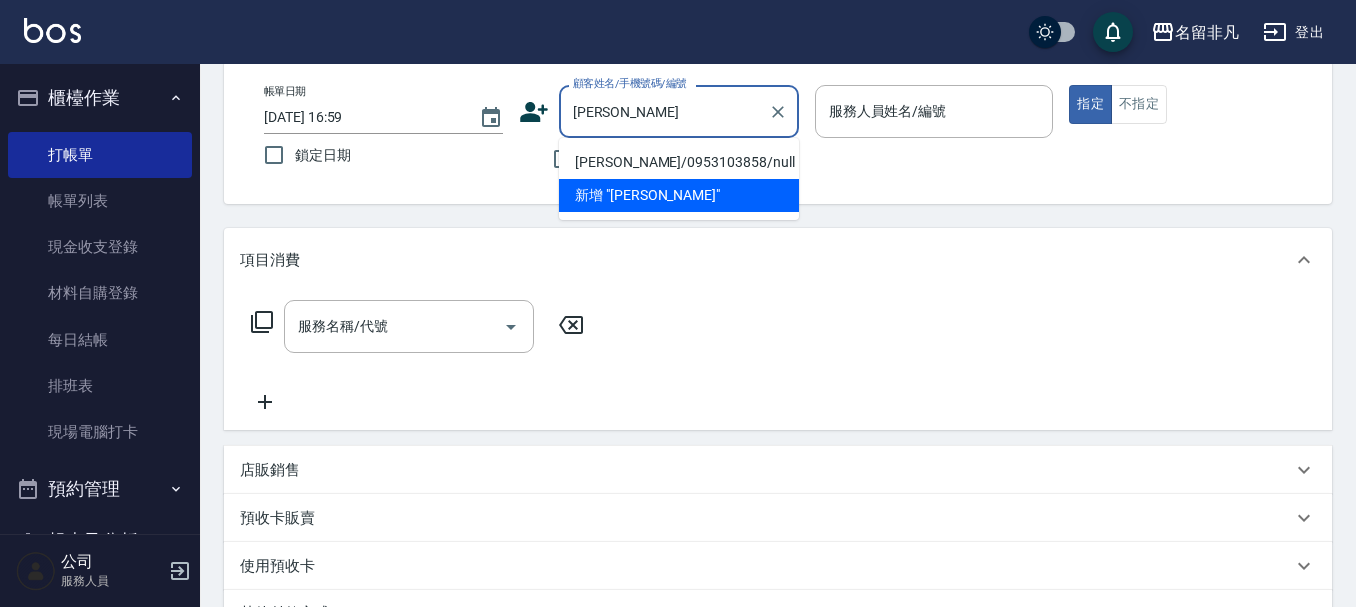 click on "[PERSON_NAME]/0953103858/null" at bounding box center [679, 162] 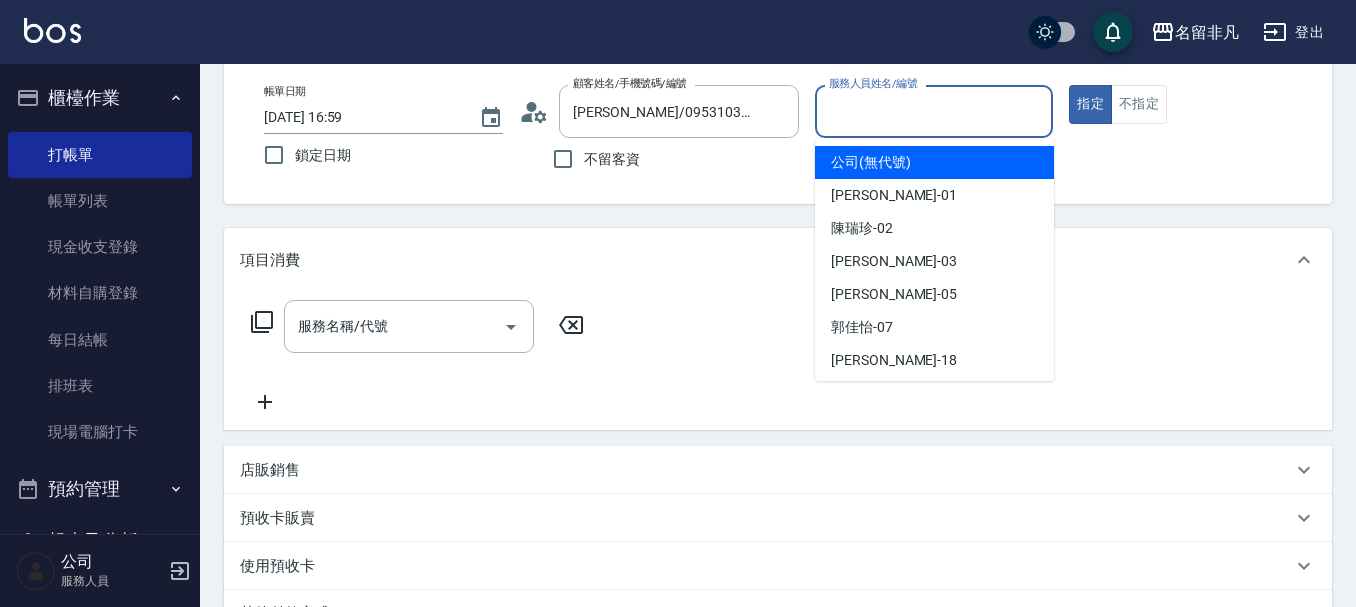 click on "服務人員姓名/編號" at bounding box center (934, 111) 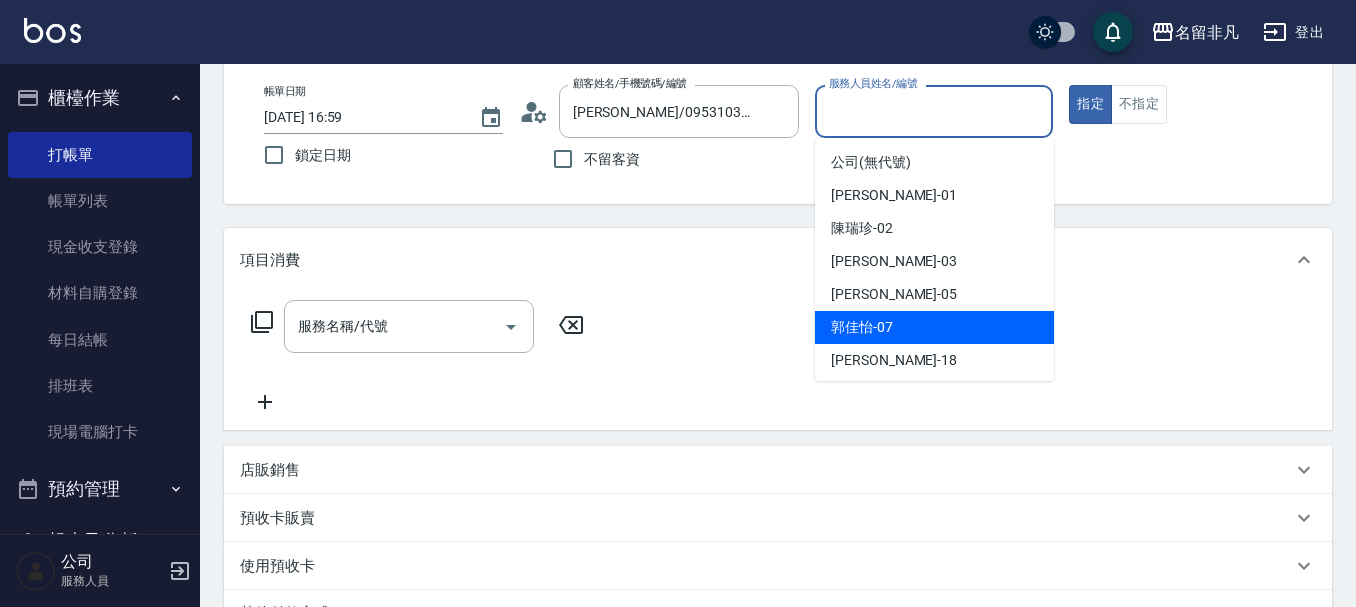 click on "[PERSON_NAME]-07" at bounding box center [934, 327] 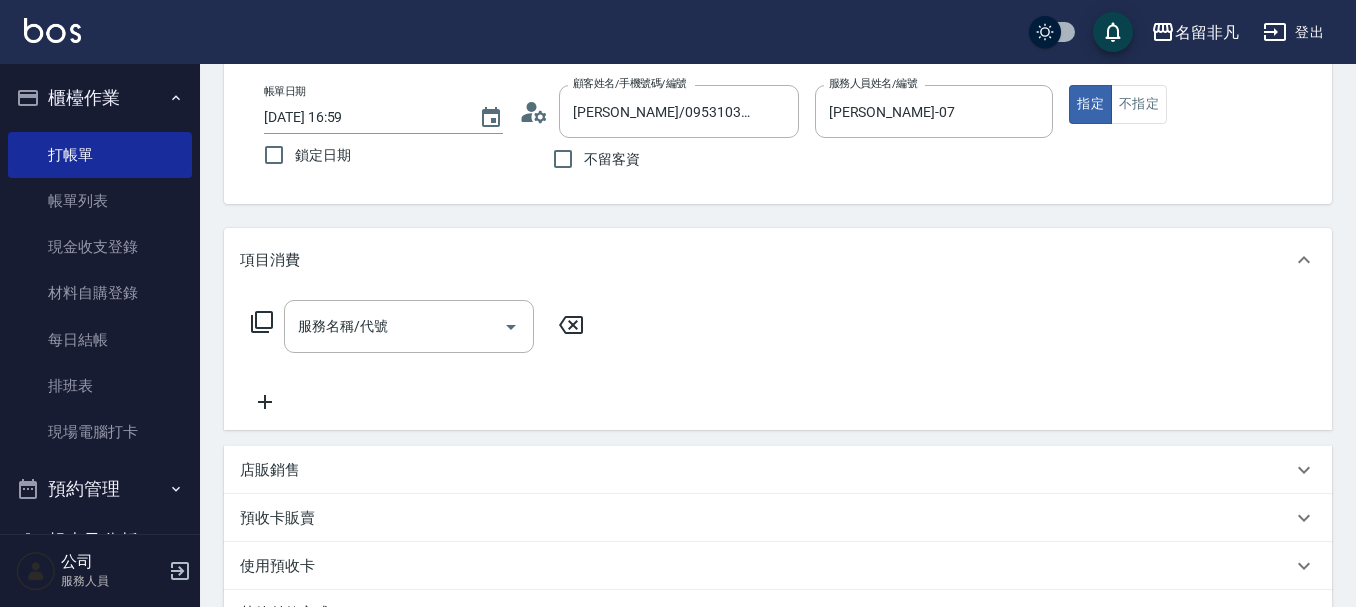 click 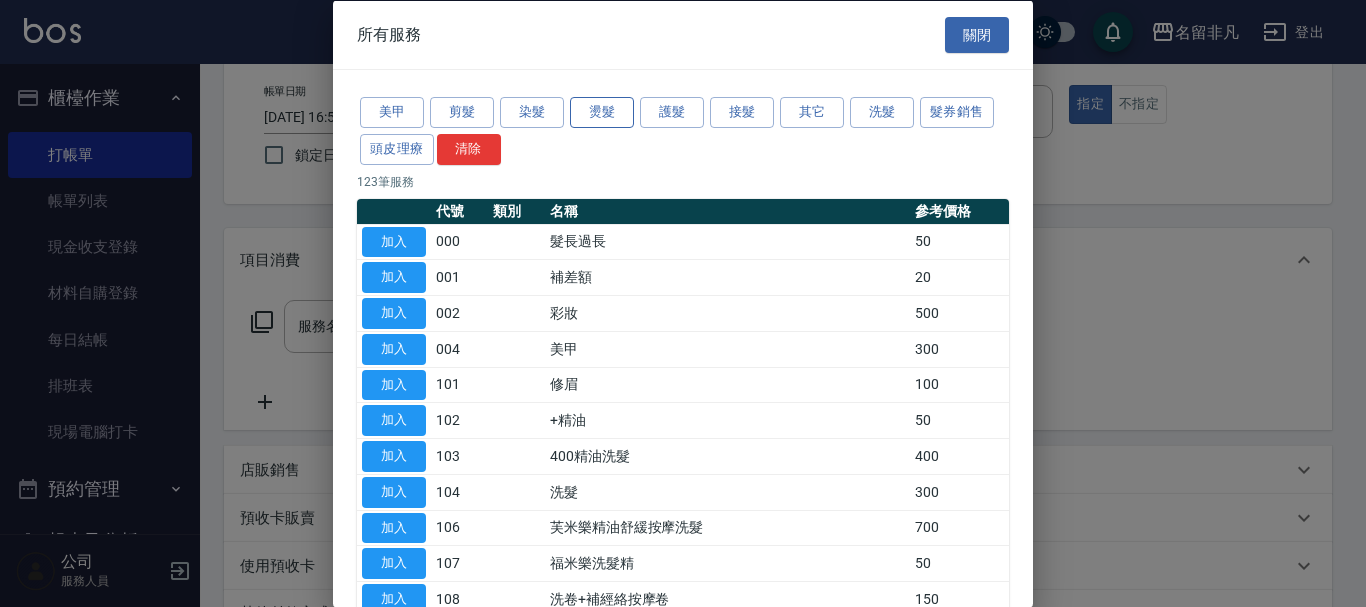 click on "燙髮" at bounding box center (602, 112) 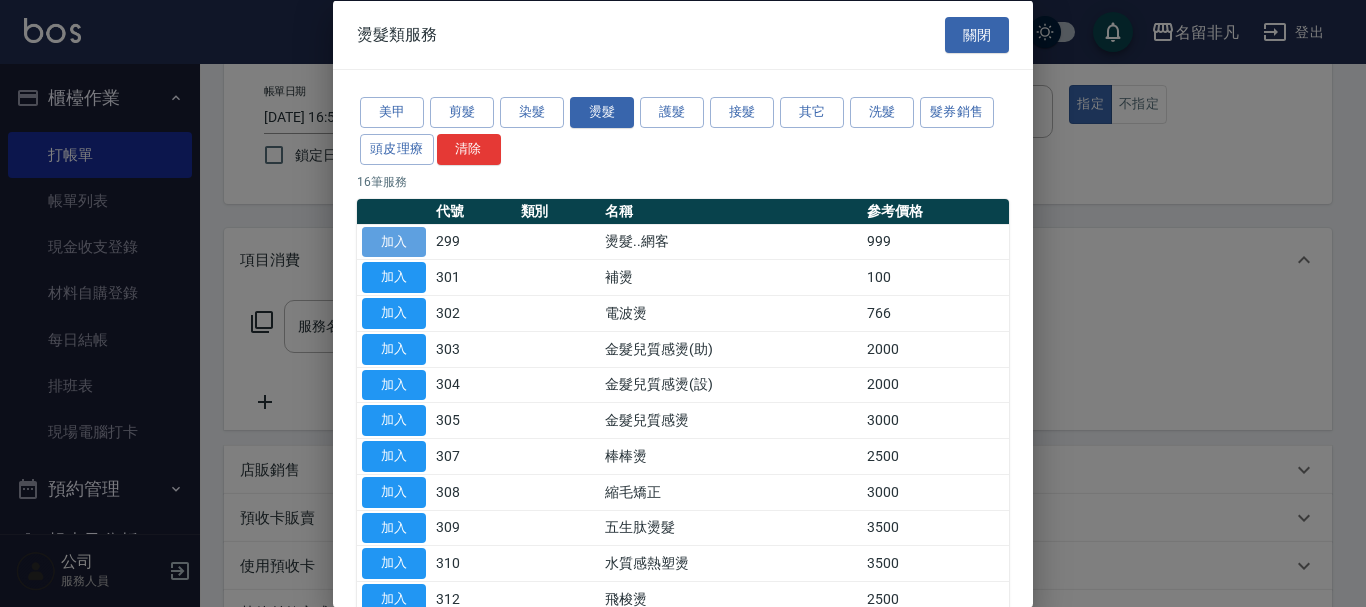 click on "加入" at bounding box center (394, 241) 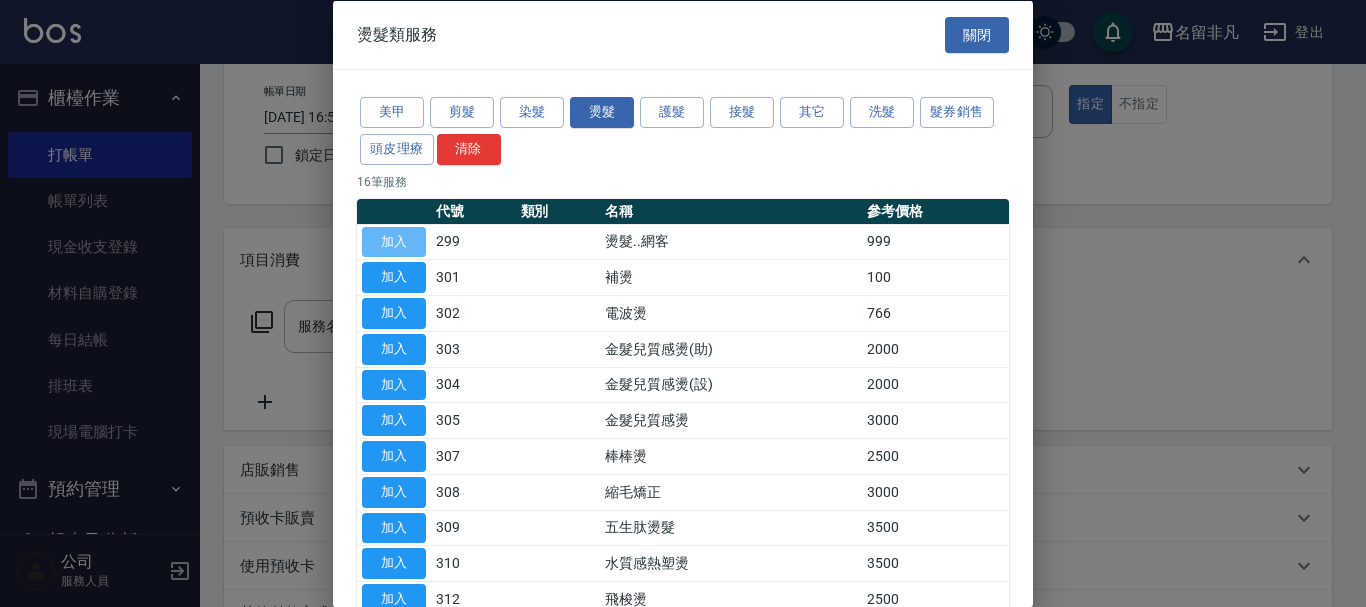 type on "燙髮..網客(299)" 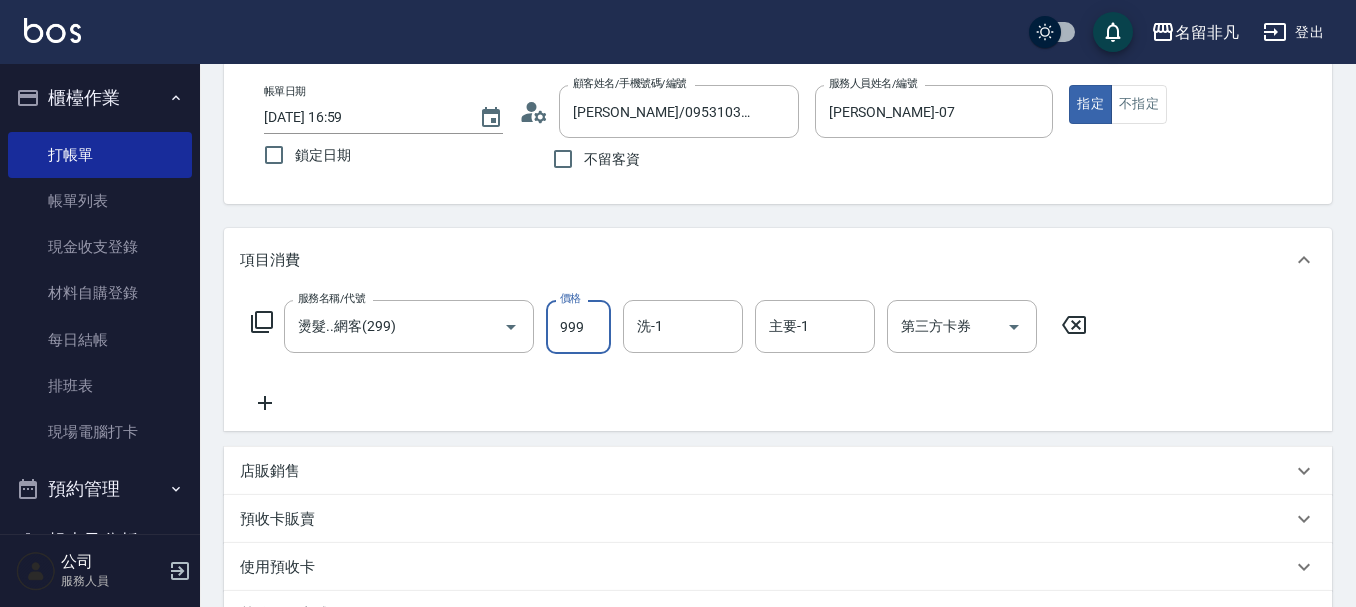 click on "999" at bounding box center [578, 327] 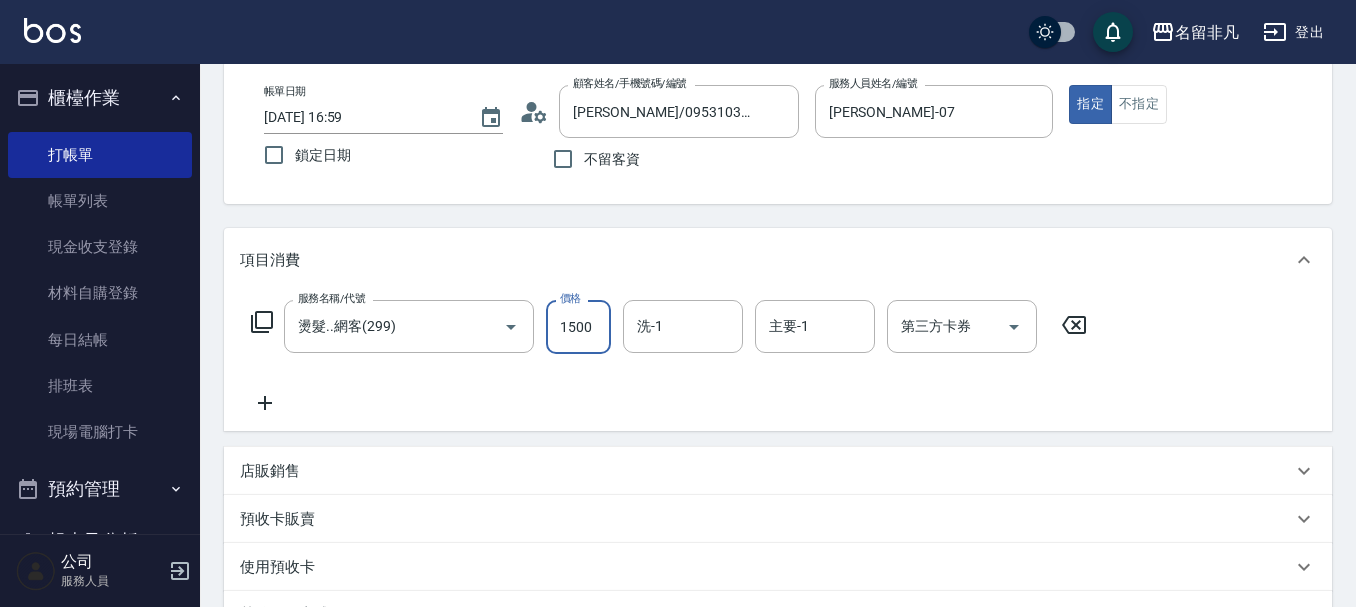 type on "1500" 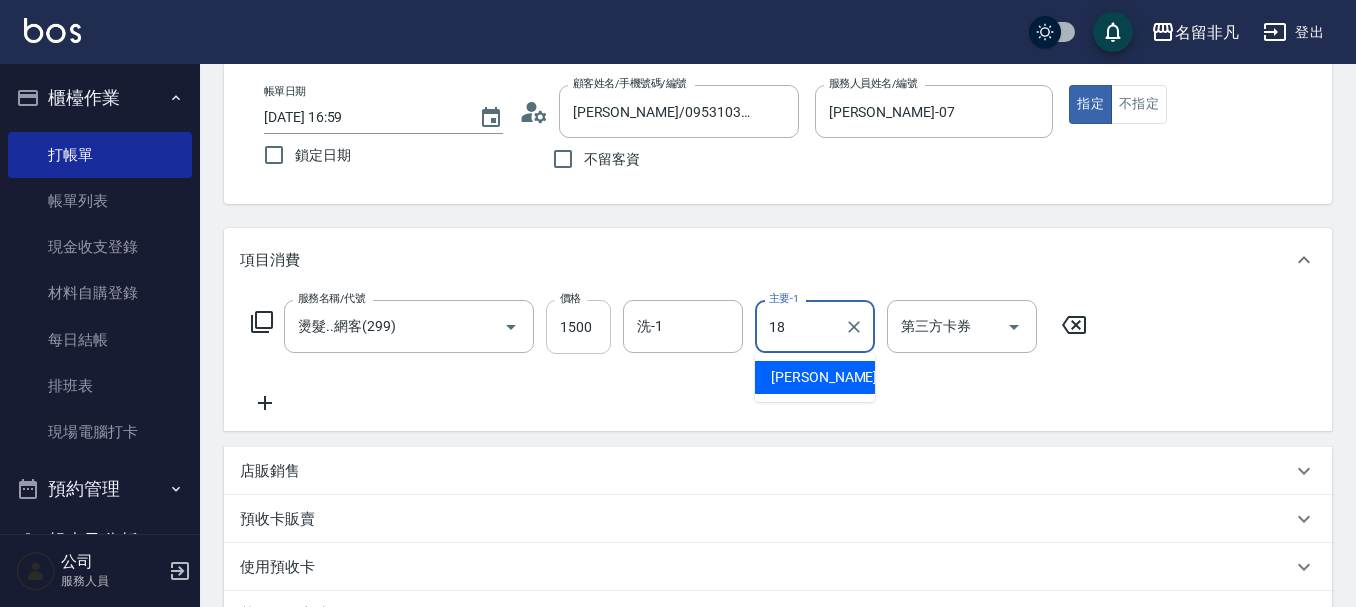type on "[PERSON_NAME]-18" 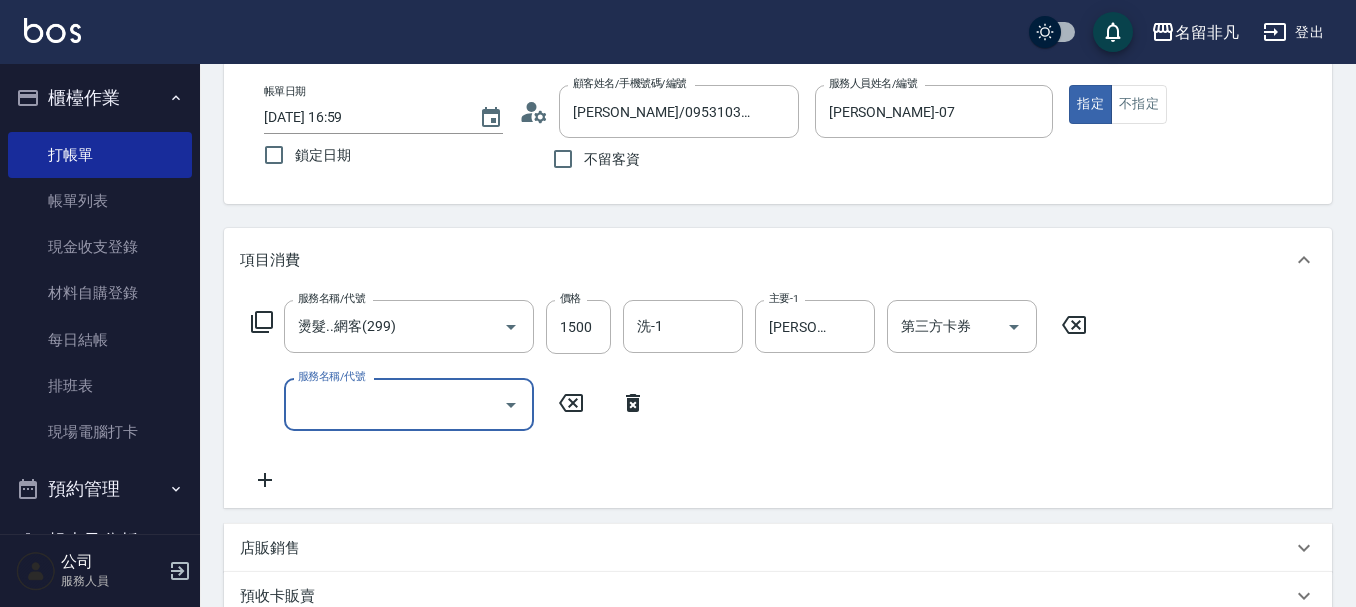 click 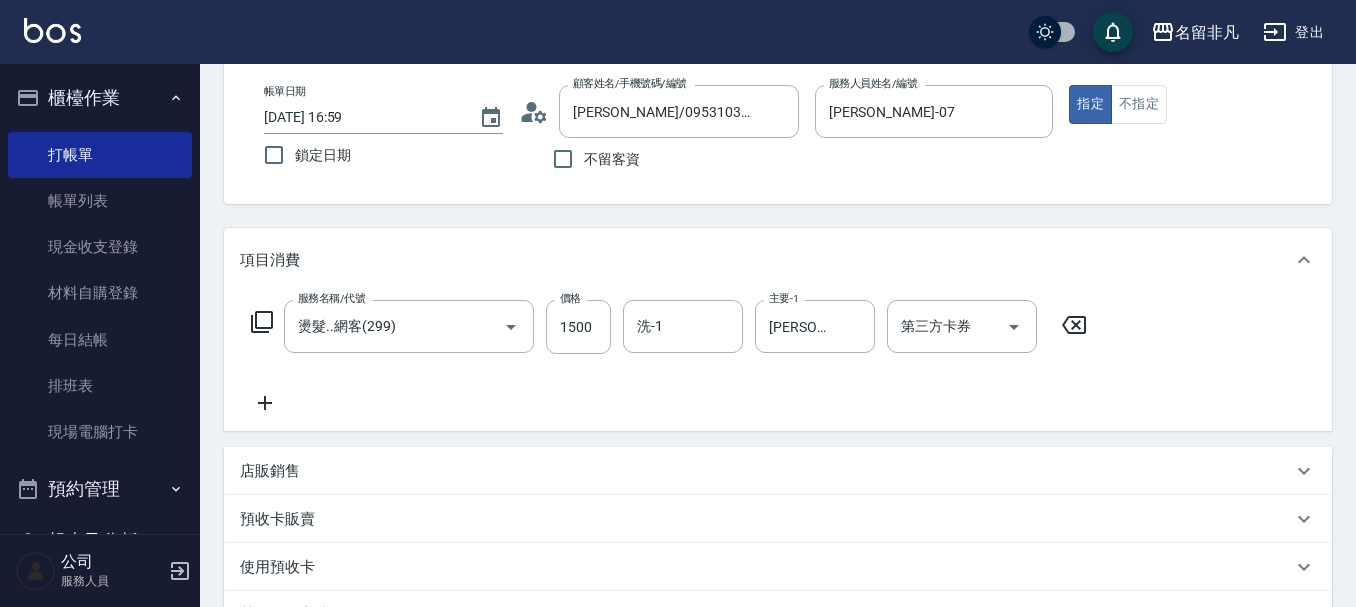 scroll, scrollTop: 300, scrollLeft: 0, axis: vertical 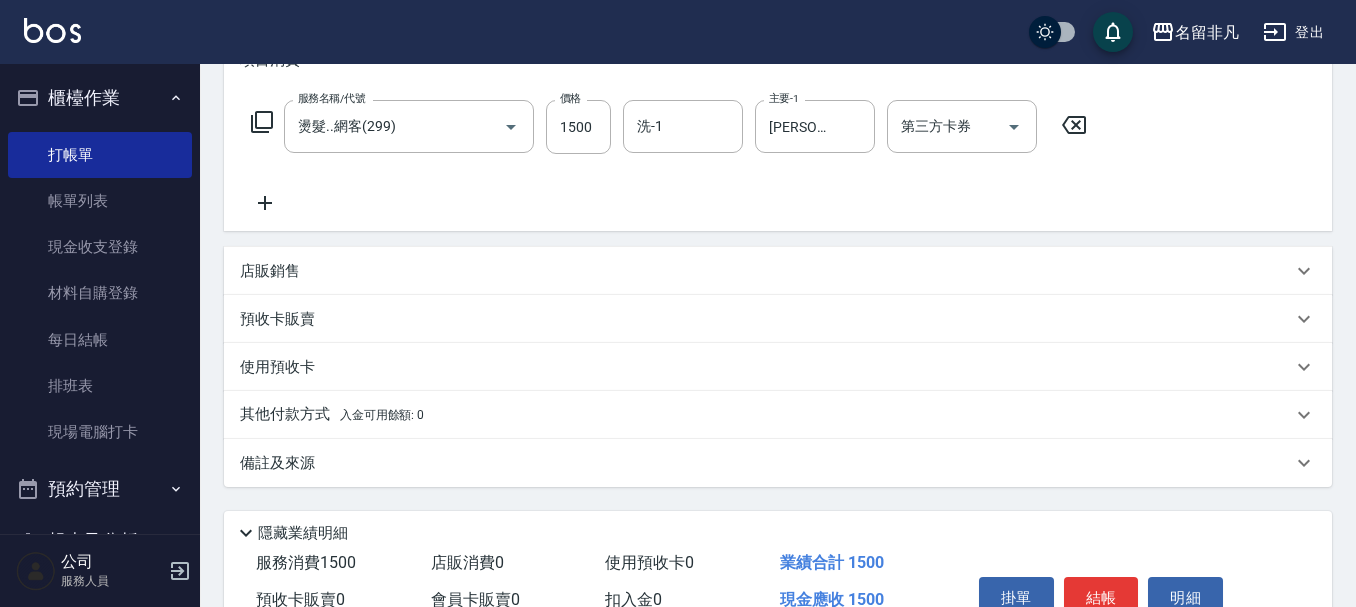 click on "店販銷售" at bounding box center (270, 271) 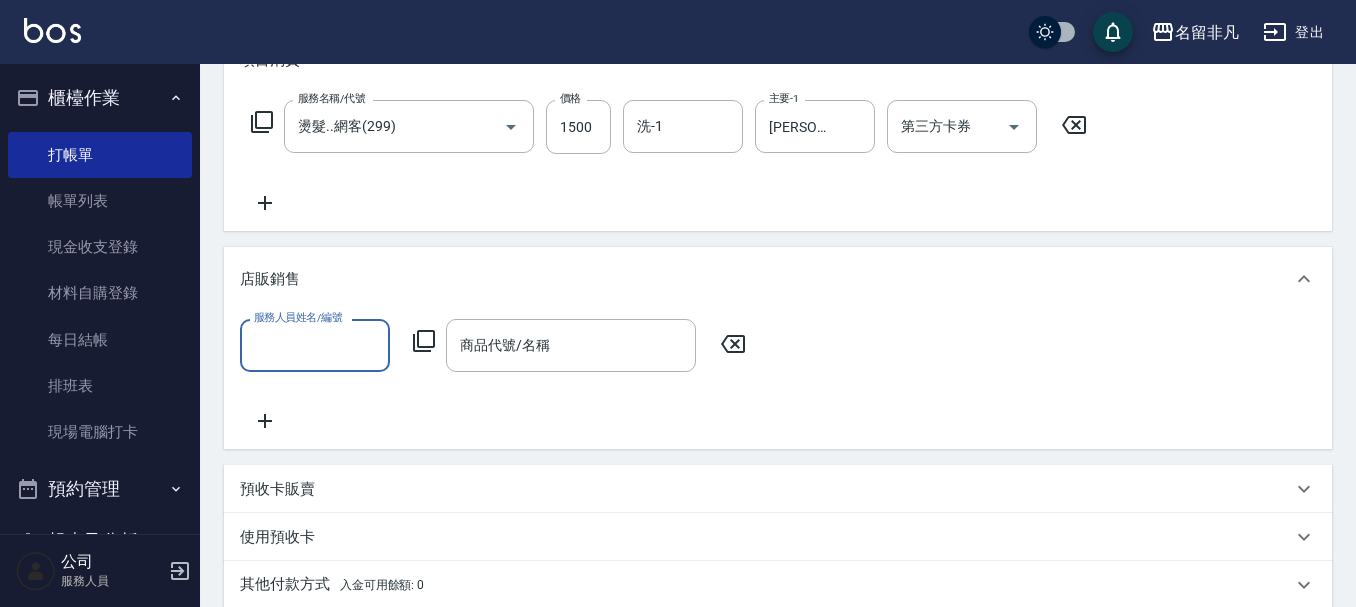 scroll, scrollTop: 0, scrollLeft: 0, axis: both 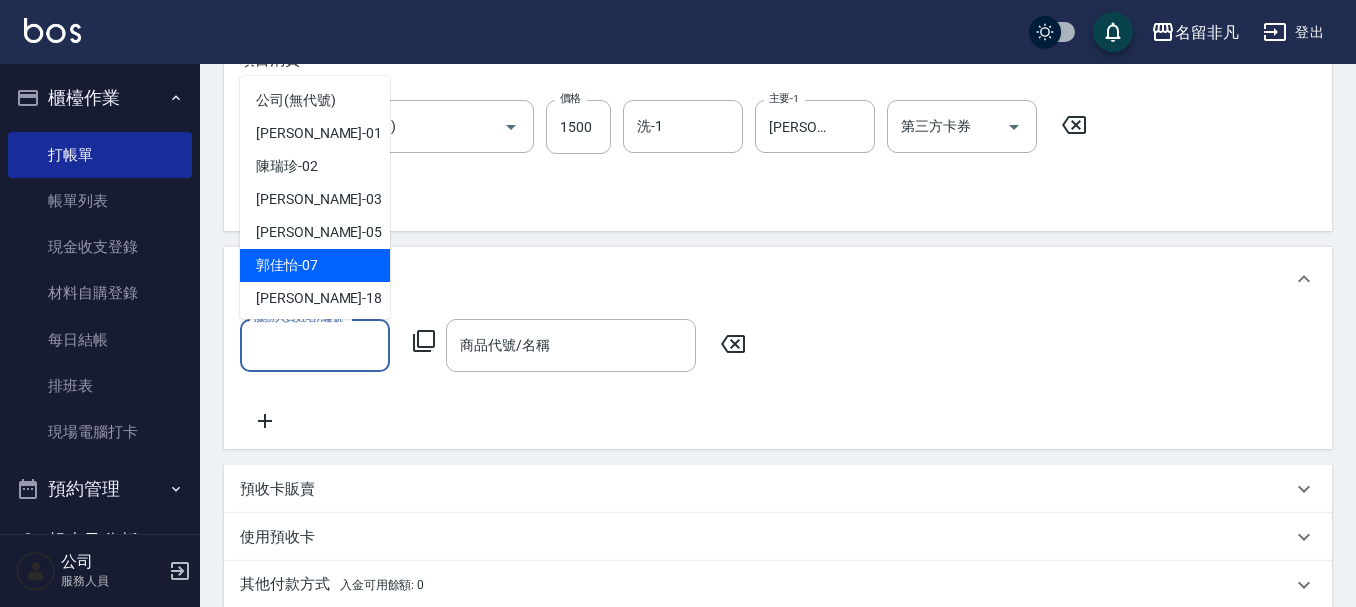 click on "[PERSON_NAME]-07" at bounding box center (287, 265) 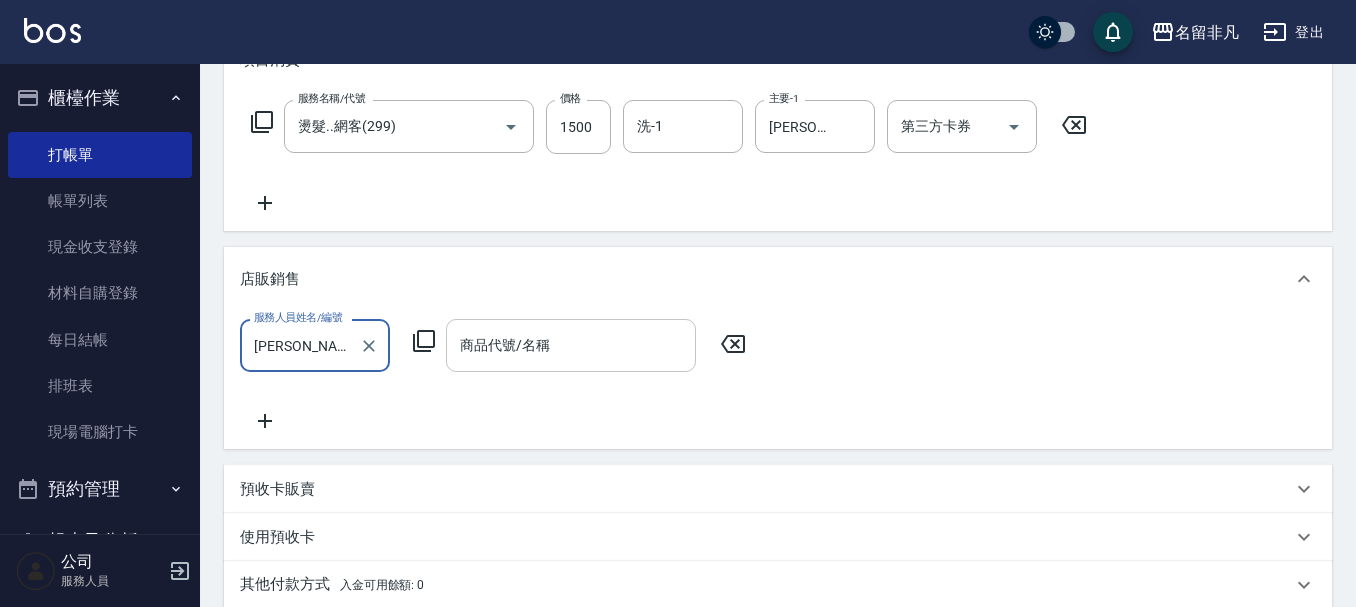 click on "商品代號/名稱 商品代號/名稱" at bounding box center (571, 345) 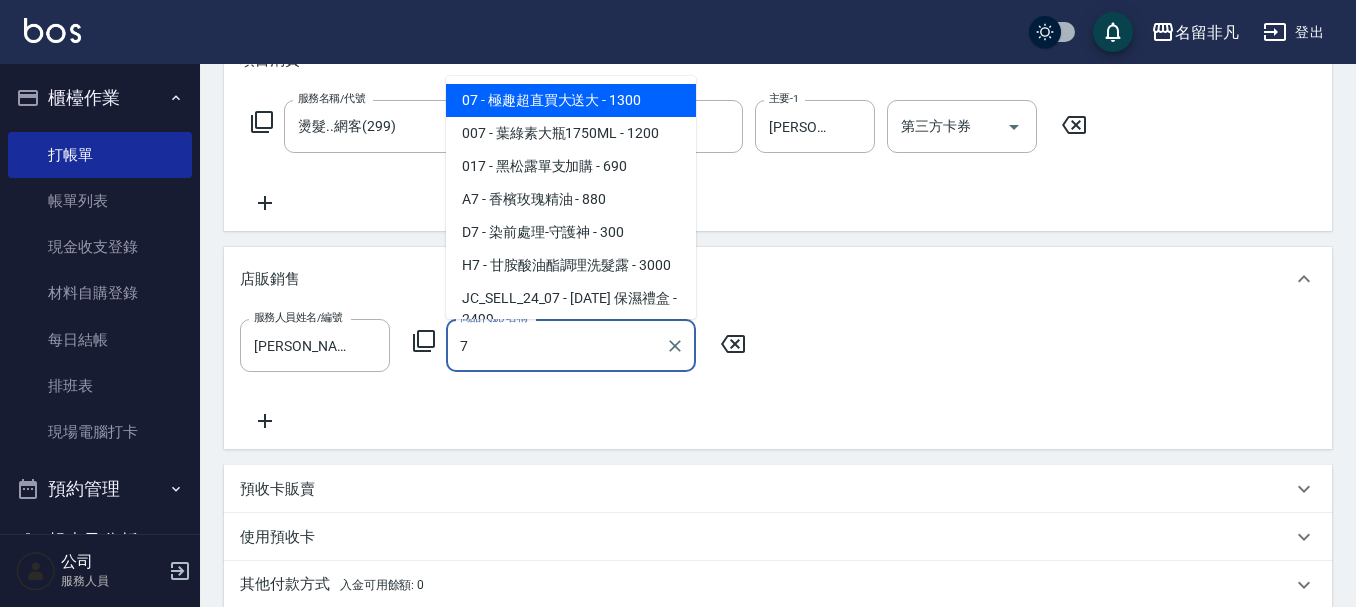 type on "極趣超直買大送大" 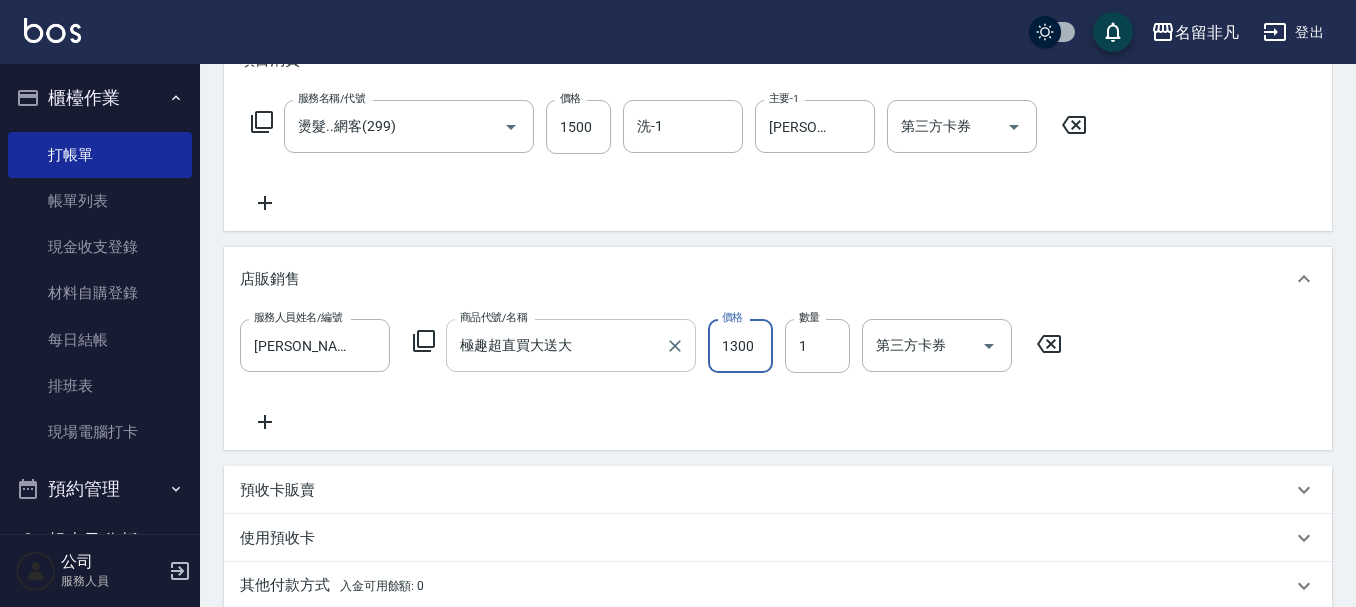 click on "極趣超直買大送大" at bounding box center [556, 345] 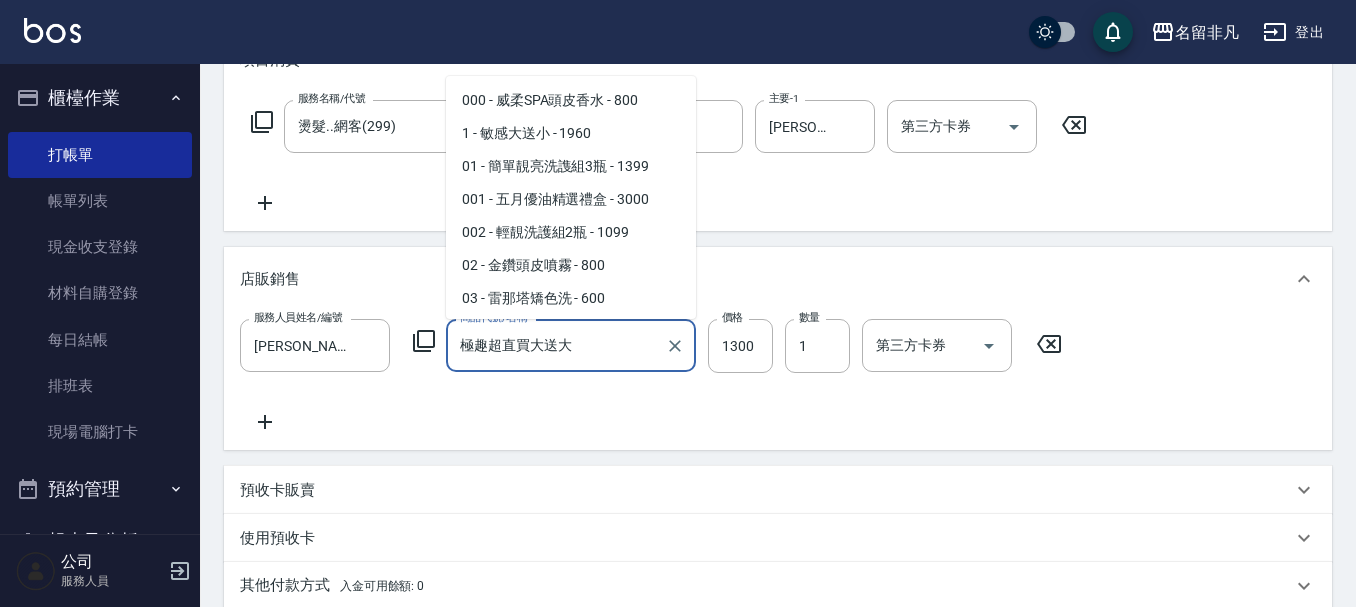 scroll, scrollTop: 314, scrollLeft: 0, axis: vertical 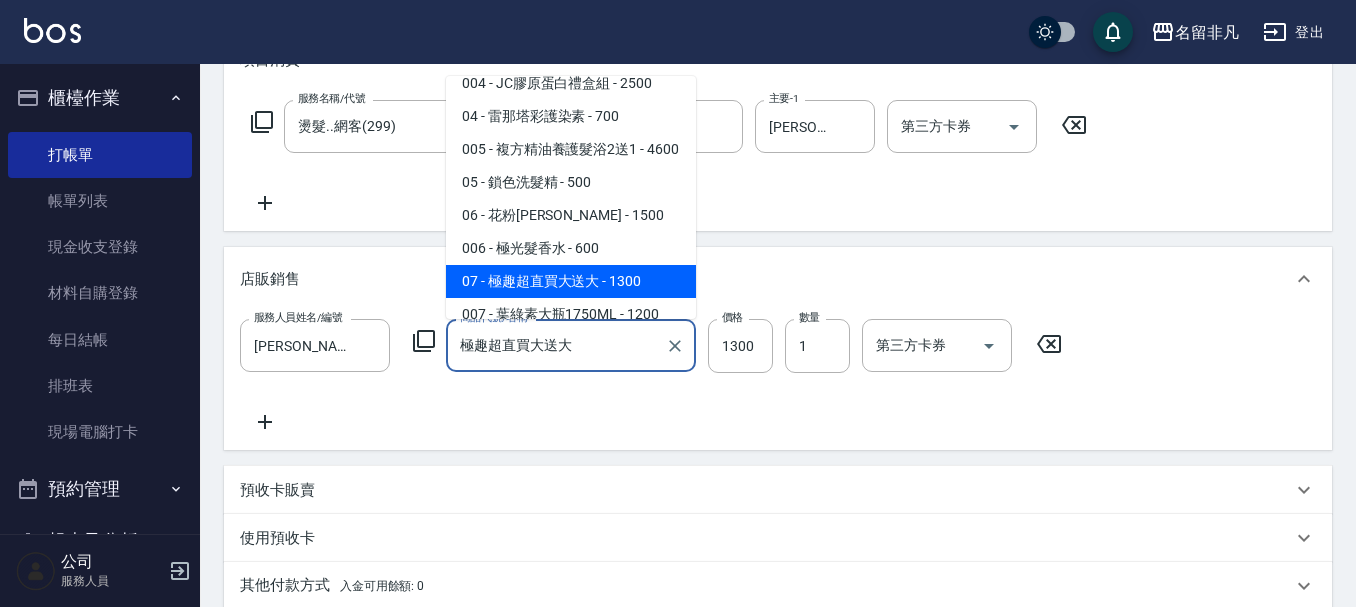 drag, startPoint x: 312, startPoint y: 396, endPoint x: 298, endPoint y: 400, distance: 14.56022 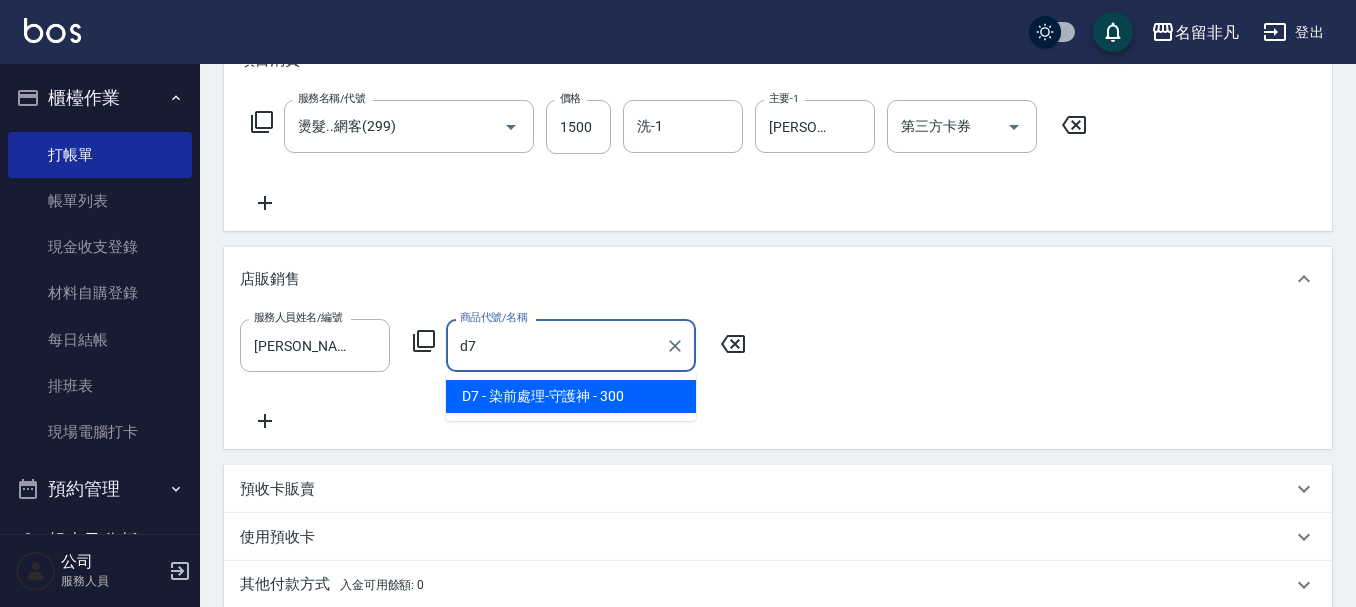 scroll, scrollTop: 0, scrollLeft: 0, axis: both 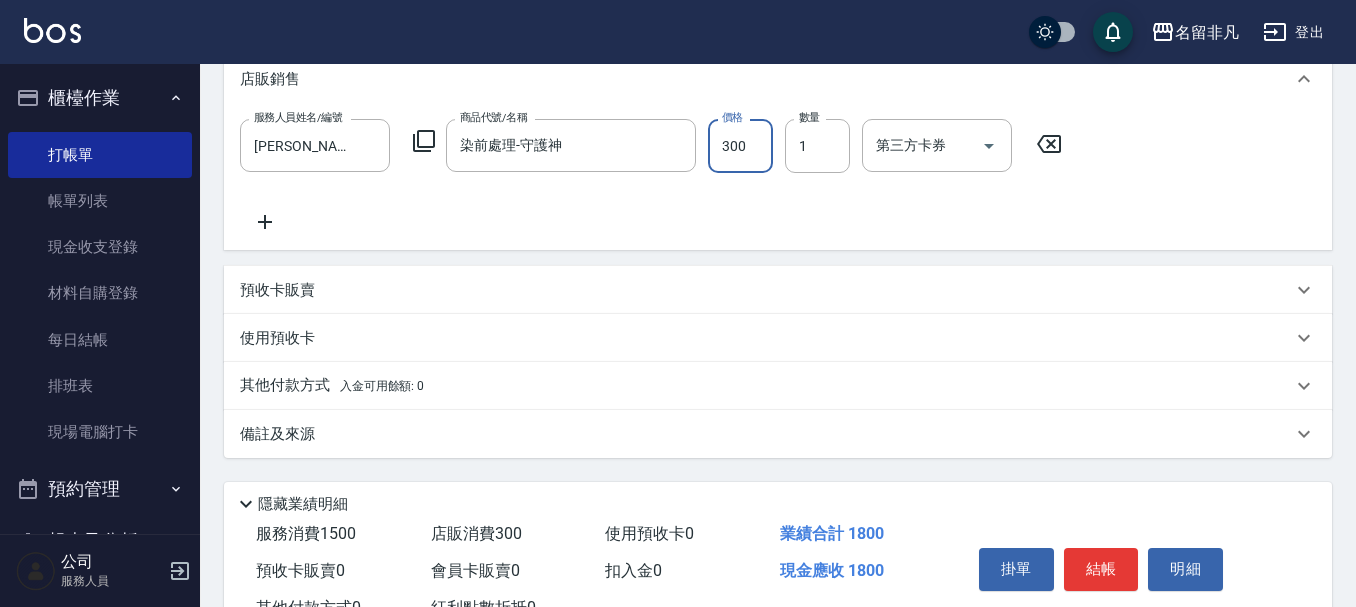 click on "其他付款方式 入金可用餘額: 0" at bounding box center (778, 386) 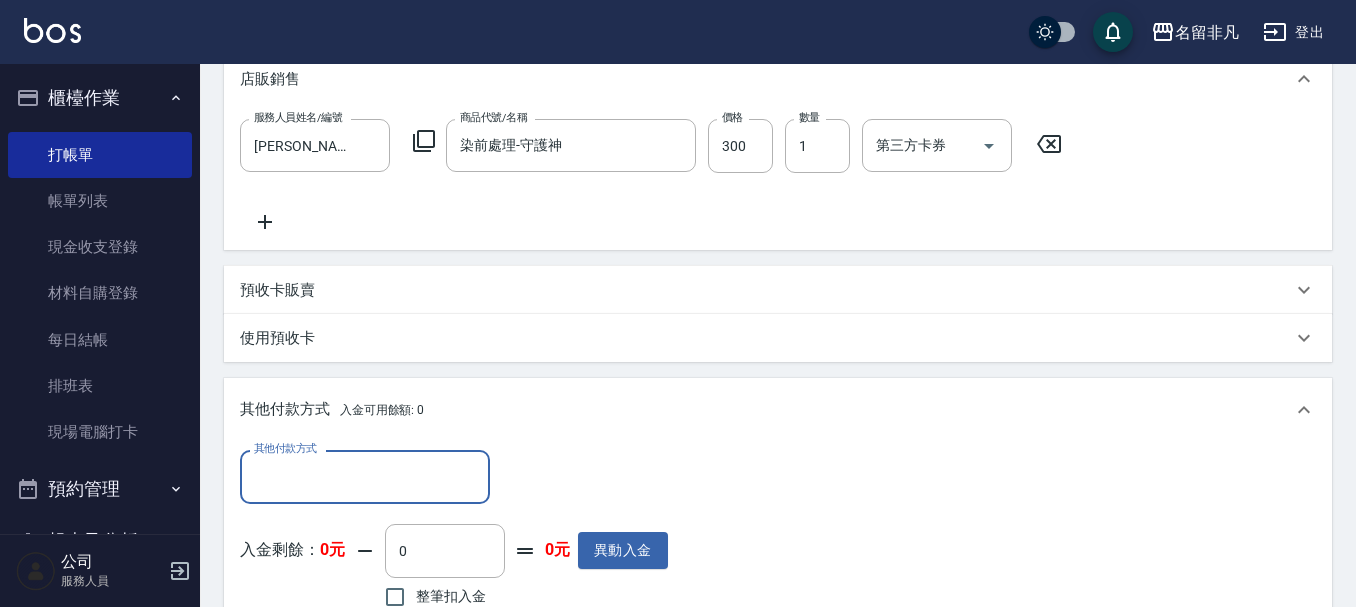 scroll, scrollTop: 0, scrollLeft: 0, axis: both 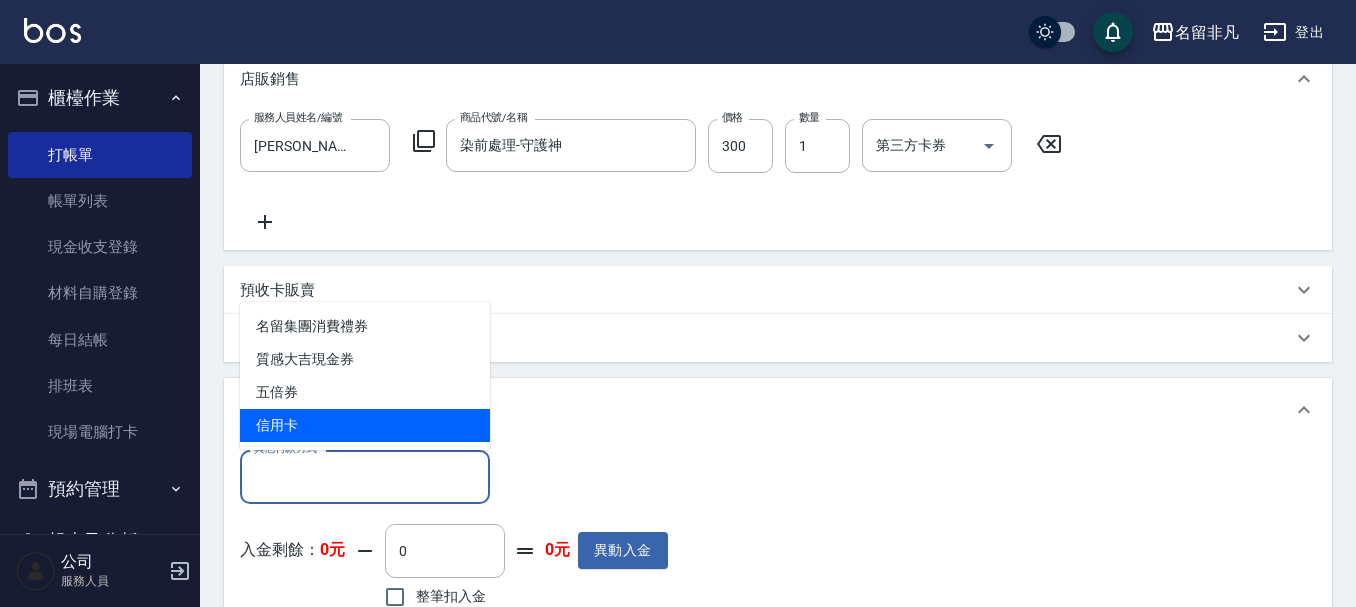 click on "信用卡" at bounding box center (365, 425) 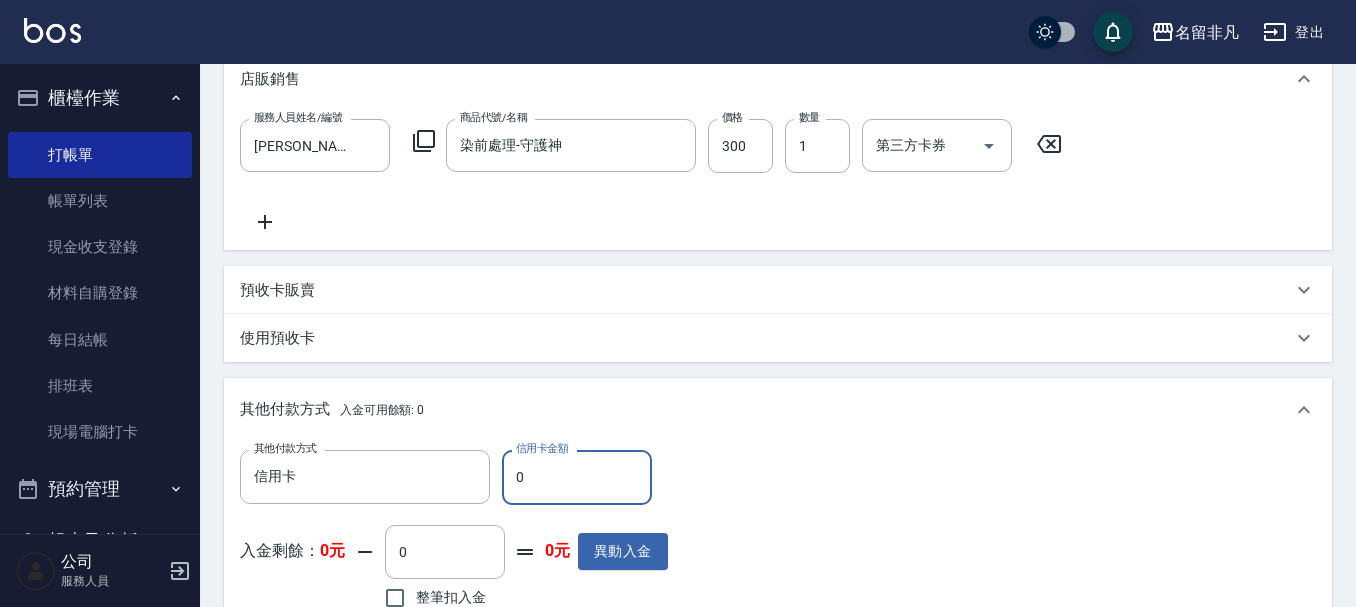 type on "信用卡" 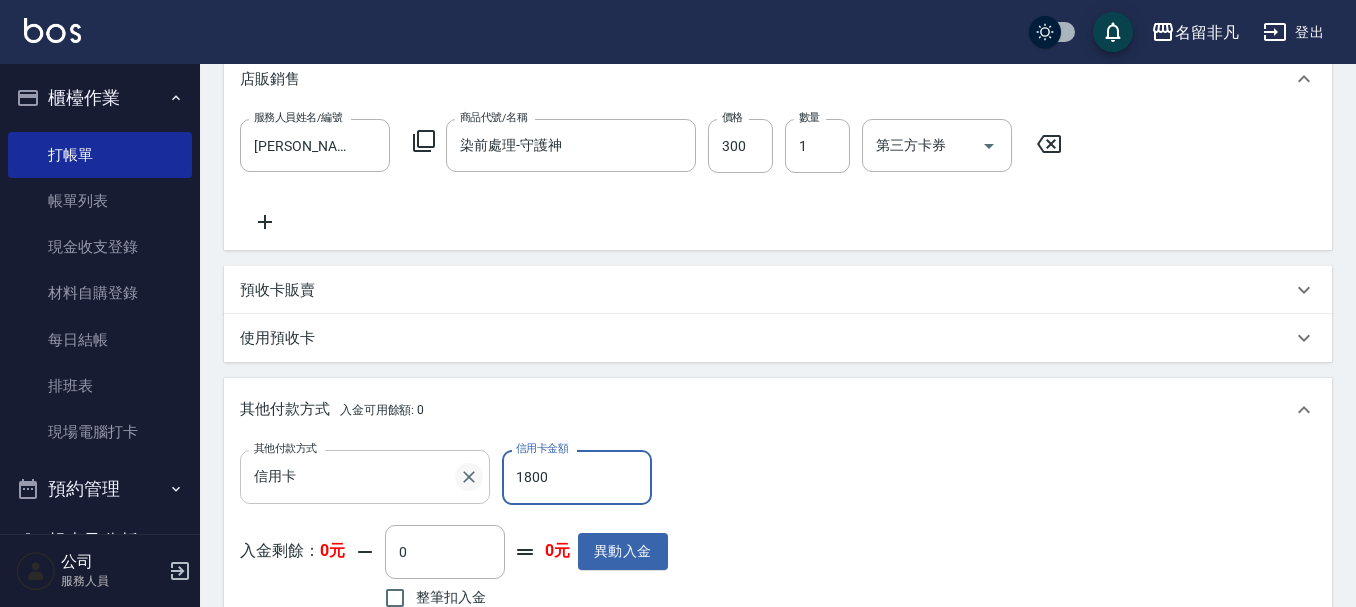 type on "1800" 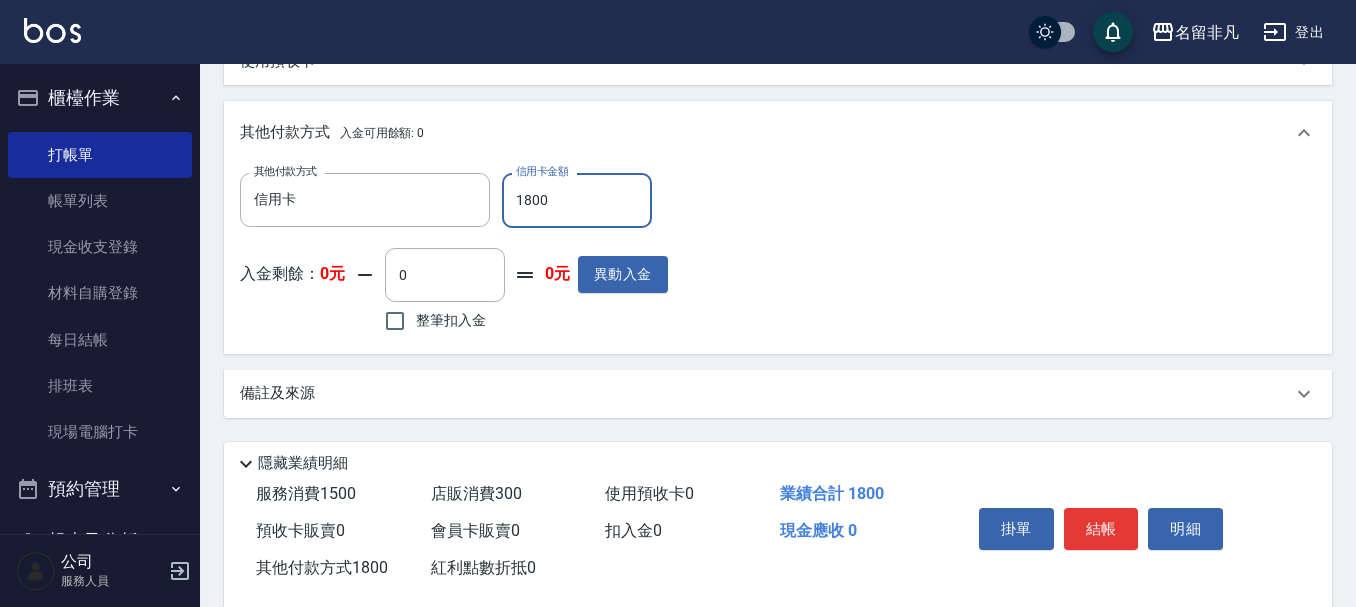 scroll, scrollTop: 814, scrollLeft: 0, axis: vertical 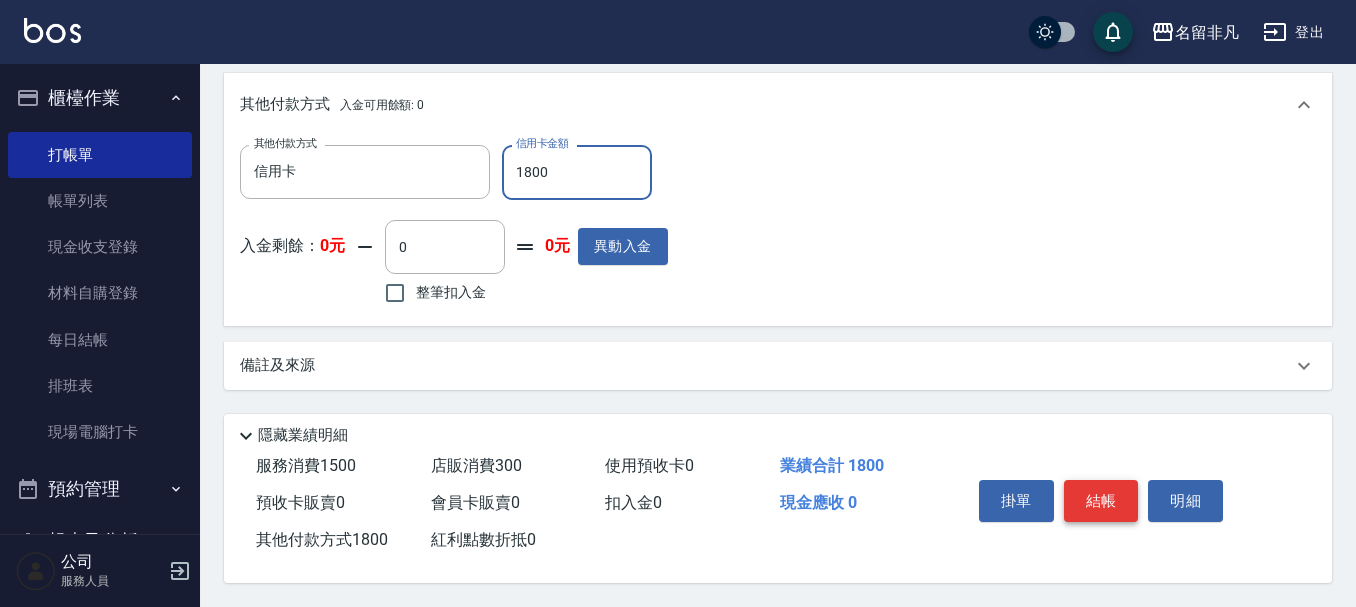 click on "結帳" at bounding box center [1101, 501] 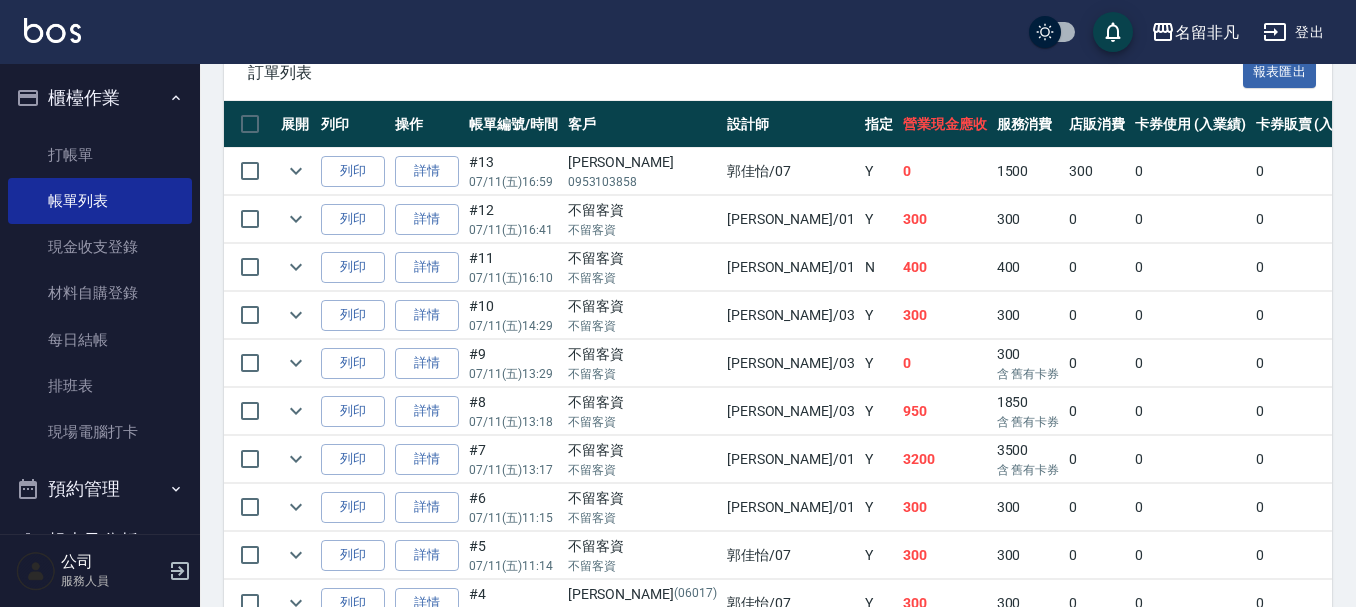 scroll, scrollTop: 600, scrollLeft: 0, axis: vertical 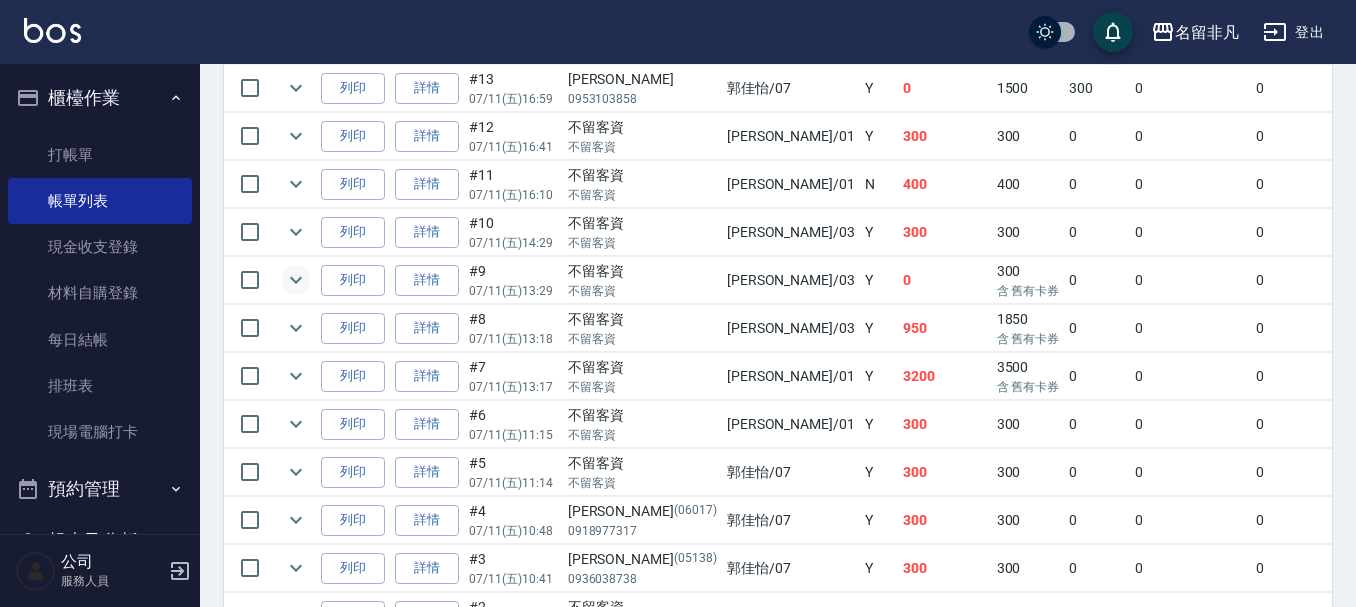 click 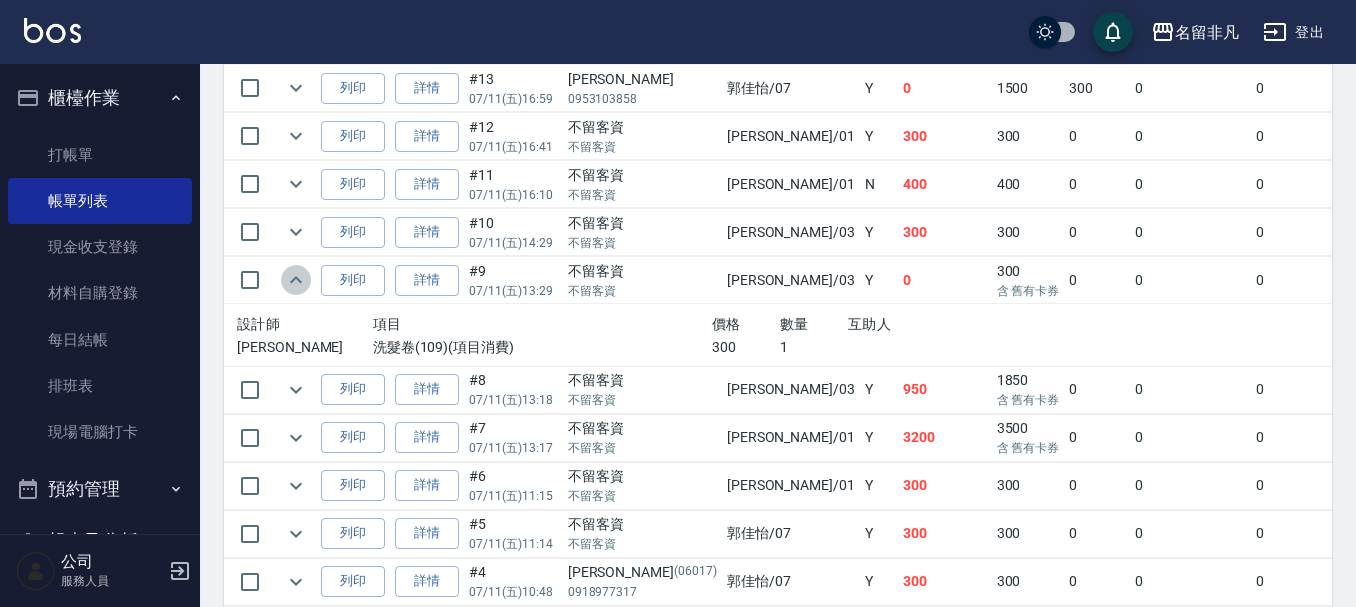 click 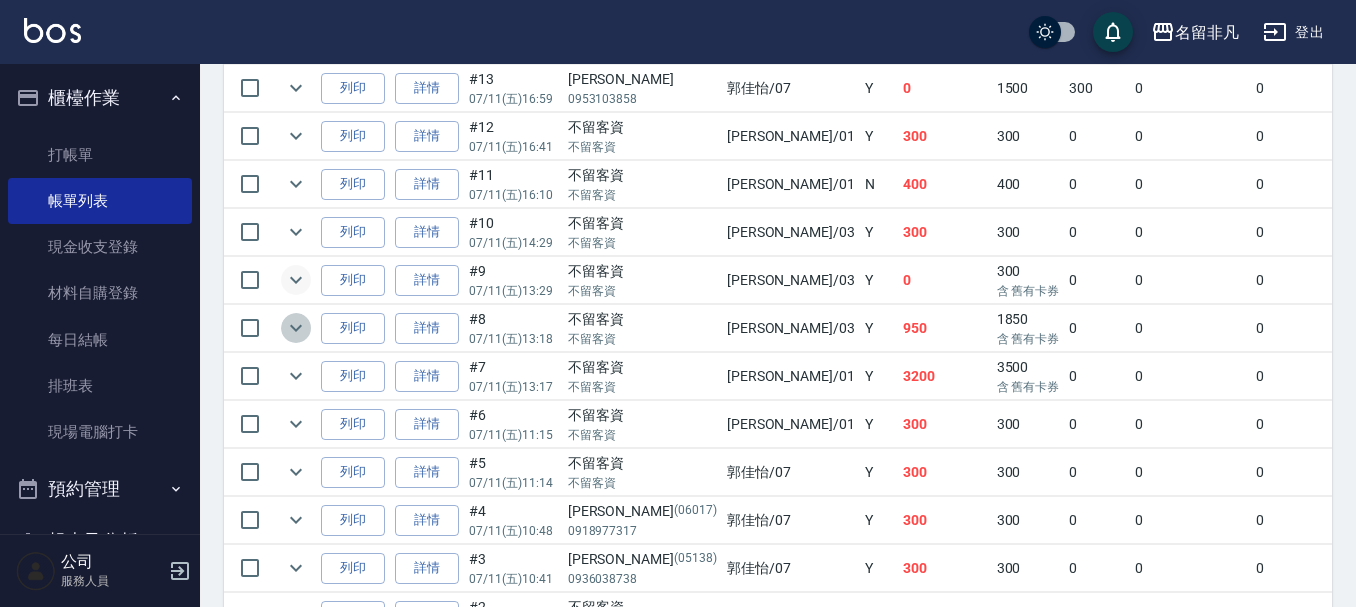 click at bounding box center [296, 328] 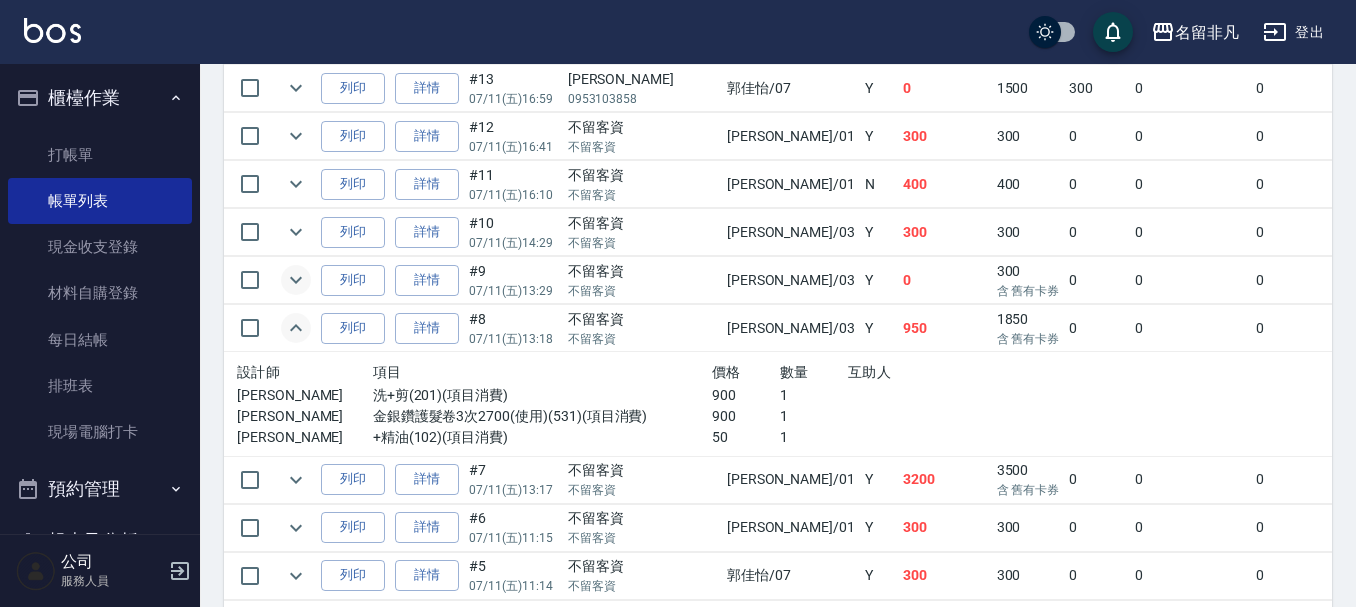 click at bounding box center [296, 328] 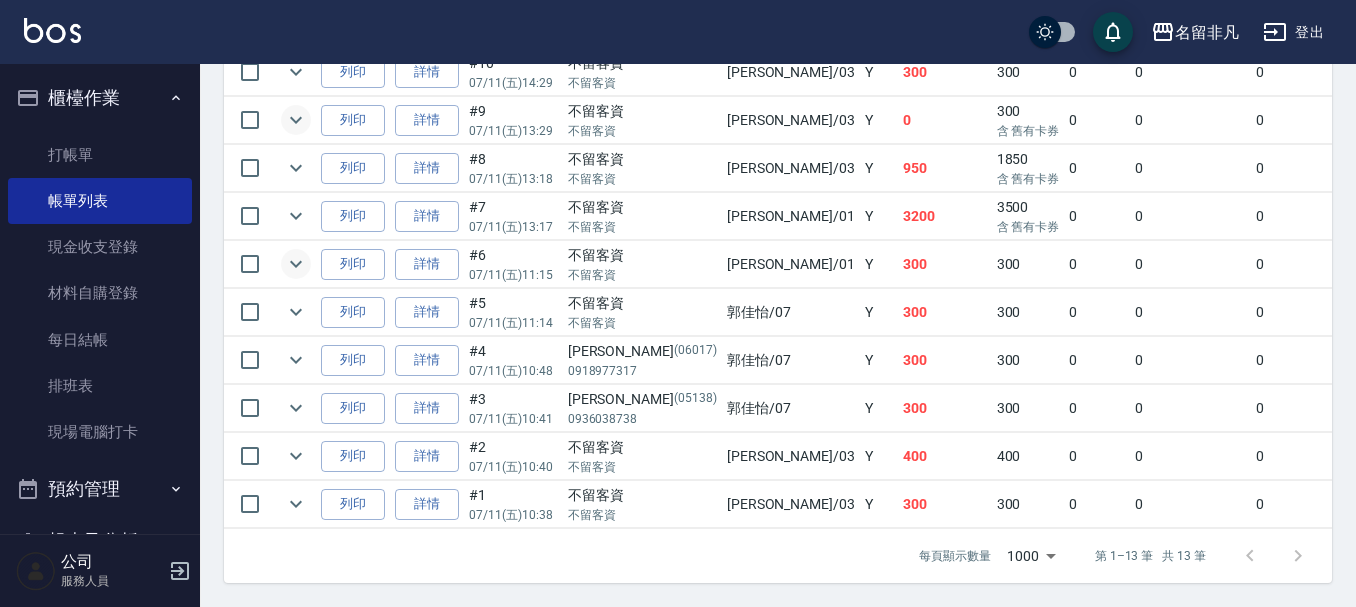 scroll, scrollTop: 775, scrollLeft: 0, axis: vertical 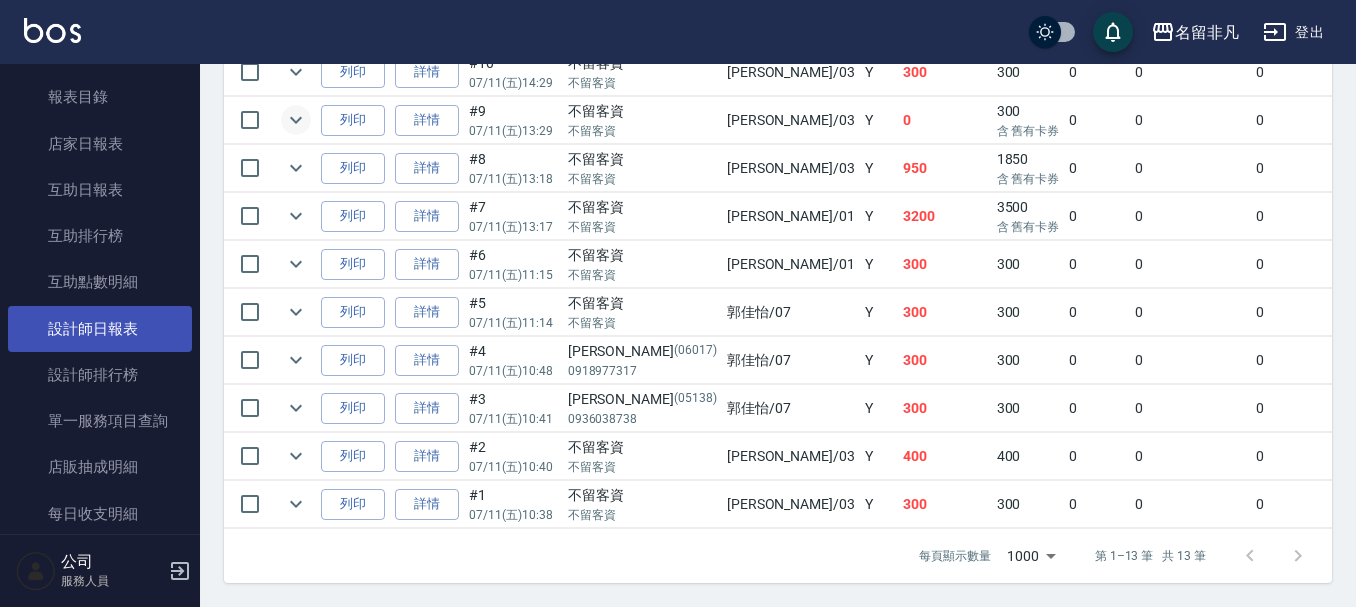 click on "設計師日報表" at bounding box center (100, 329) 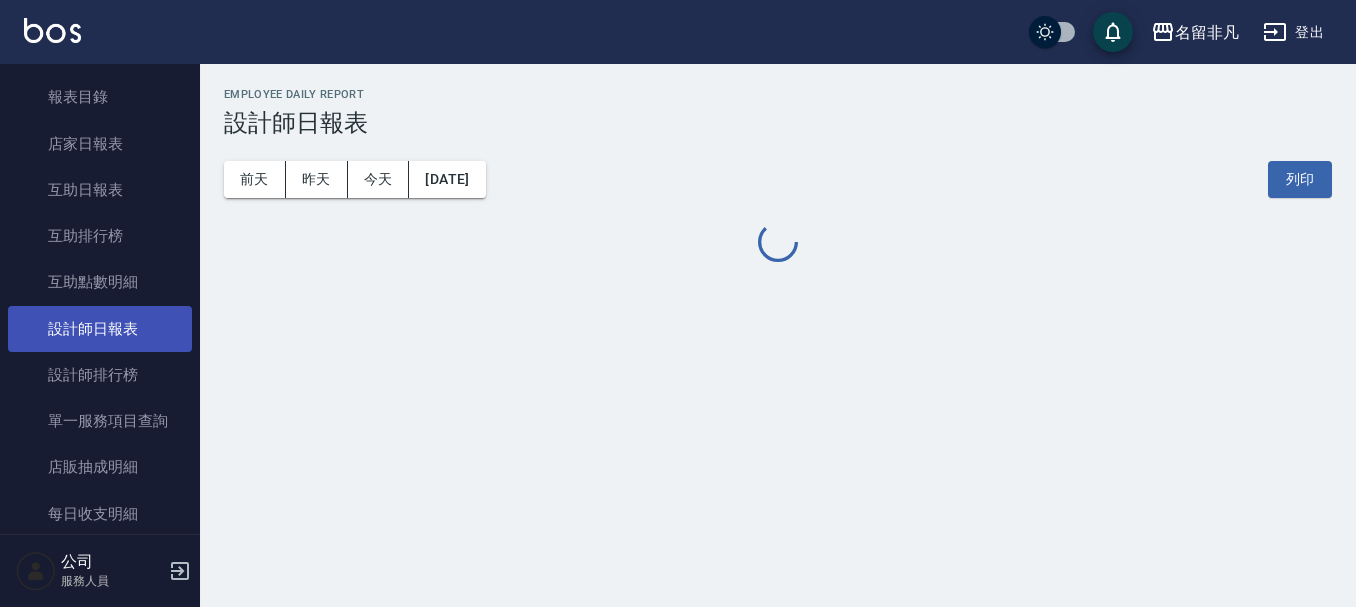 scroll, scrollTop: 0, scrollLeft: 0, axis: both 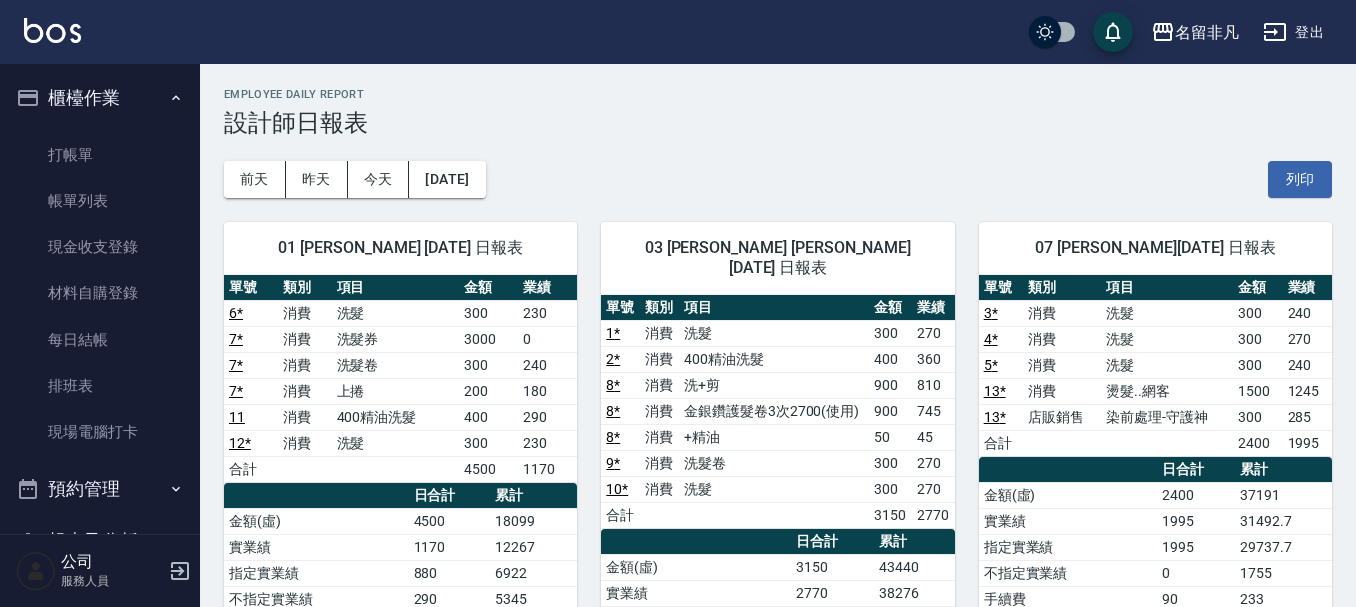 click on "打帳單 帳單列表 現金收支登錄 材料自購登錄 每日結帳 排班表 現場電腦打卡" at bounding box center [100, 294] 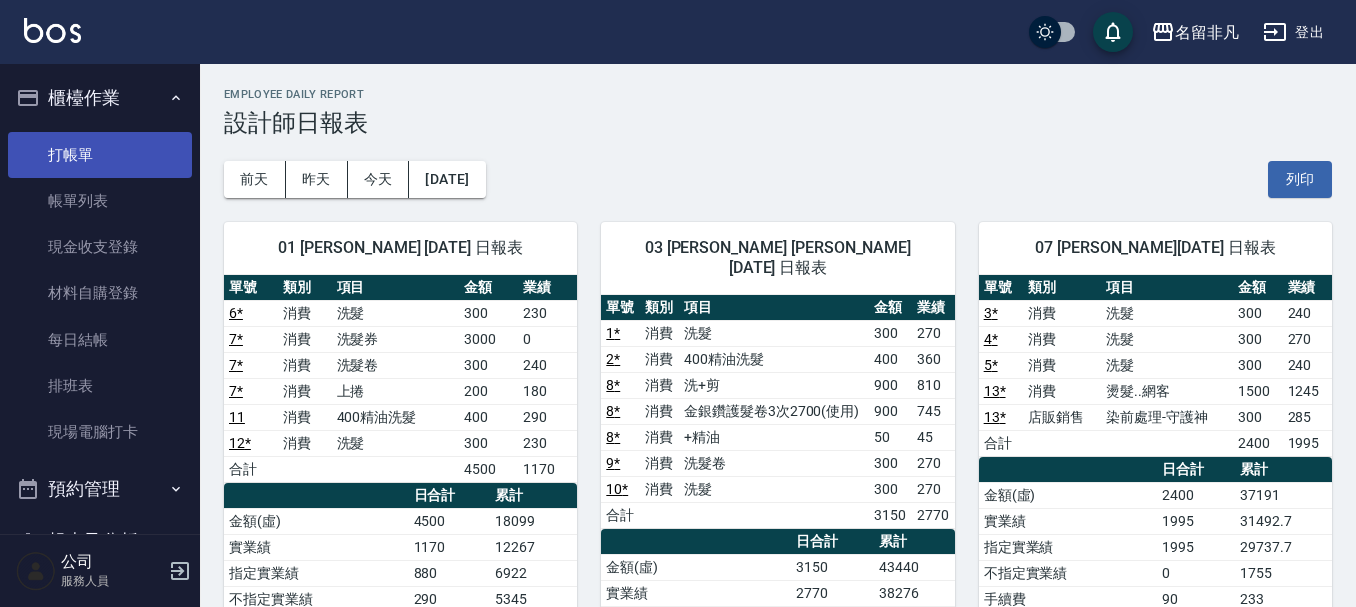 click on "打帳單" at bounding box center [100, 155] 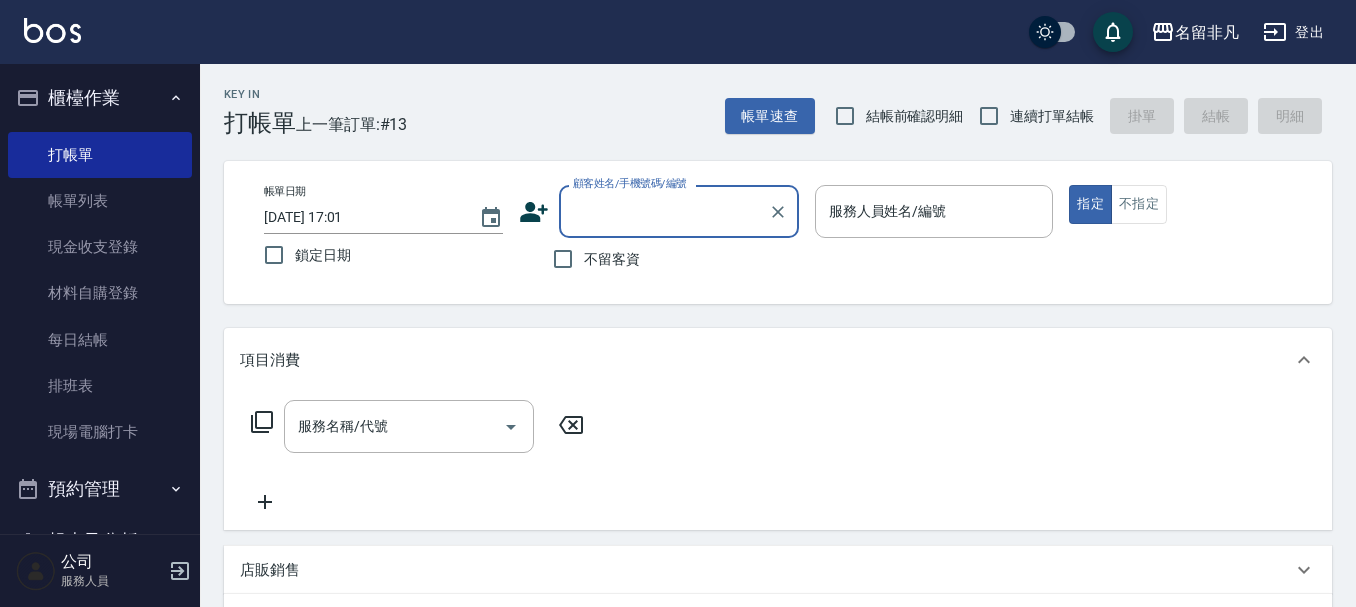 click on "不留客資" at bounding box center (612, 259) 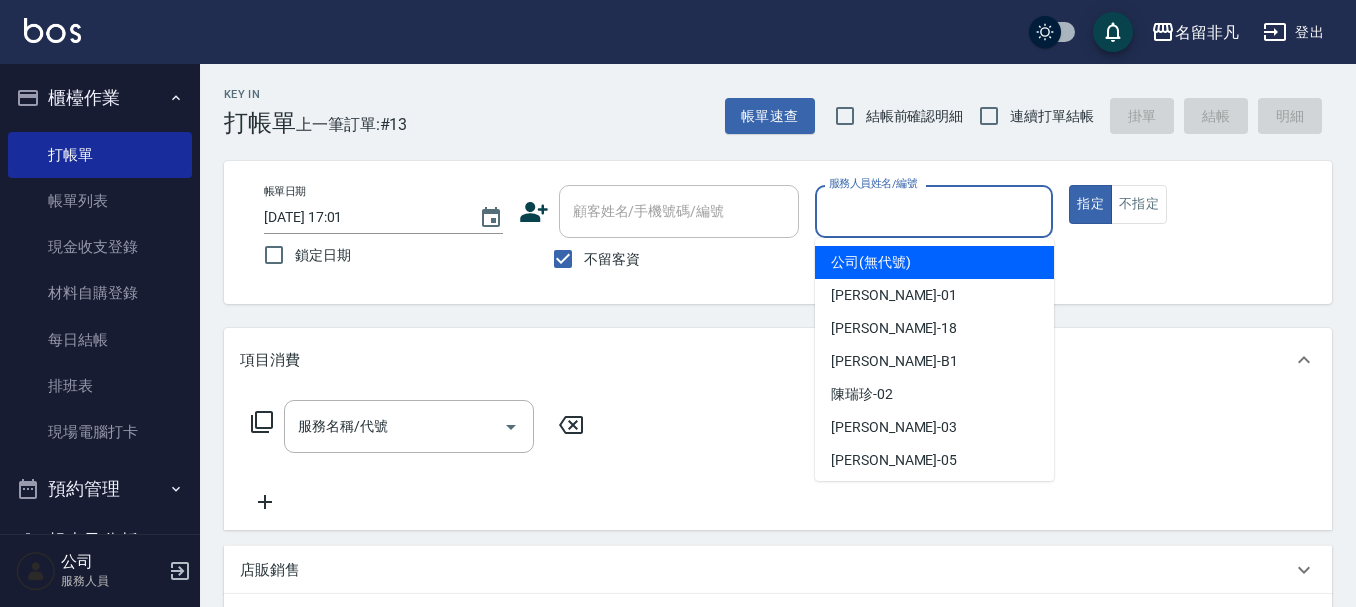click on "服務人員姓名/編號" at bounding box center (934, 211) 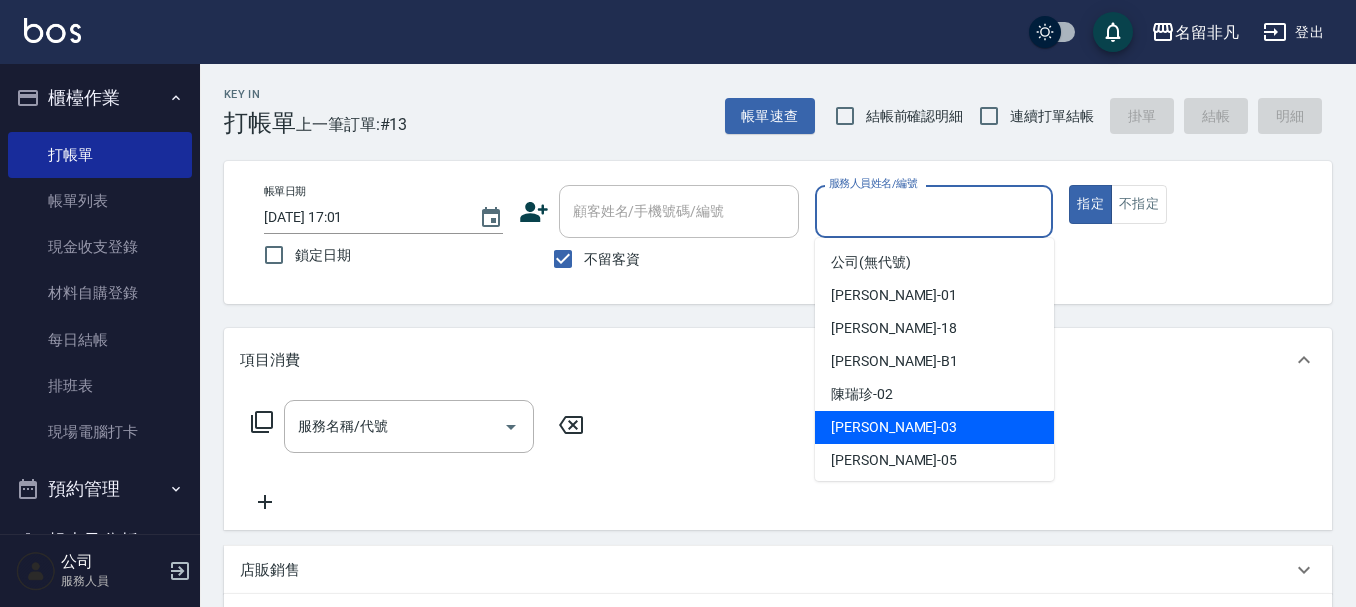 click on "[PERSON_NAME] -03" at bounding box center (934, 427) 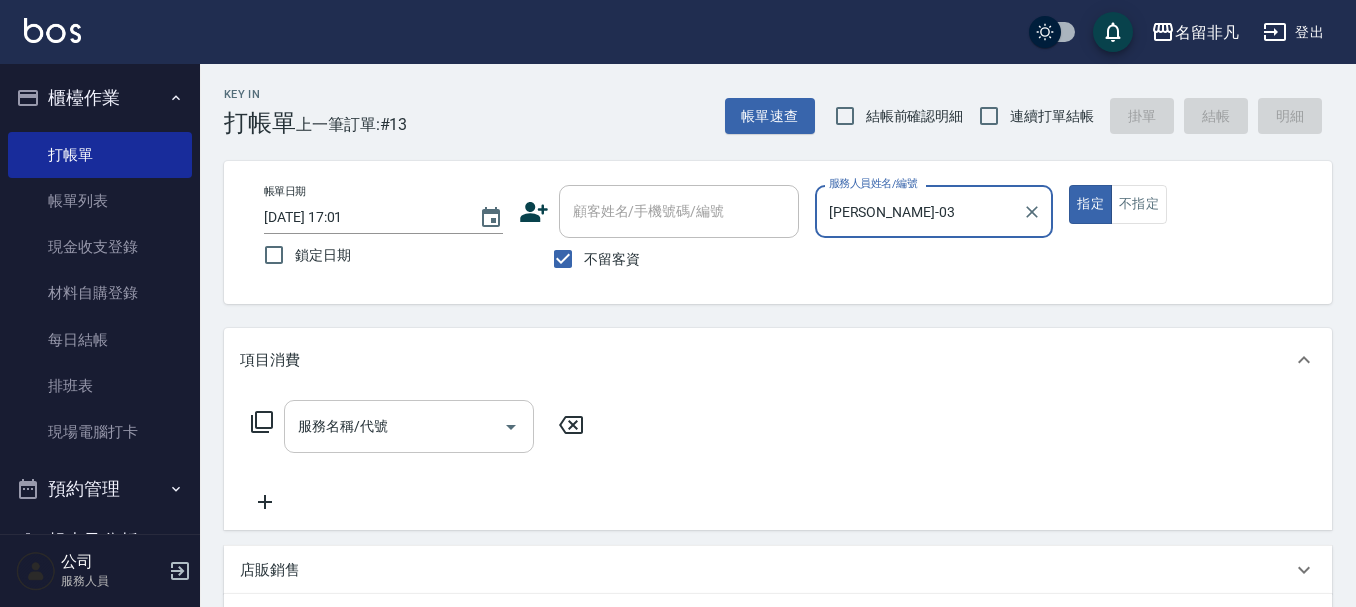 click on "服務名稱/代號" at bounding box center (394, 426) 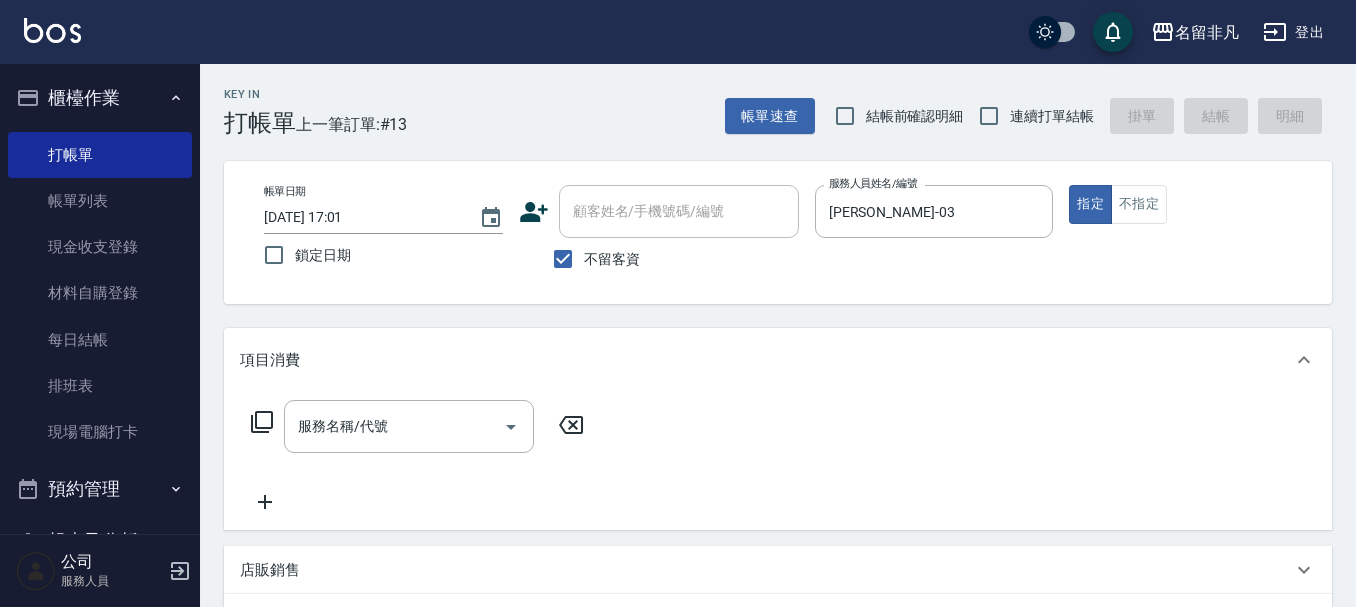 click 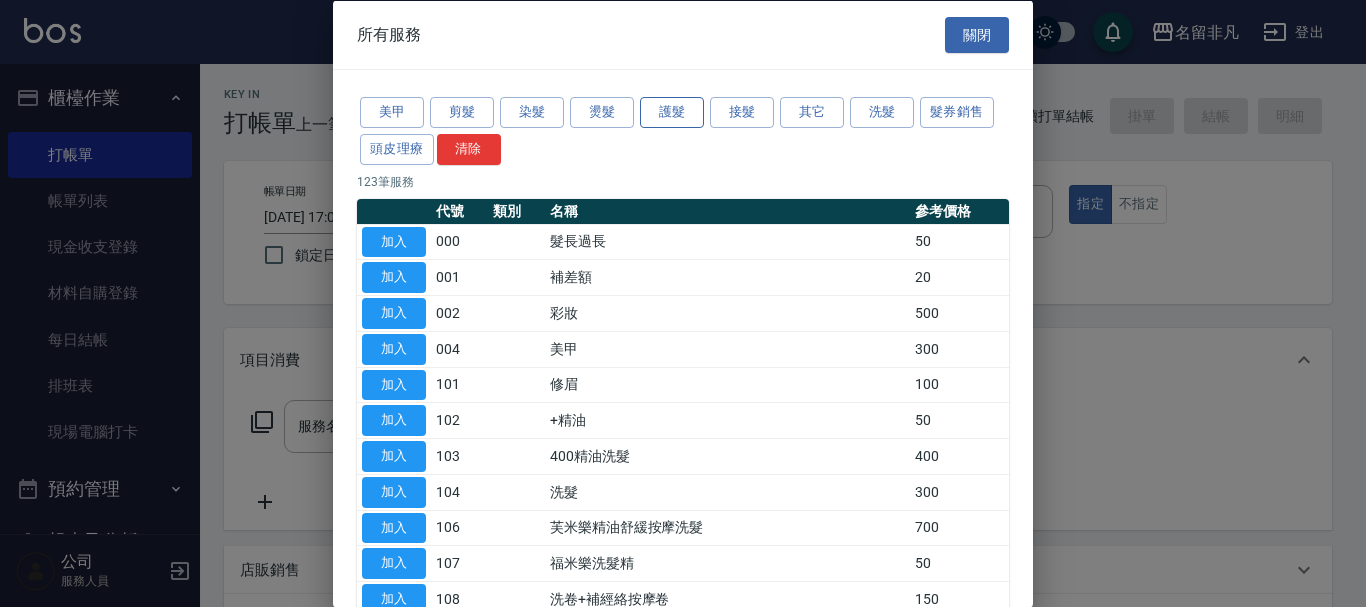click on "護髮" at bounding box center (672, 112) 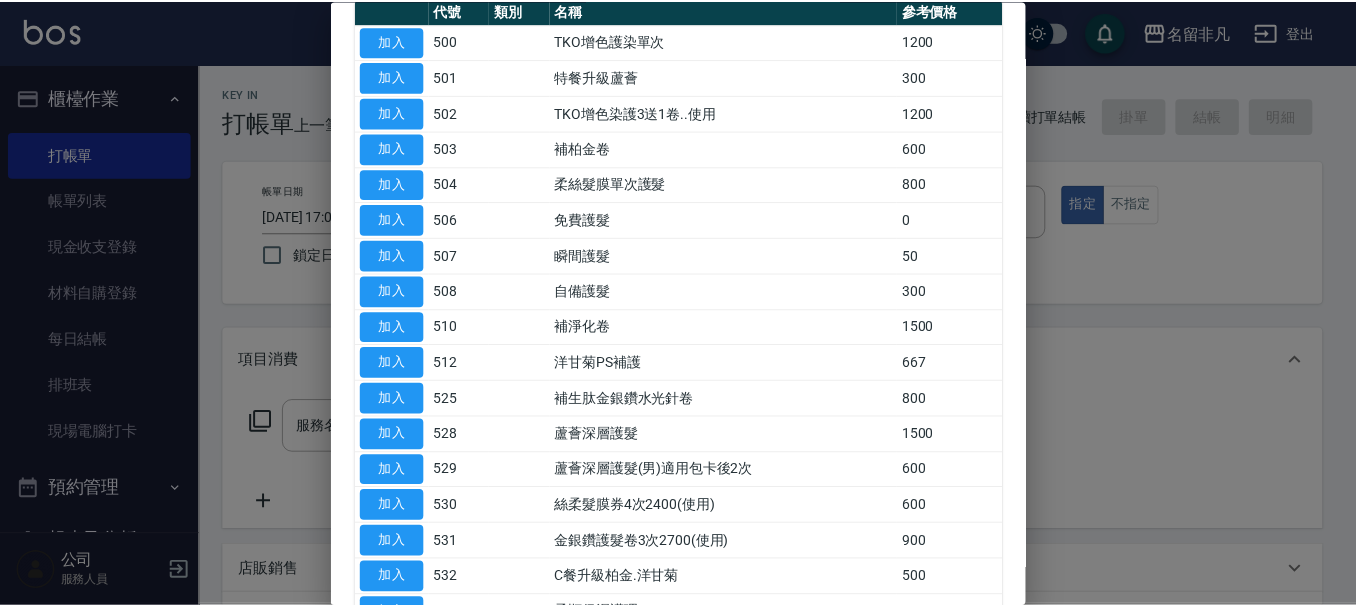 scroll, scrollTop: 300, scrollLeft: 0, axis: vertical 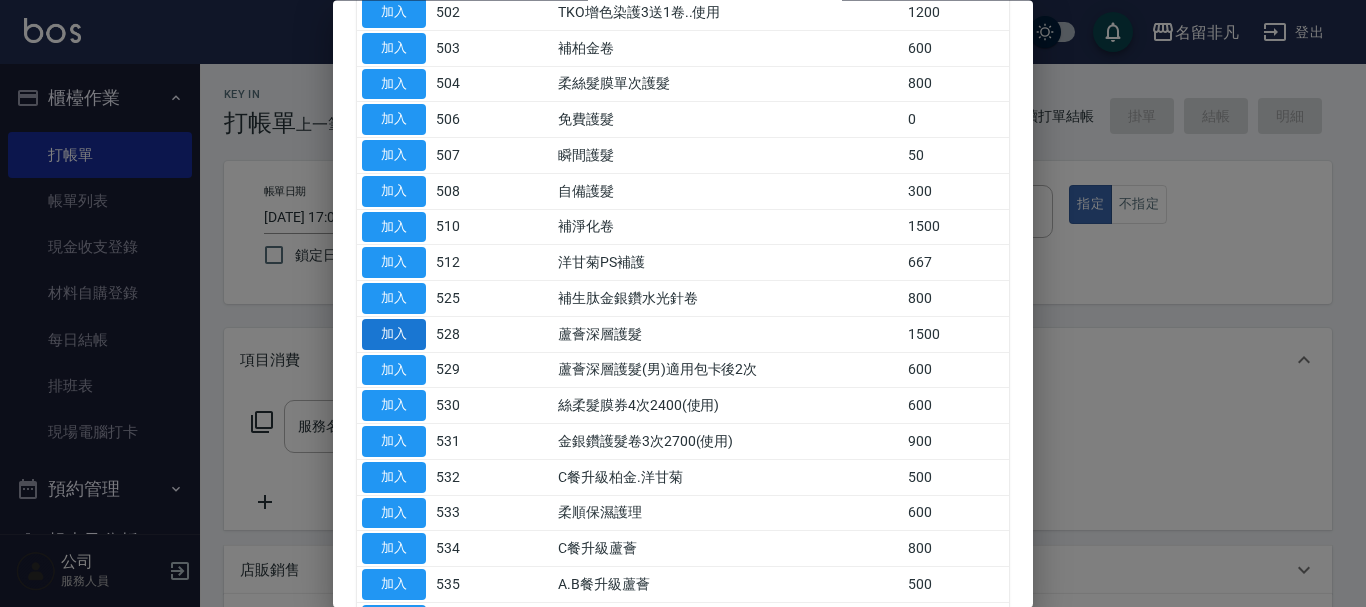 click on "加入" at bounding box center (394, 334) 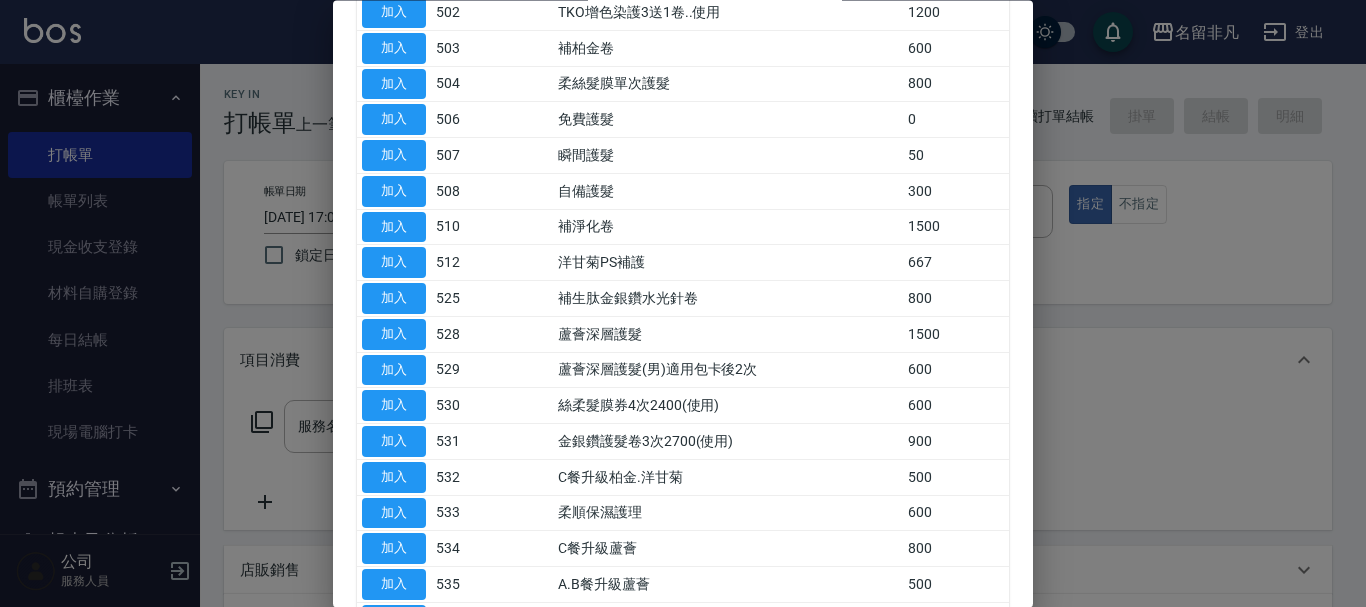 type on "蘆薈深層護髮(528)" 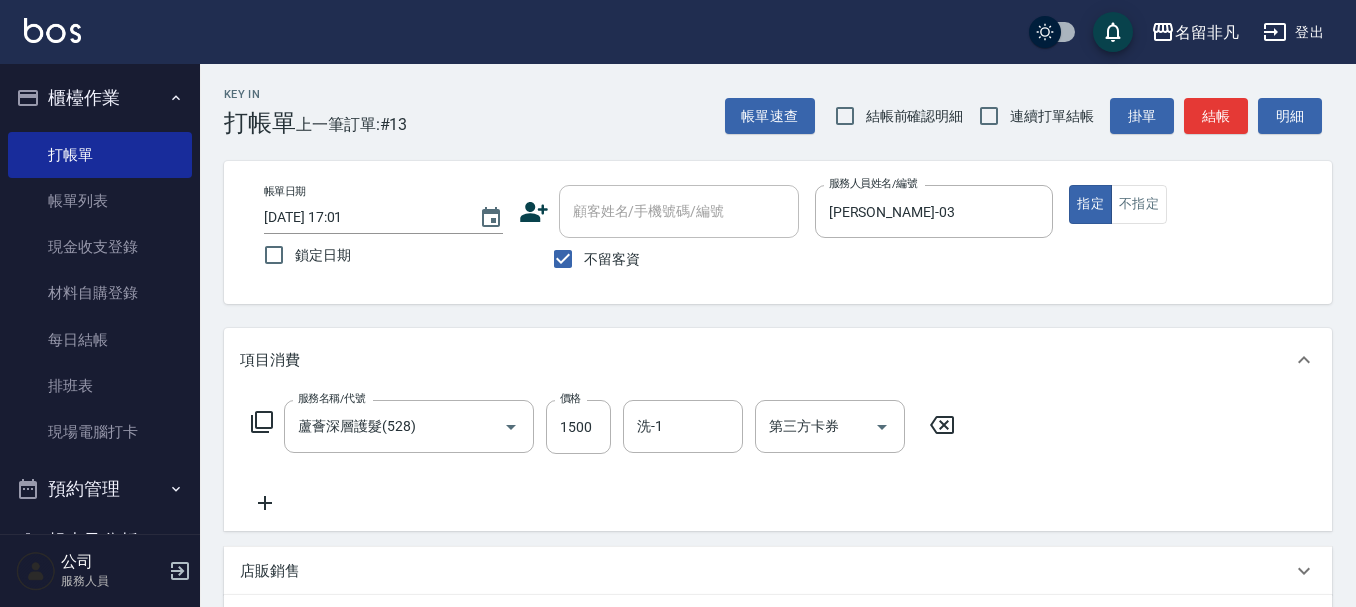 click 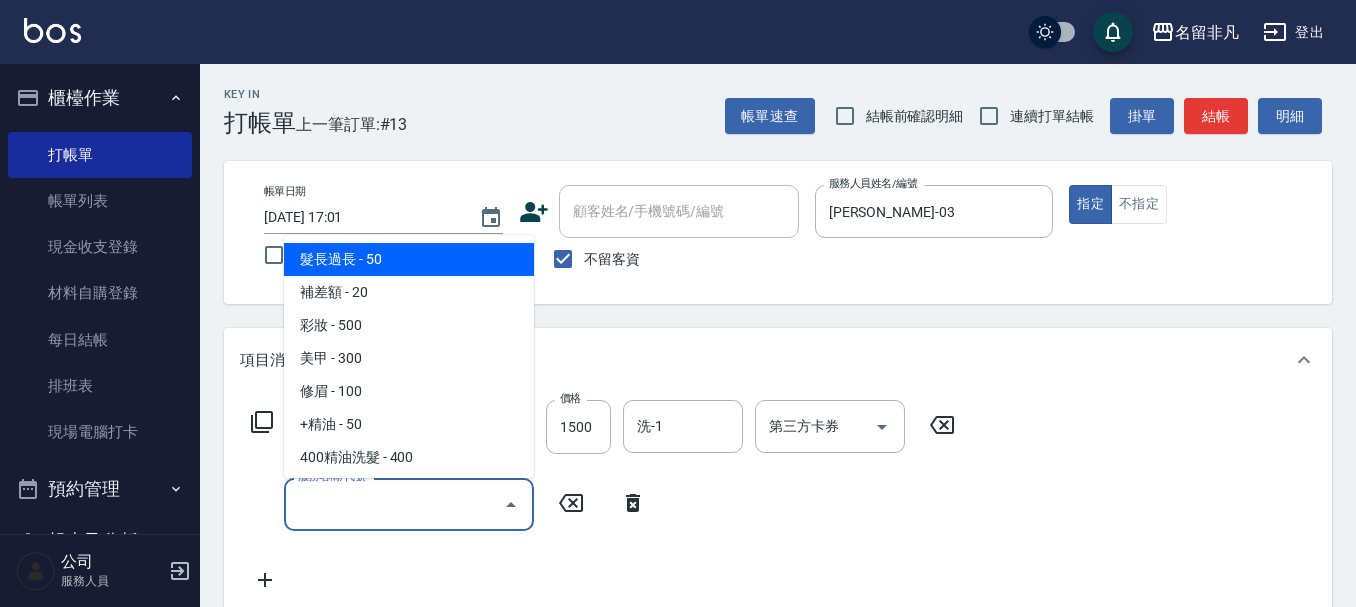 click on "服務名稱/代號" at bounding box center (394, 504) 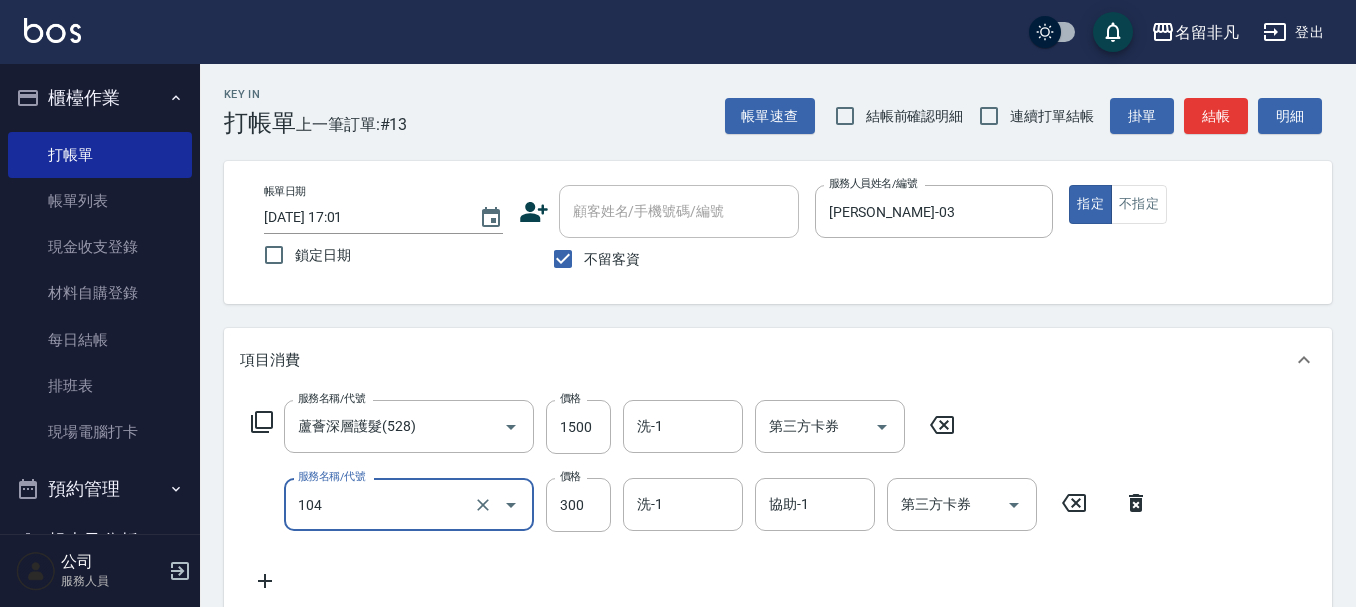 type on "洗髮(104)" 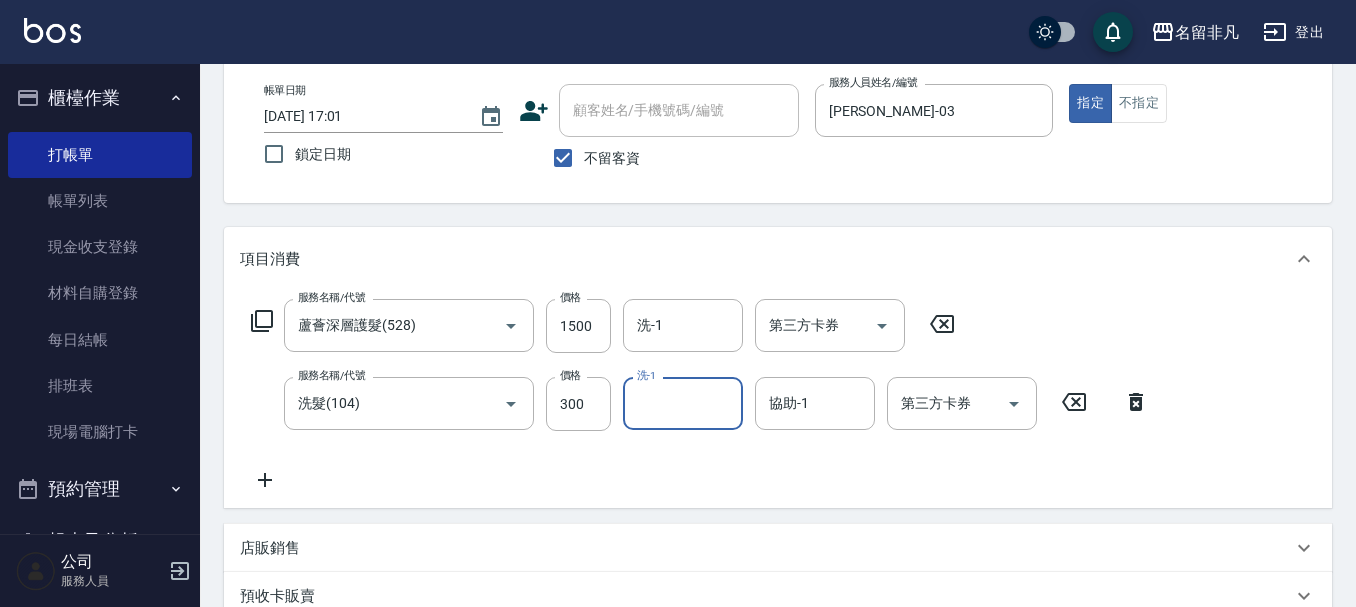 scroll, scrollTop: 100, scrollLeft: 0, axis: vertical 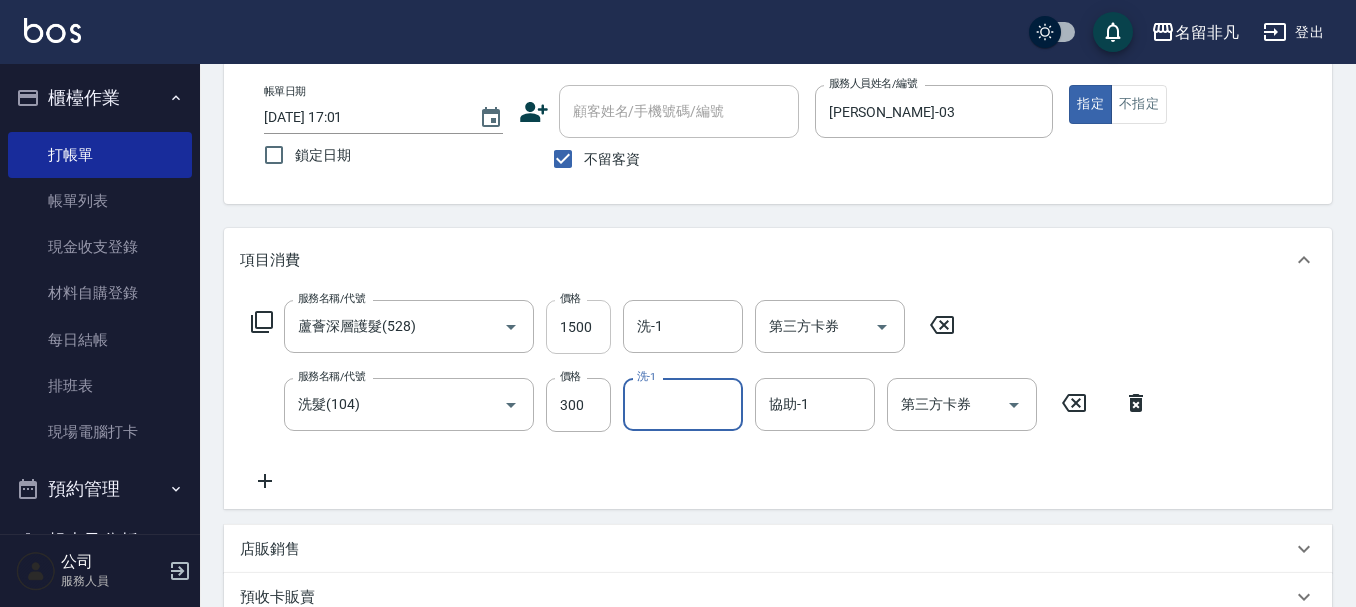 click on "1500" at bounding box center [578, 327] 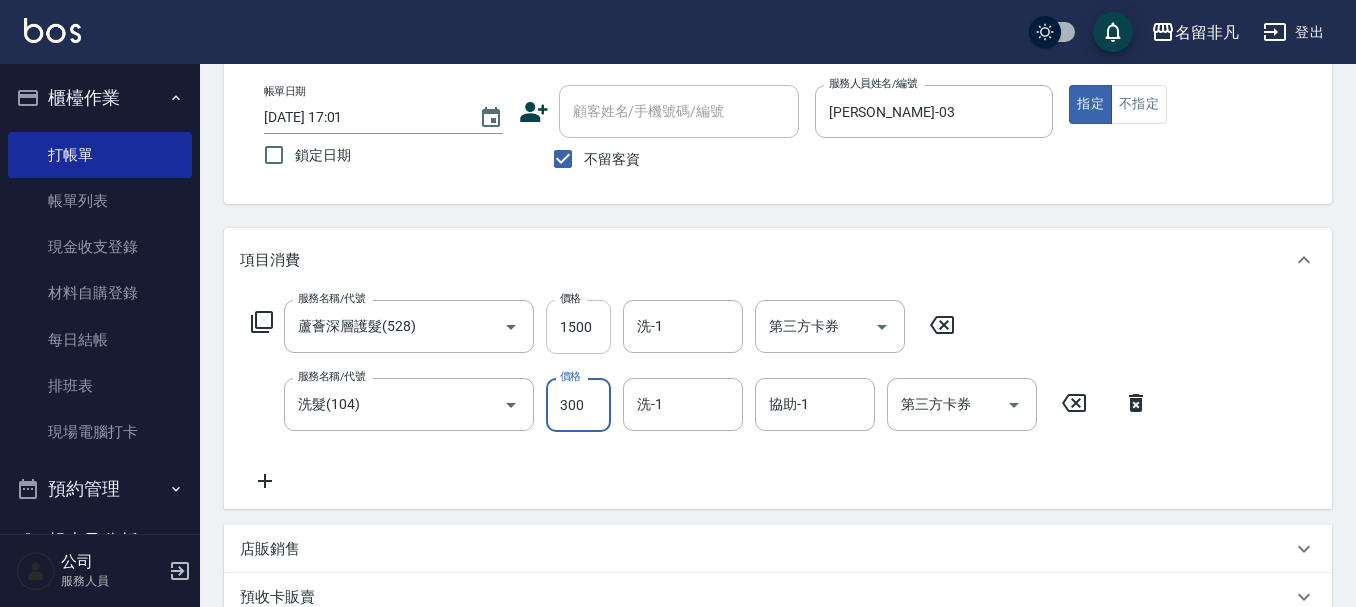 click on "1500" at bounding box center [578, 327] 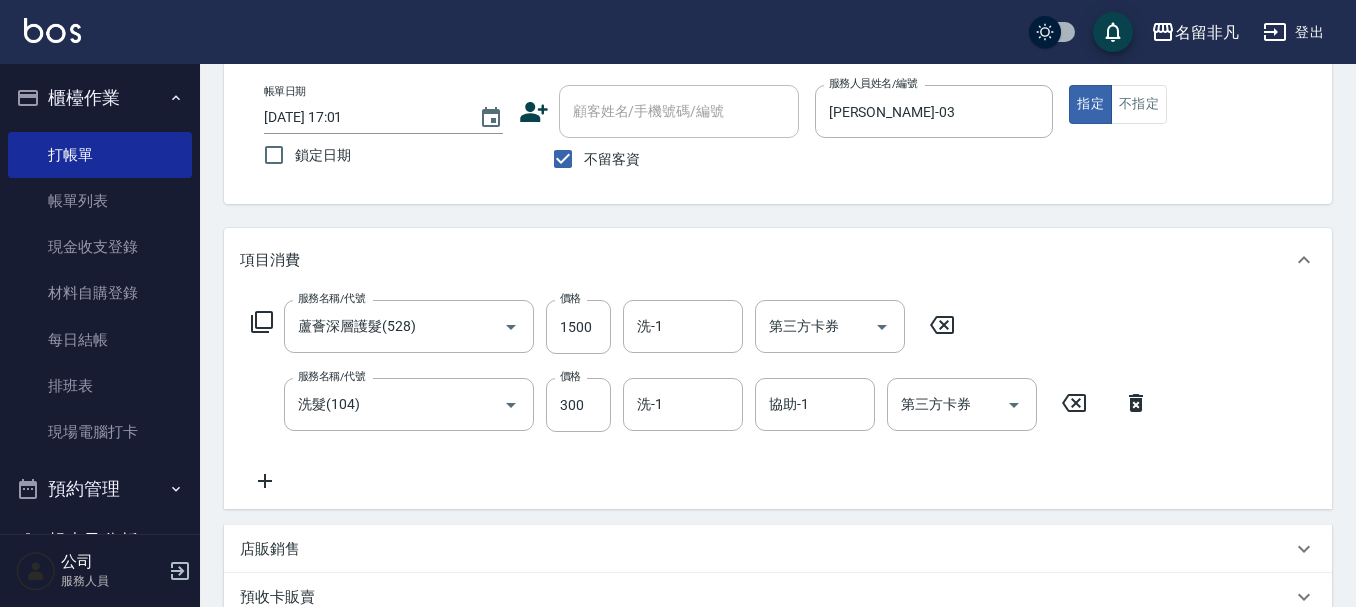 click on "Key In 打帳單 上一筆訂單:#13 帳單速查 結帳前確認明細 連續打單結帳 掛單 結帳 明細 帳單日期 [DATE] 17:01 鎖定日期 顧客姓名/手機號碼/編號 顧客姓名/手機號碼/編號 不留客資 服務人員姓名/編號 [PERSON_NAME]-03 服務人員姓名/編號 指定 不指定 項目消費 服務名稱/代號 蘆薈深層護髮(528) 服務名稱/代號 價格 1500 價格 洗-1 洗-1 第三方卡券 第三方卡券 服務名稱/代號 洗髮(104) 服務名稱/代號 價格 300 價格 洗-1 洗-1 協助-1 協助-1 第三方卡券 第三方卡券 店販銷售 服務人員姓名/編號 服務人員姓名/編號 商品代號/名稱 商品代號/名稱 預收卡販賣 卡券名稱/代號 卡券名稱/代號 其他付款方式 其他付款方式 其他付款方式 備註及來源 備註 備註 訂單來源 ​ 訂單來源 隱藏業績明細 服務消費  1800 店販消費  0 使用預收卡  0 業績合計   1800 預收卡販賣  0 會員卡販賣  0 扣入金  0 現金應收   1800" at bounding box center [778, 449] 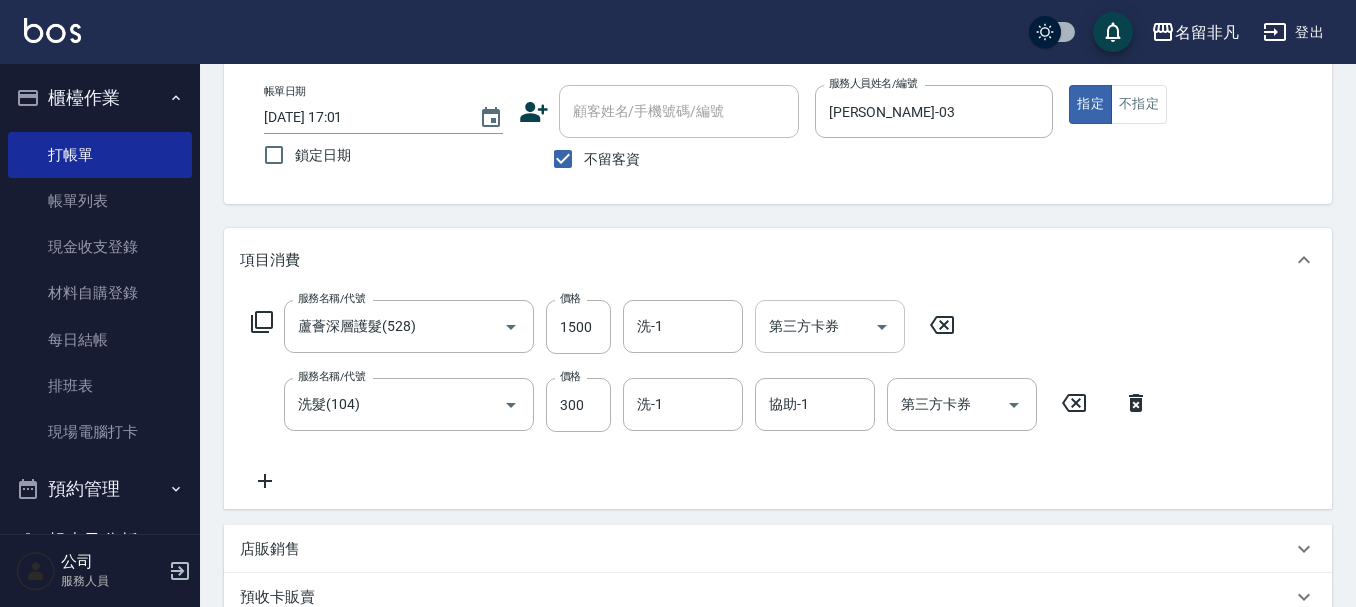 click on "第三方卡券" at bounding box center [815, 326] 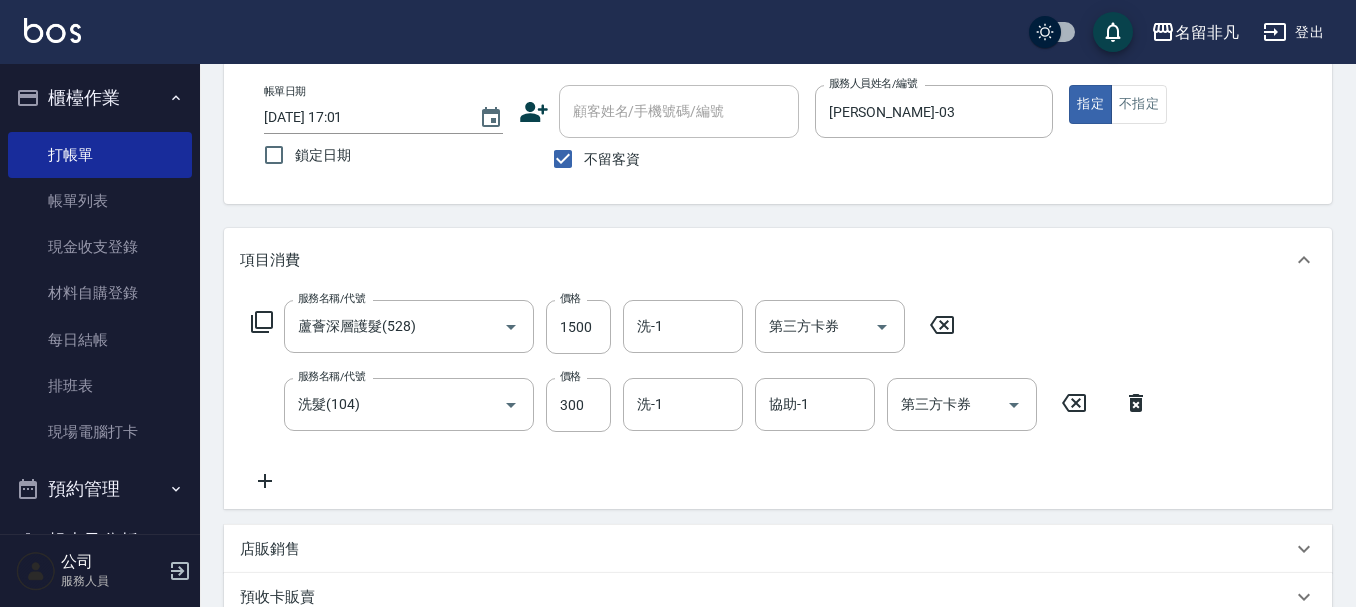 click on "Key In 打帳單 上一筆訂單:#13 帳單速查 結帳前確認明細 連續打單結帳 掛單 結帳 明細 帳單日期 [DATE] 17:01 鎖定日期 顧客姓名/手機號碼/編號 顧客姓名/手機號碼/編號 不留客資 服務人員姓名/編號 [PERSON_NAME]-03 服務人員姓名/編號 指定 不指定 項目消費 服務名稱/代號 蘆薈深層護髮(528) 服務名稱/代號 價格 1500 價格 洗-1 洗-1 第三方卡券 第三方卡券 服務名稱/代號 洗髮(104) 服務名稱/代號 價格 300 價格 洗-1 洗-1 協助-1 協助-1 第三方卡券 第三方卡券 店販銷售 服務人員姓名/編號 服務人員姓名/編號 商品代號/名稱 商品代號/名稱 預收卡販賣 卡券名稱/代號 卡券名稱/代號 其他付款方式 其他付款方式 其他付款方式 備註及來源 備註 備註 訂單來源 ​ 訂單來源 隱藏業績明細 服務消費  1800 店販消費  0 使用預收卡  0 業績合計   1800 預收卡販賣  0 會員卡販賣  0 扣入金  0 現金應收   1800" at bounding box center [778, 449] 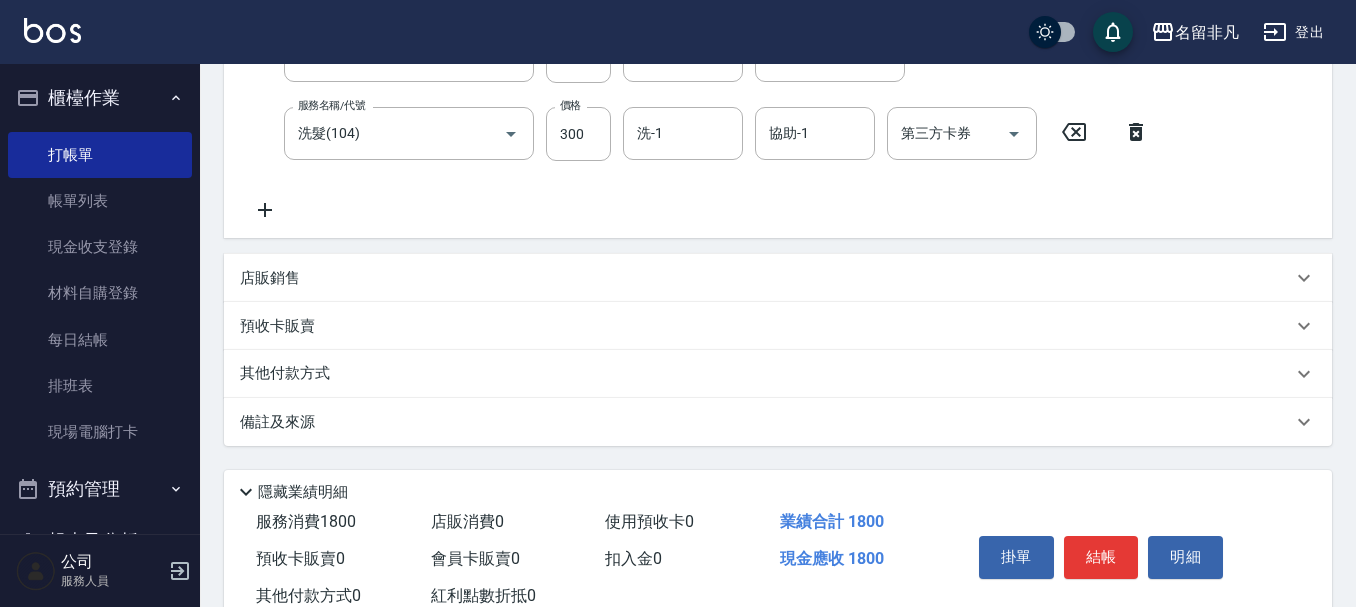 scroll, scrollTop: 336, scrollLeft: 0, axis: vertical 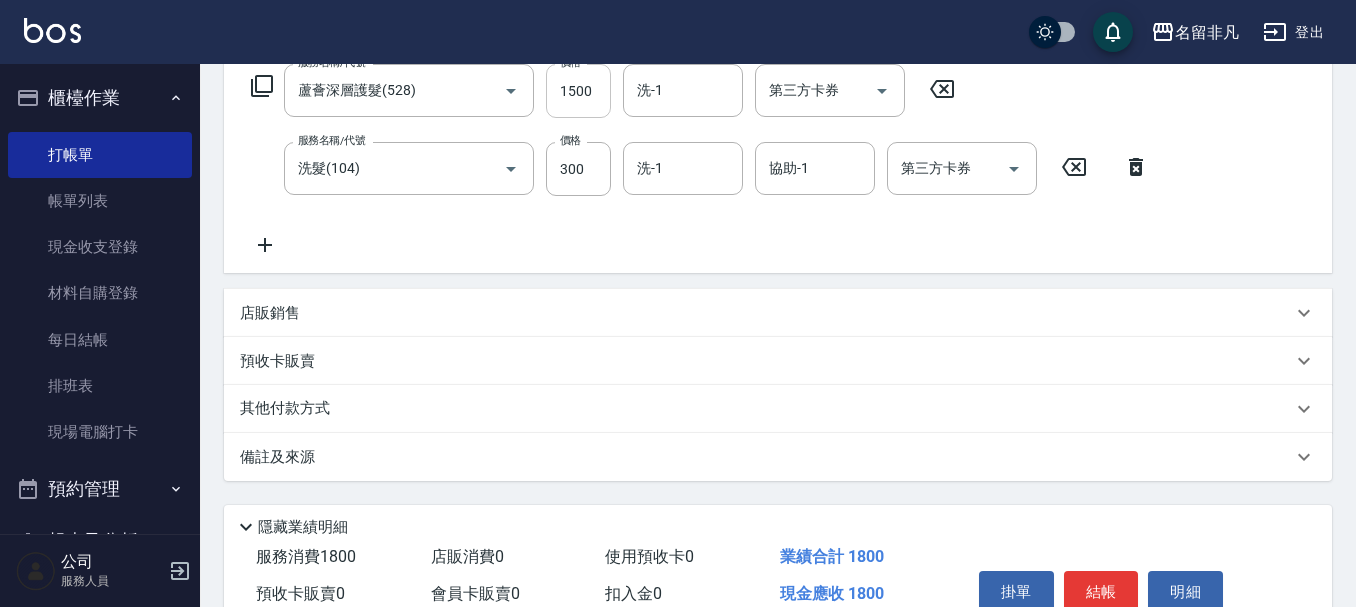 click on "1500" at bounding box center (578, 91) 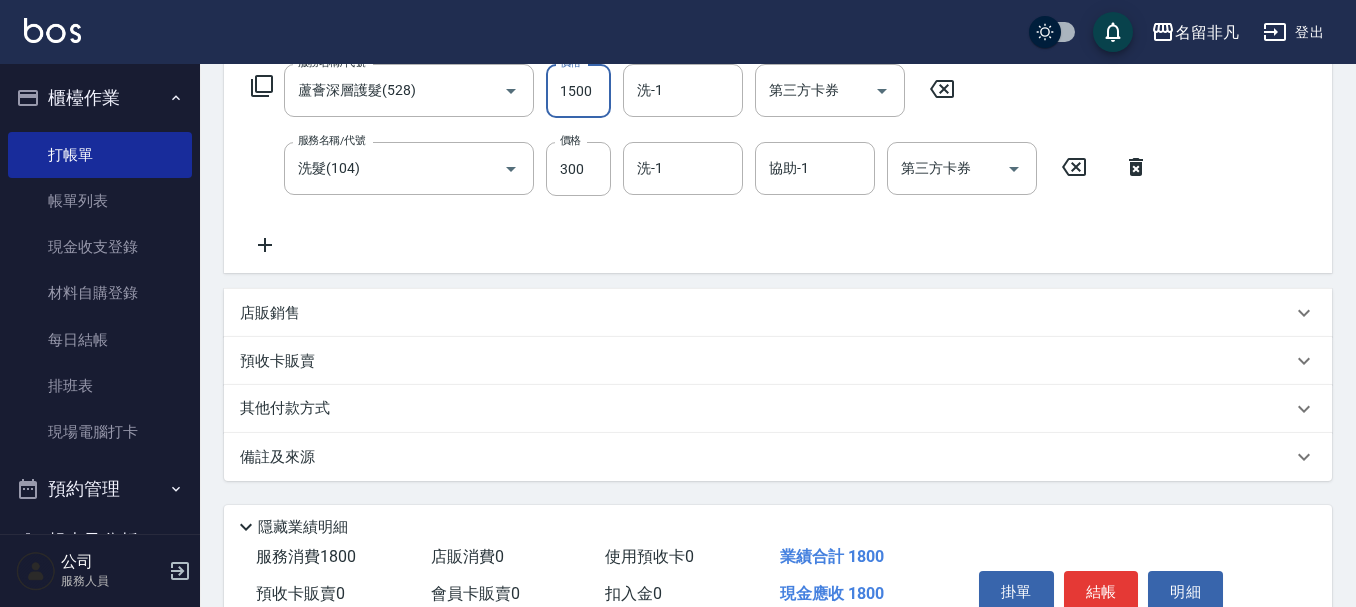 click on "1500" at bounding box center [578, 91] 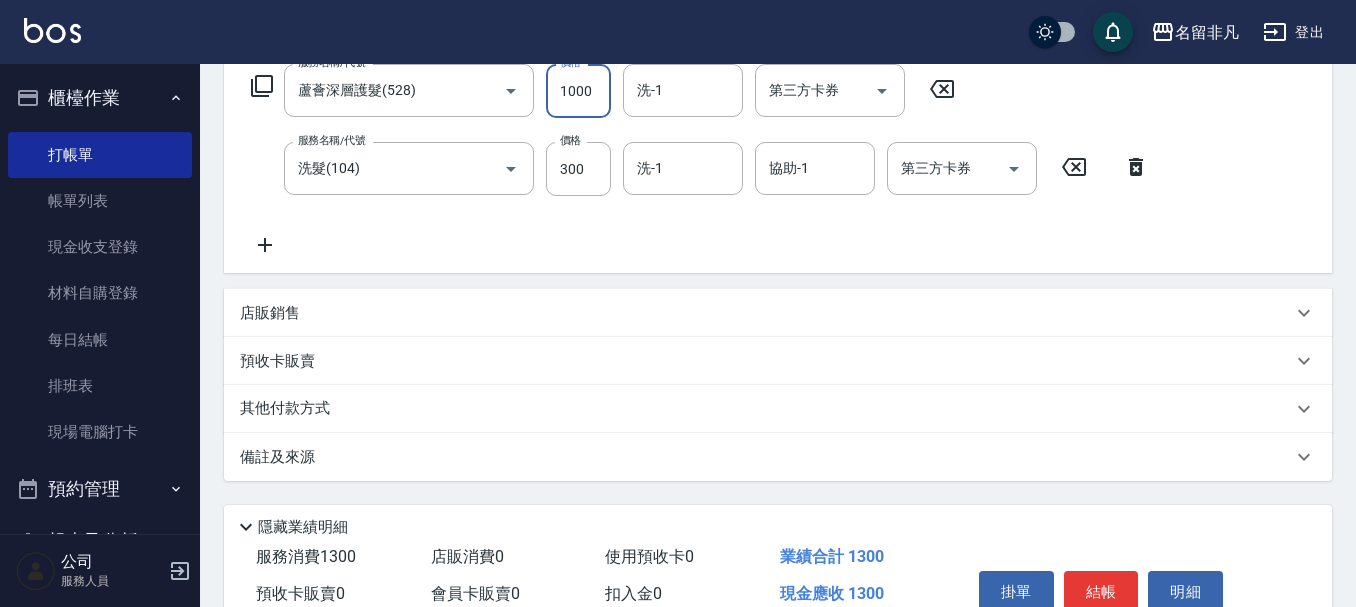 type on "1000" 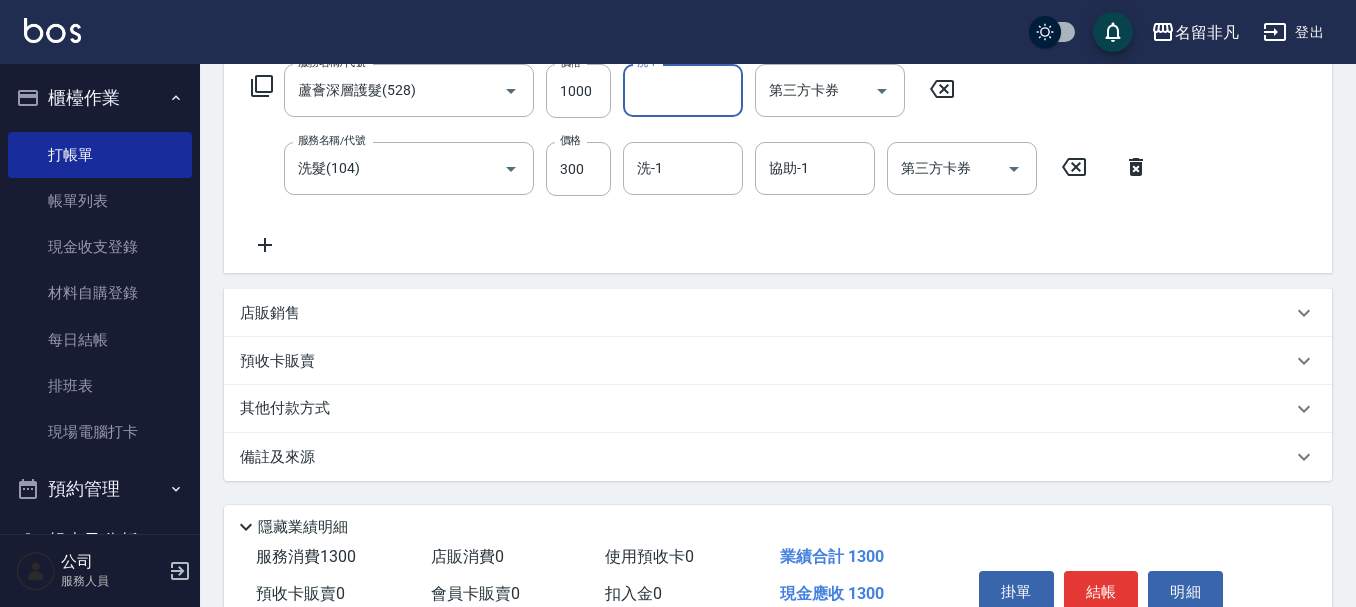 click on "其他付款方式" at bounding box center (778, 409) 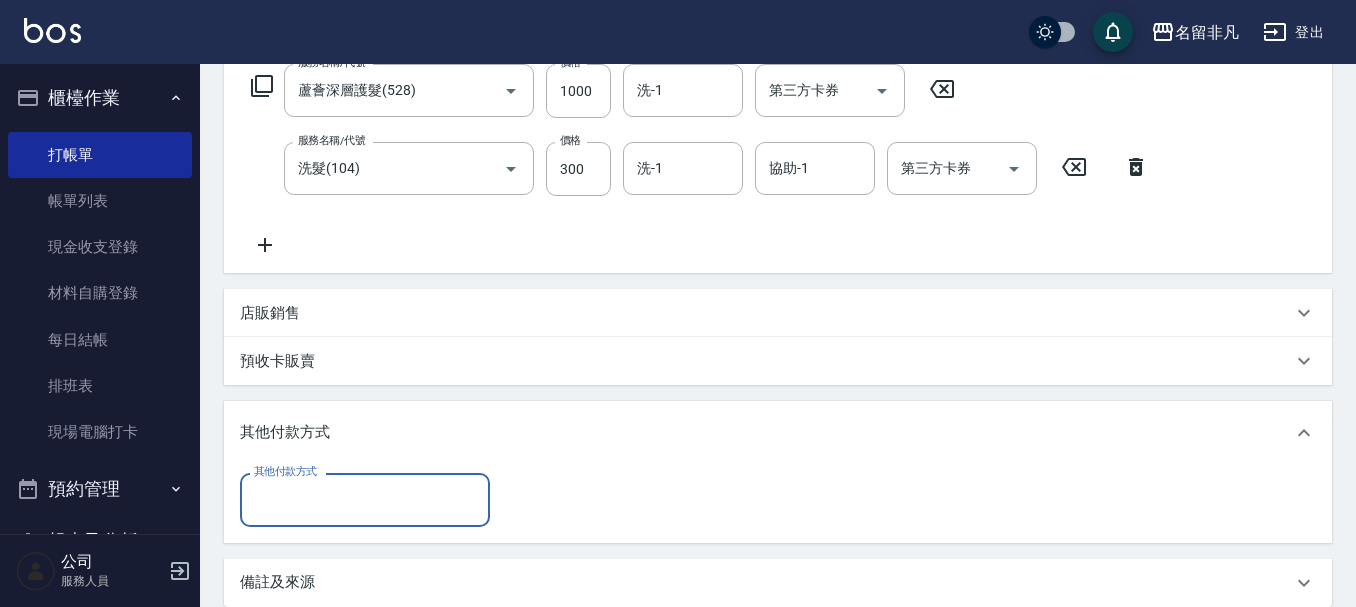 scroll, scrollTop: 0, scrollLeft: 0, axis: both 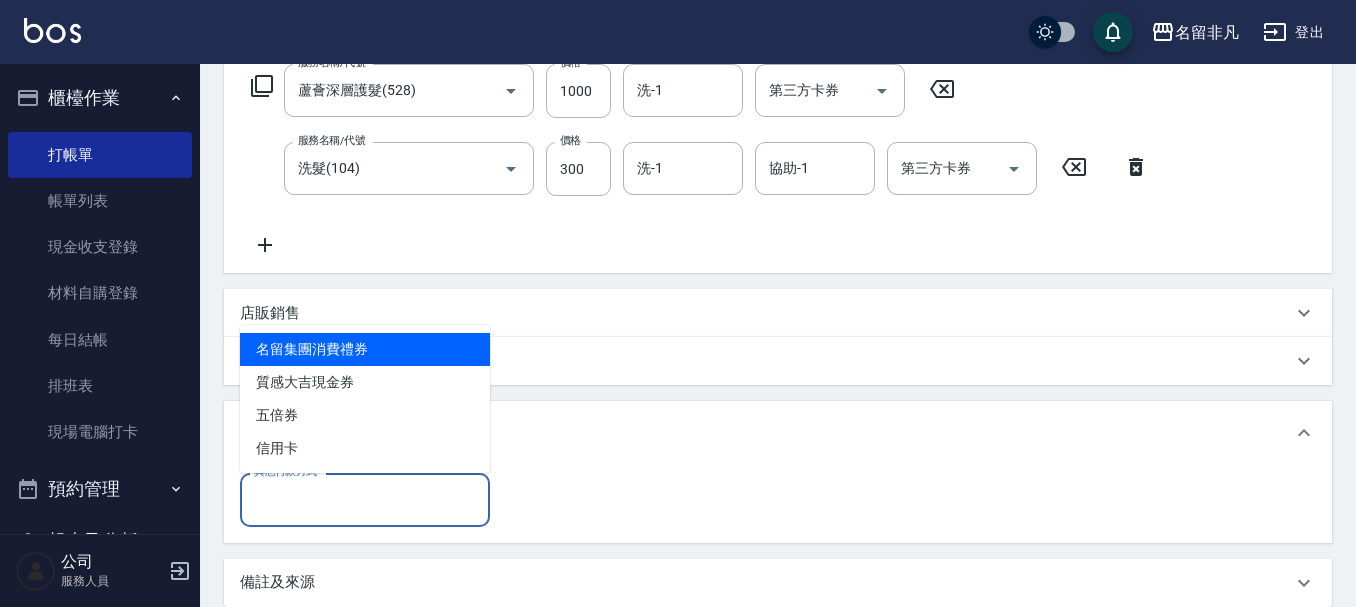 click on "名留集團消費禮券" at bounding box center [365, 349] 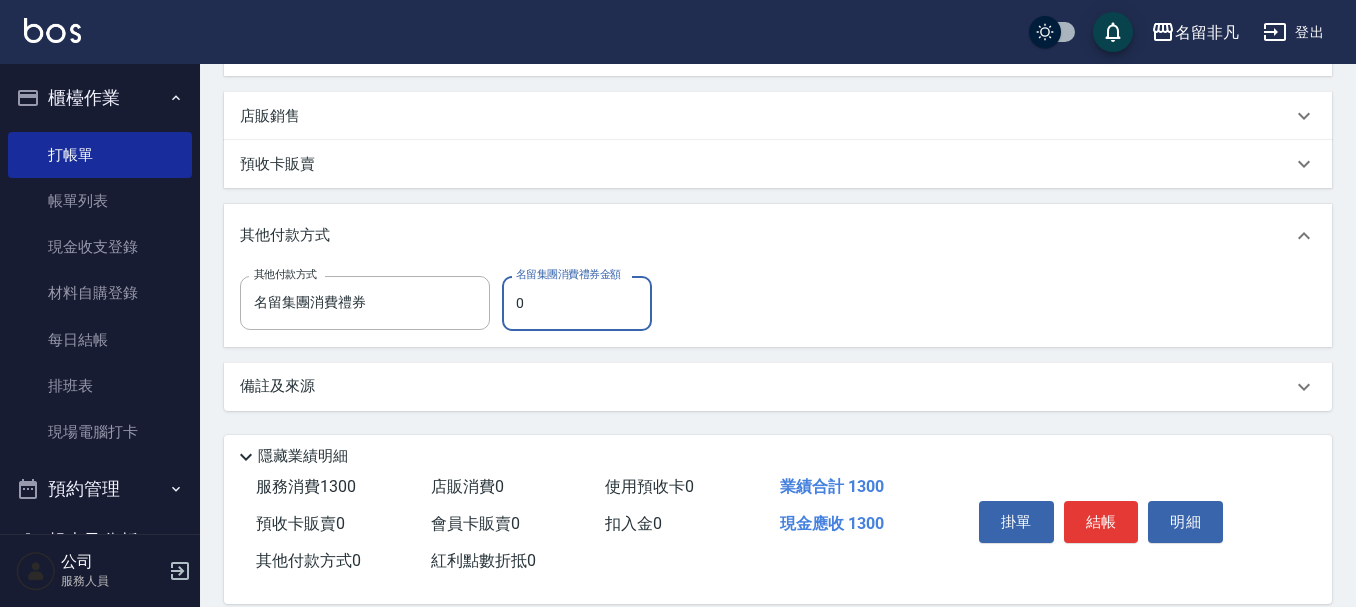 scroll, scrollTop: 536, scrollLeft: 0, axis: vertical 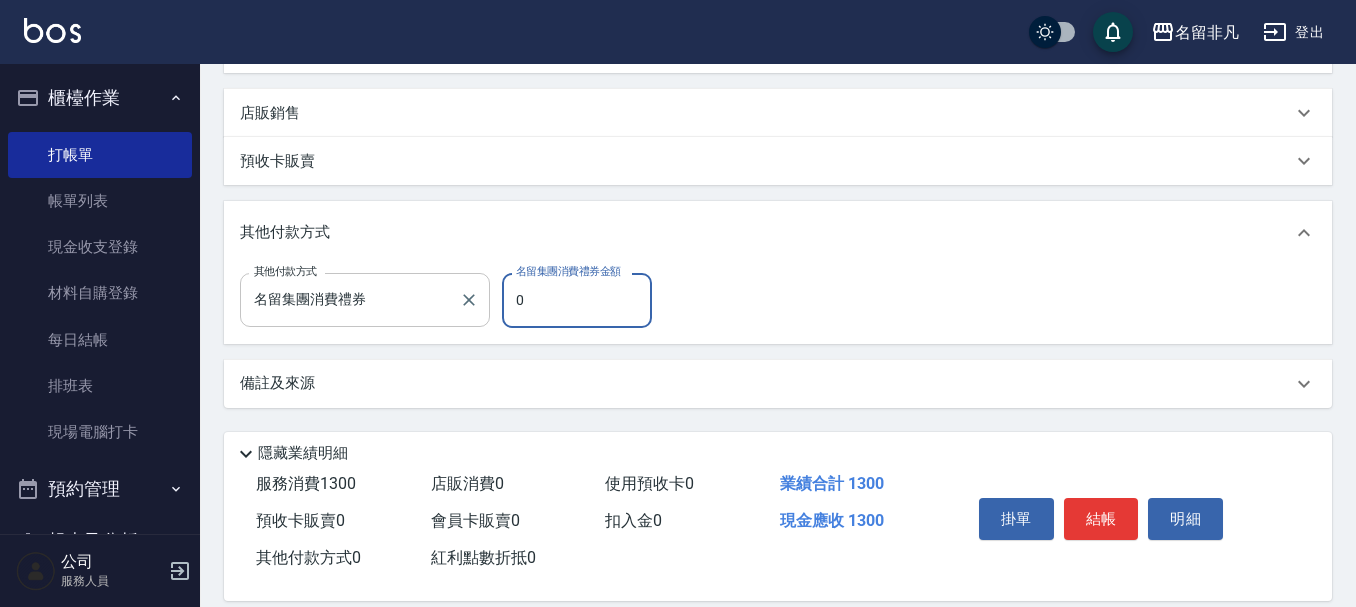 drag, startPoint x: 570, startPoint y: 311, endPoint x: 488, endPoint y: 283, distance: 86.64872 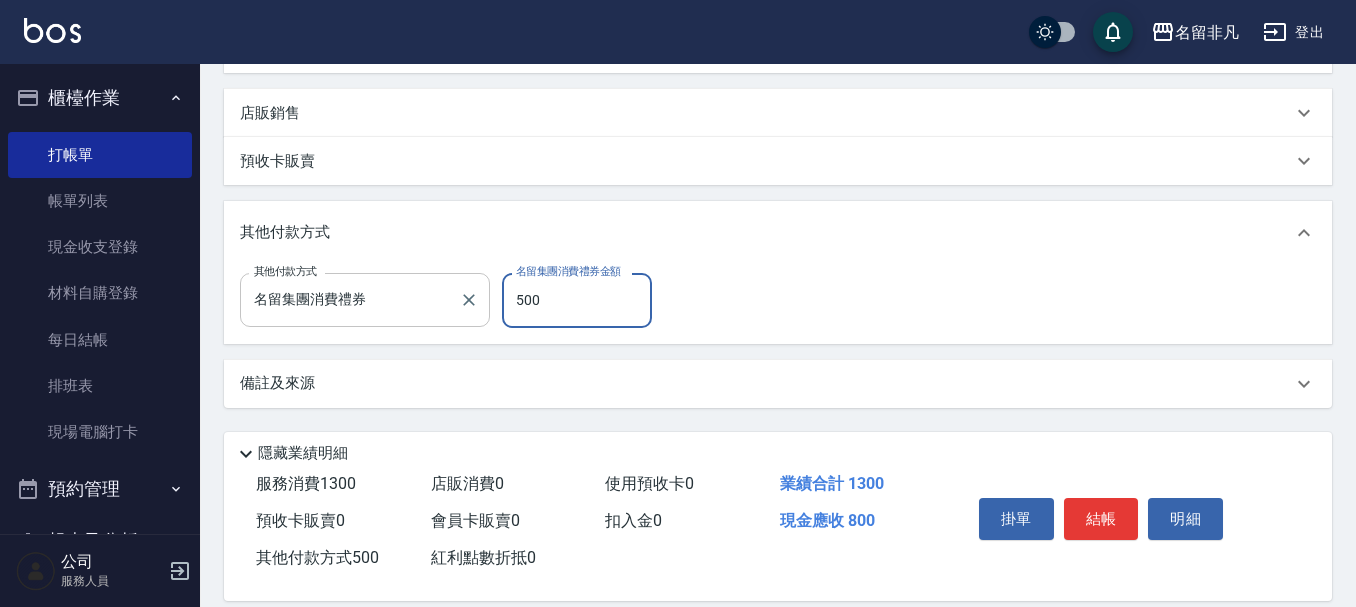 type on "500" 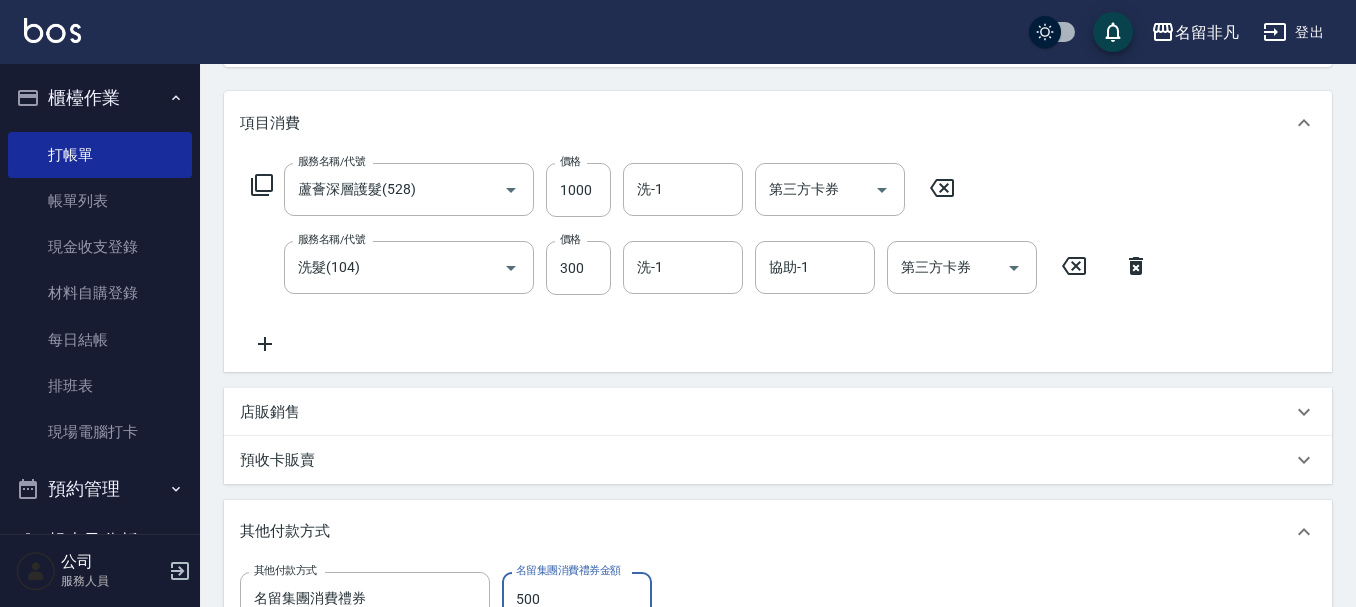 scroll, scrollTop: 236, scrollLeft: 0, axis: vertical 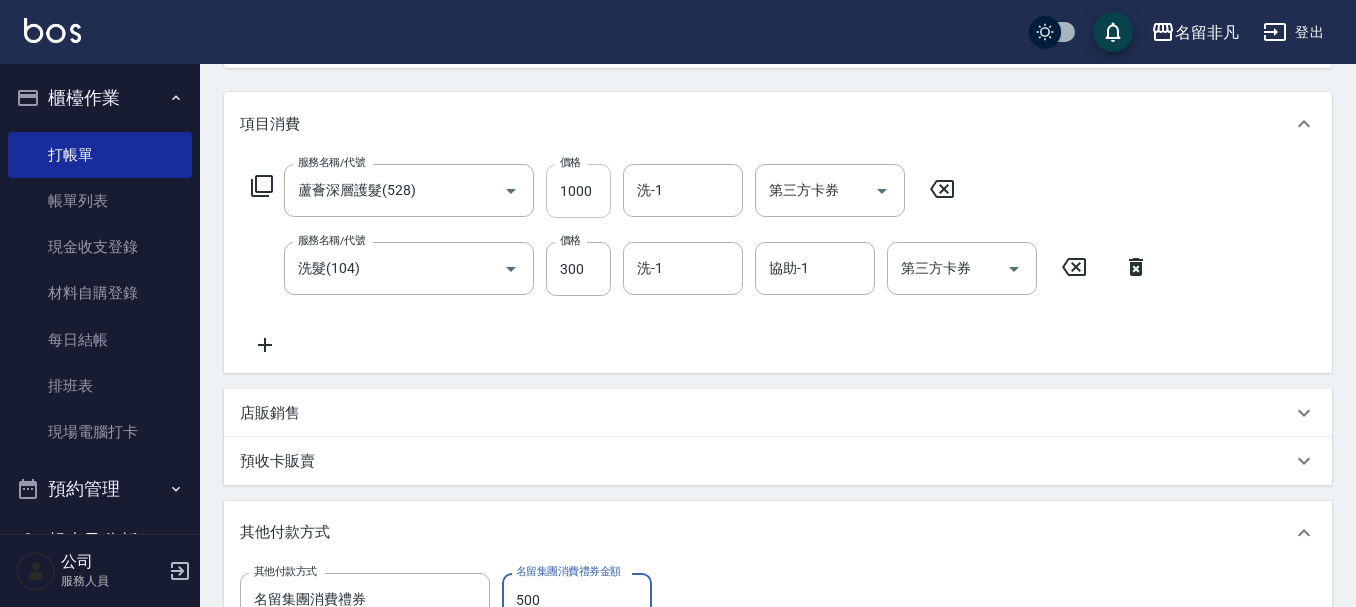 click on "1000" at bounding box center [578, 191] 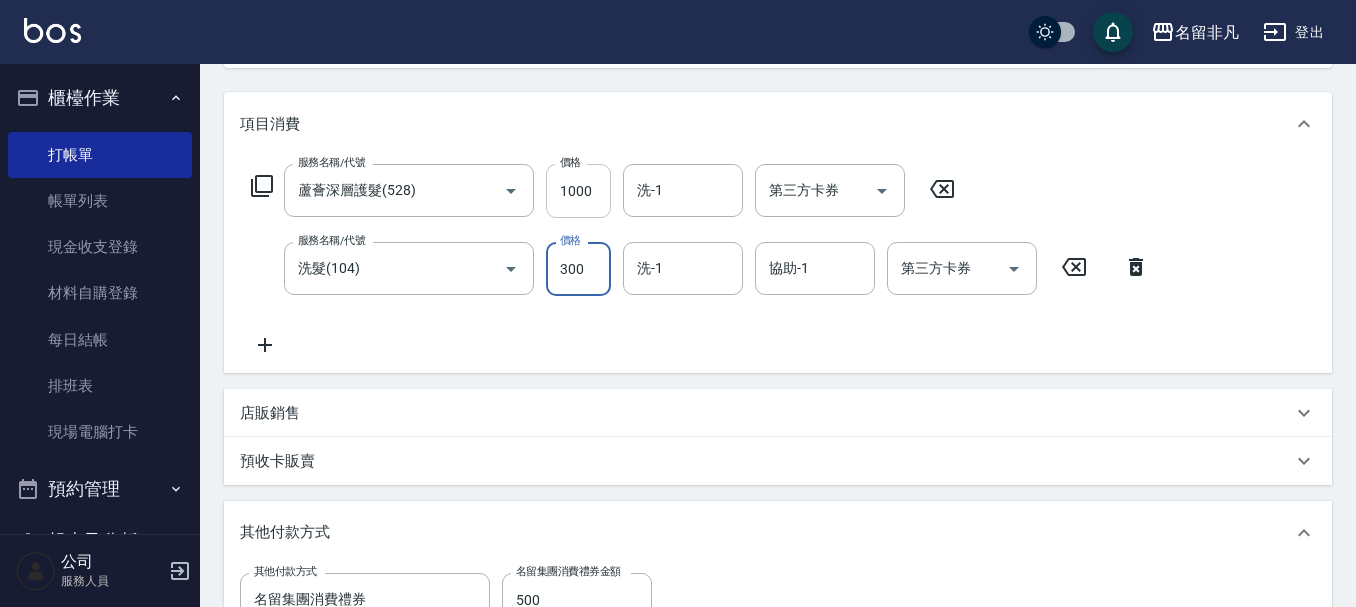 click on "1000" at bounding box center (578, 191) 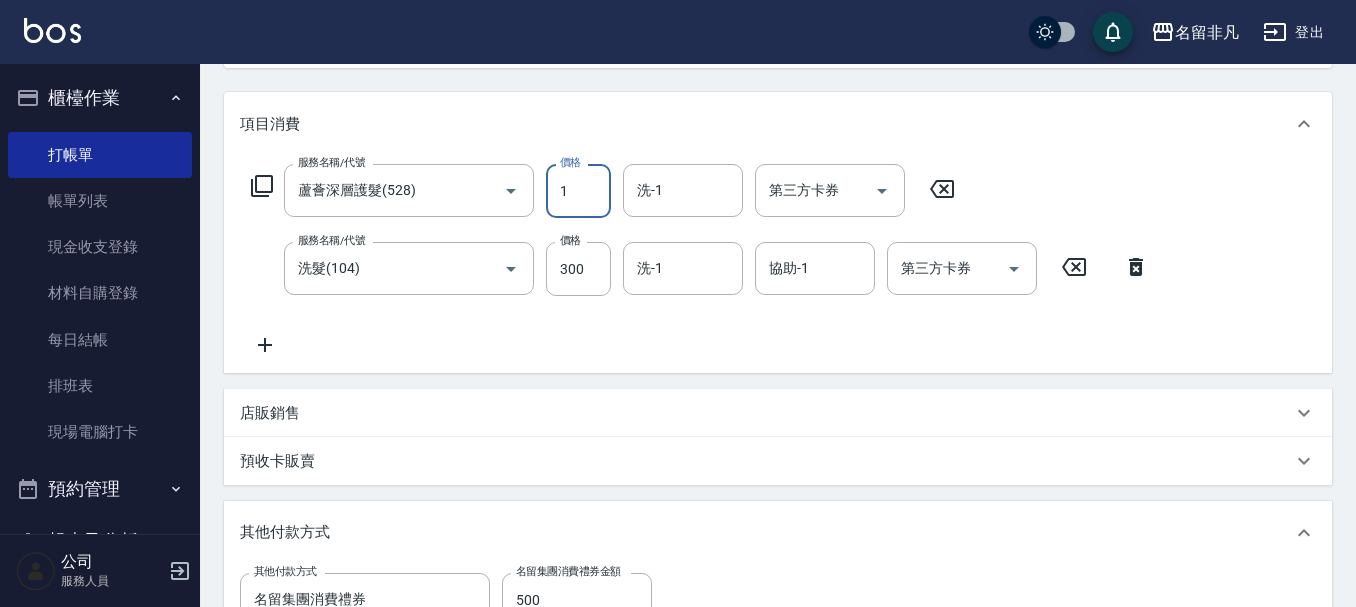 type on "15" 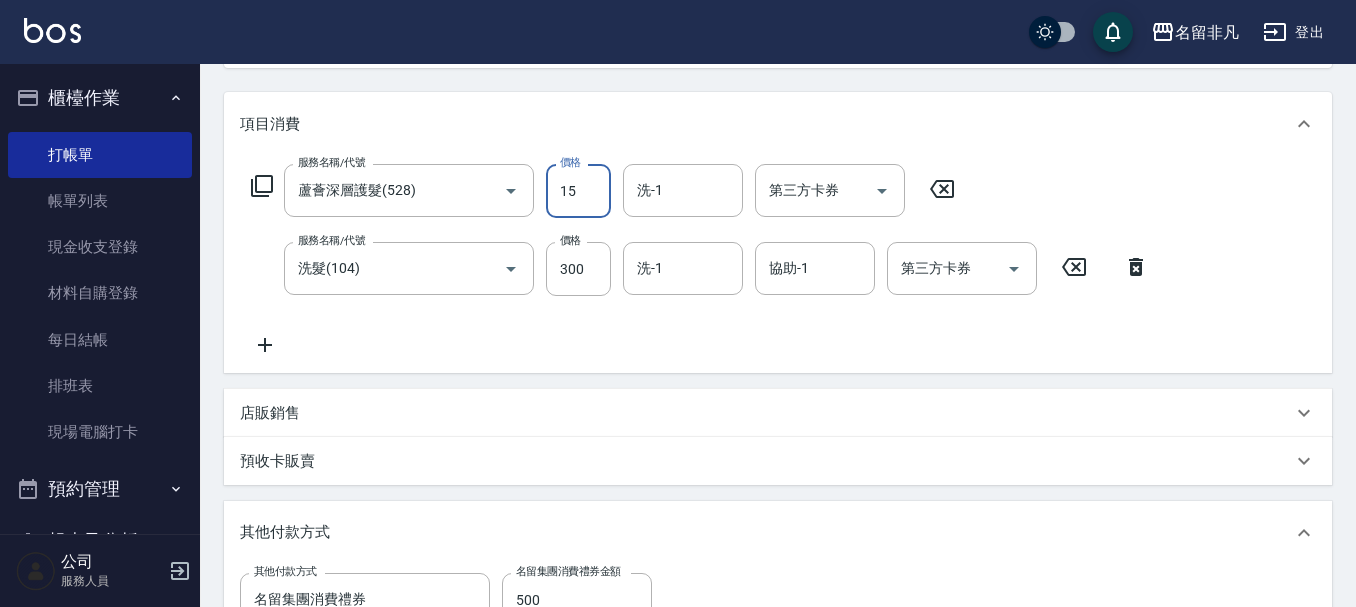 type on "0" 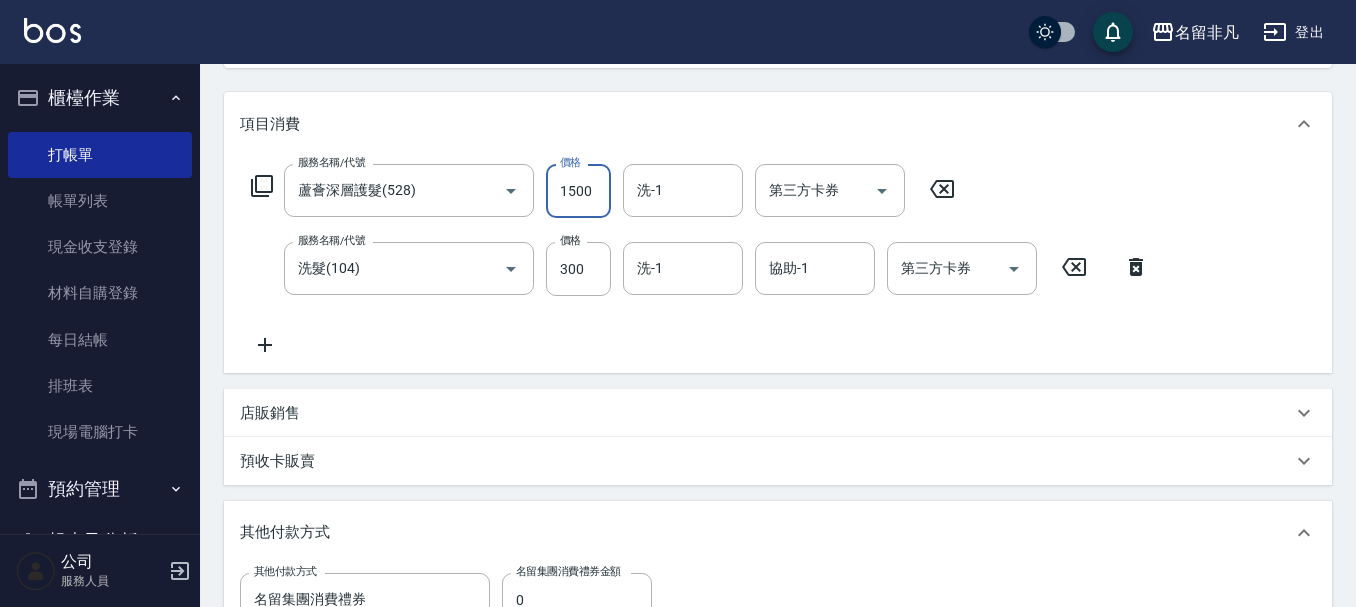 type on "1500" 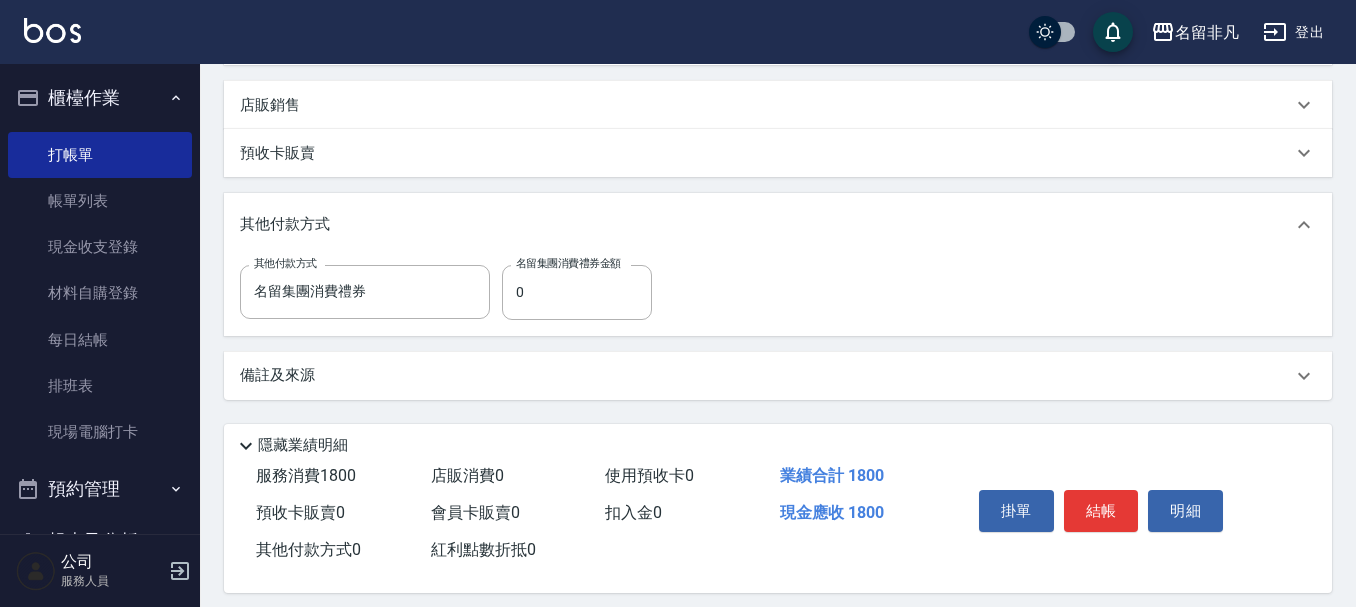 scroll, scrollTop: 563, scrollLeft: 0, axis: vertical 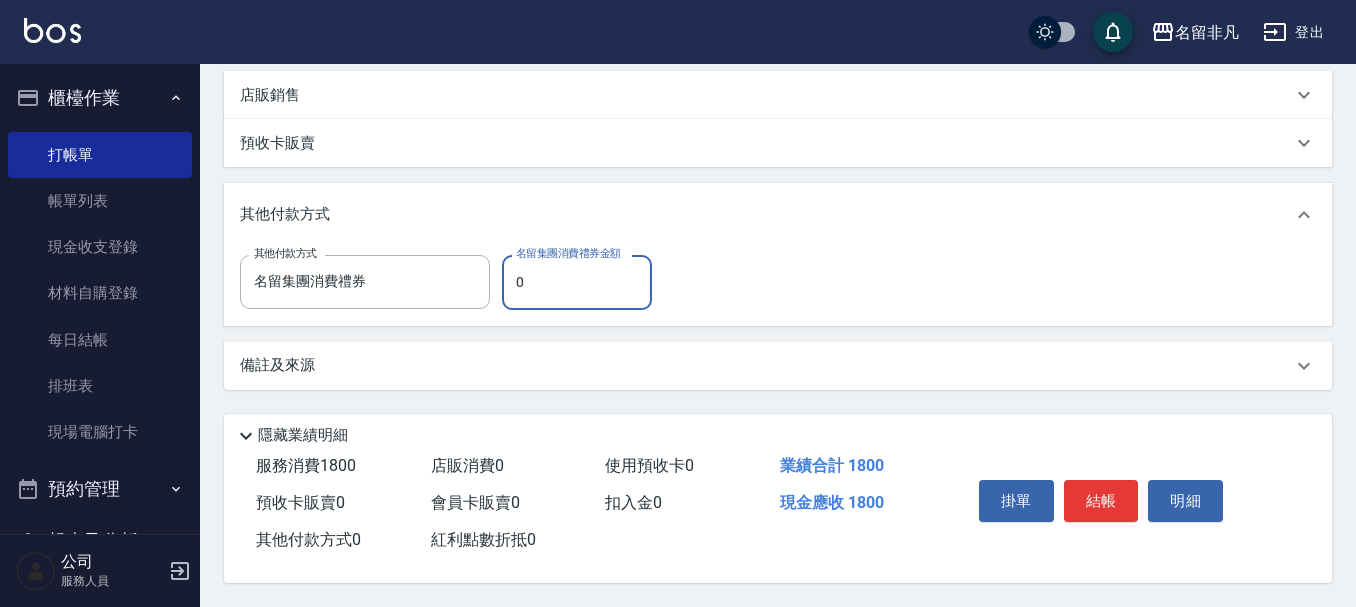 drag, startPoint x: 584, startPoint y: 266, endPoint x: 519, endPoint y: 279, distance: 66.287254 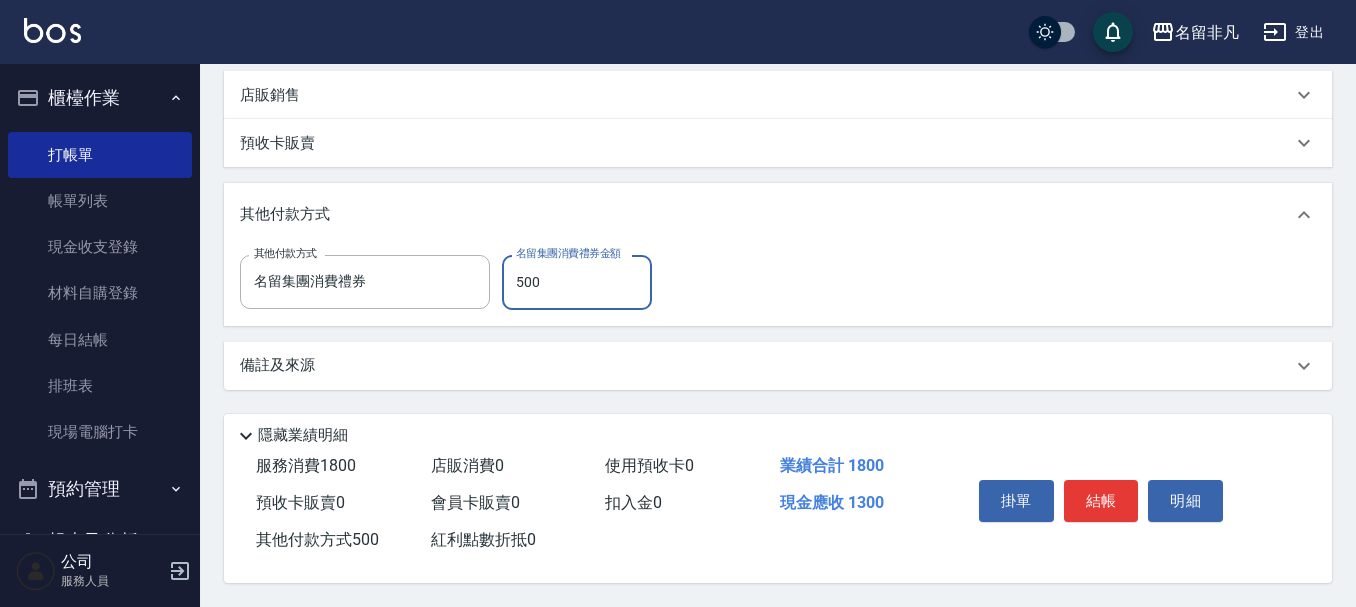 type on "500" 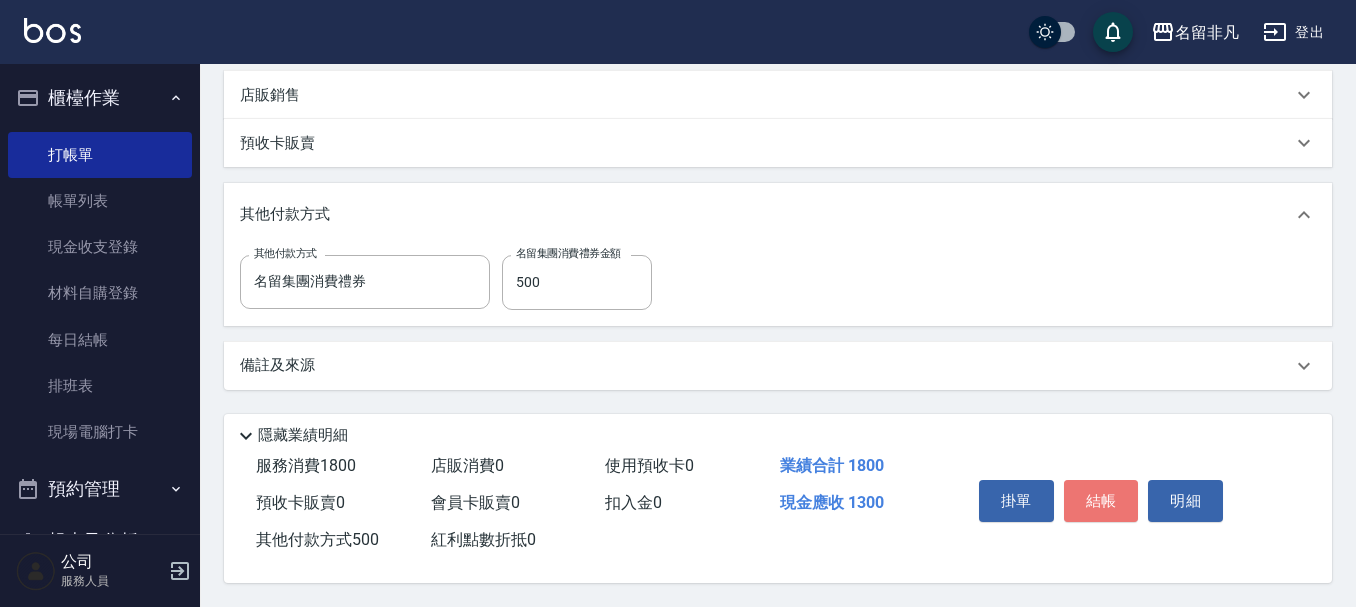 drag, startPoint x: 1074, startPoint y: 485, endPoint x: 1069, endPoint y: 494, distance: 10.29563 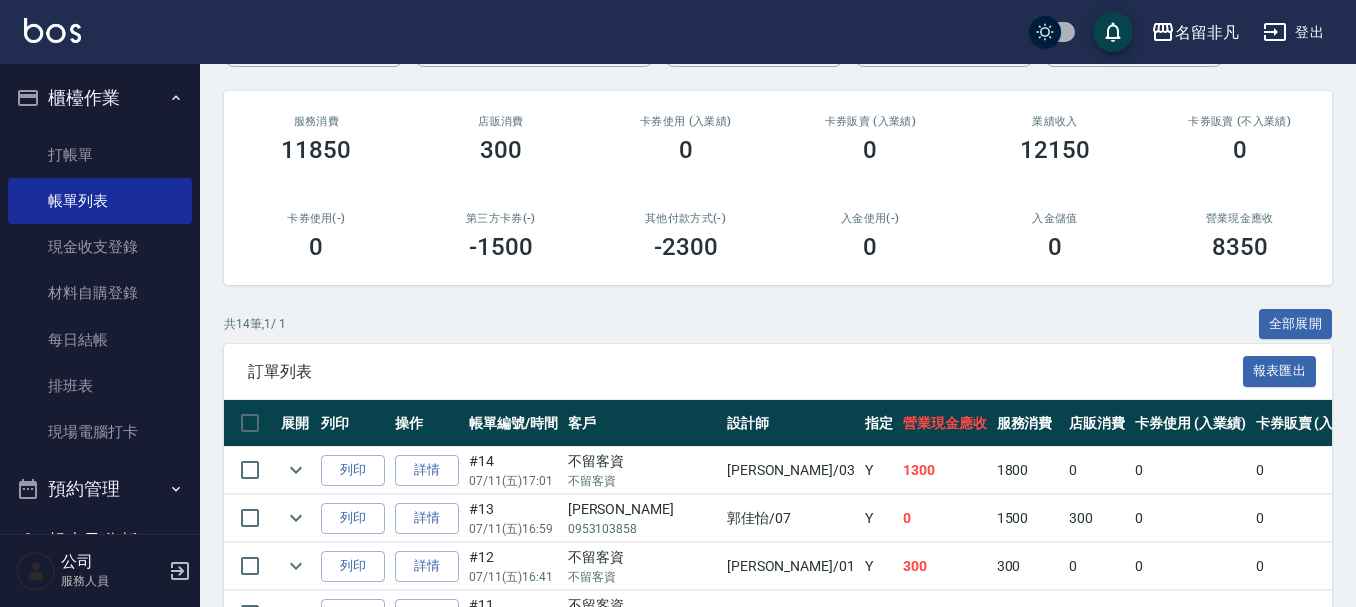 scroll, scrollTop: 300, scrollLeft: 0, axis: vertical 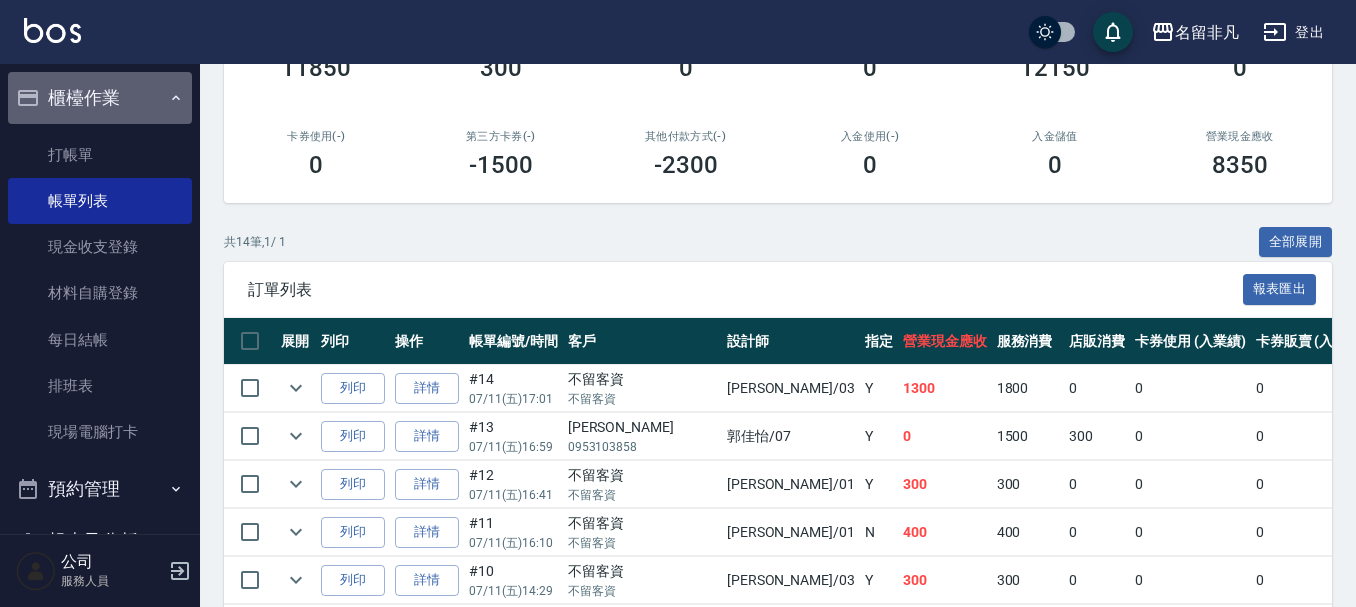 click on "櫃檯作業" at bounding box center (100, 98) 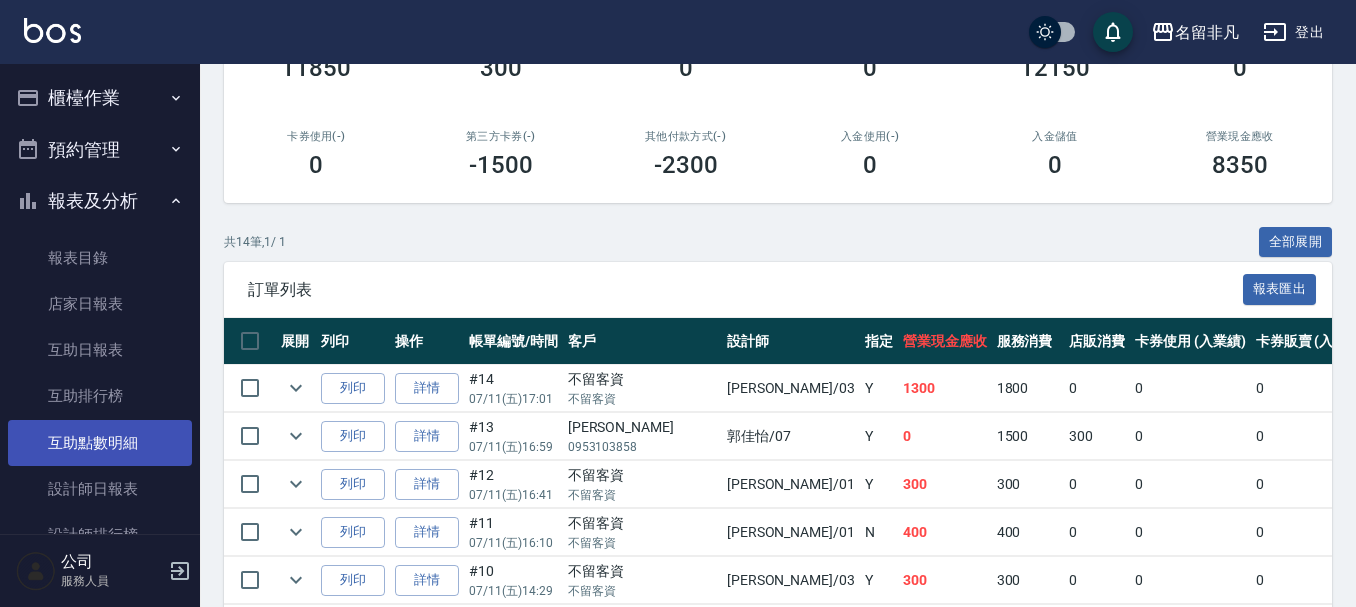 scroll, scrollTop: 100, scrollLeft: 0, axis: vertical 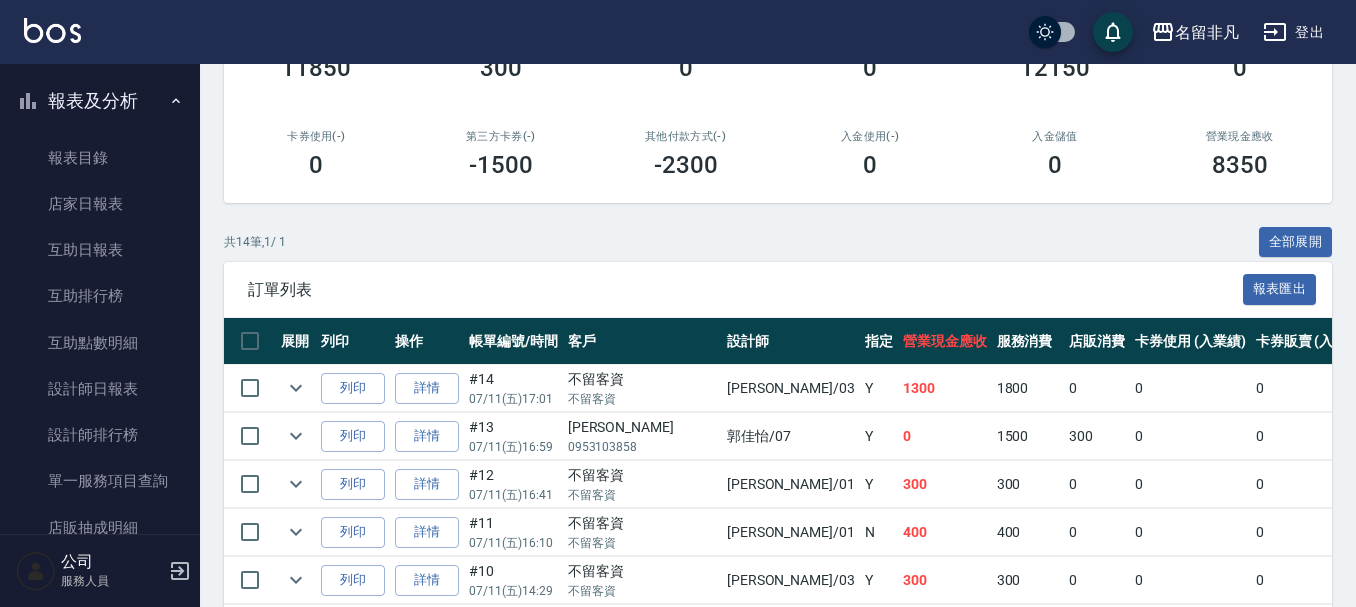 click on "報表及分析" at bounding box center (100, 101) 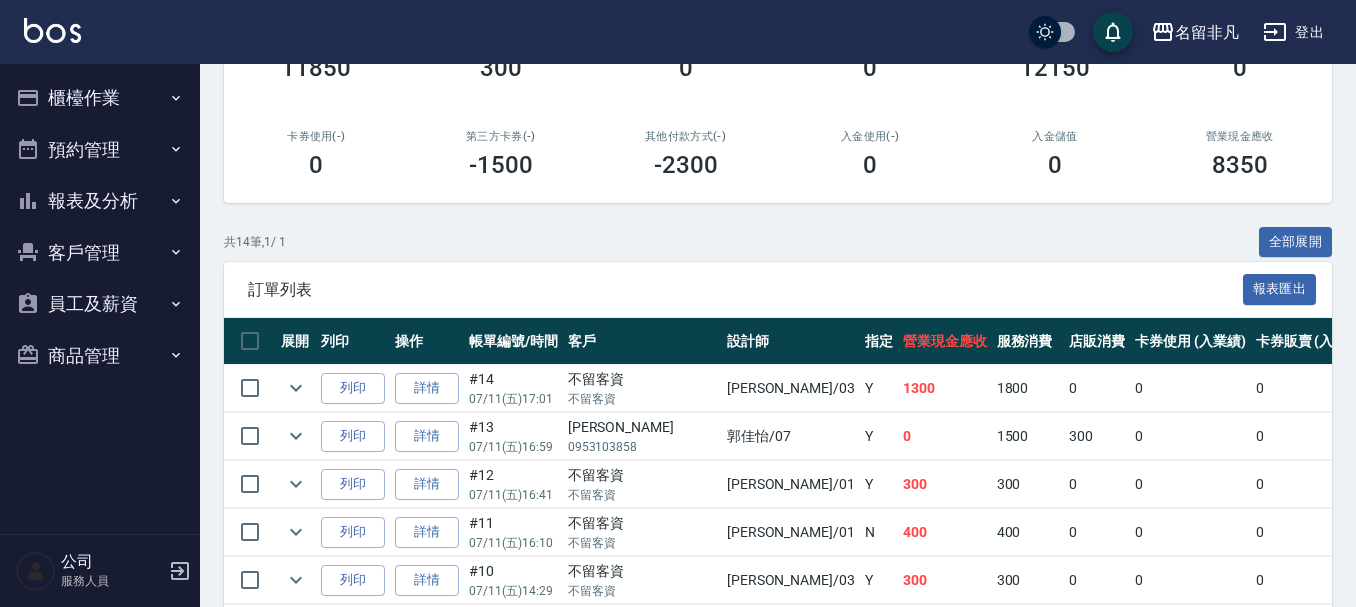 scroll, scrollTop: 0, scrollLeft: 0, axis: both 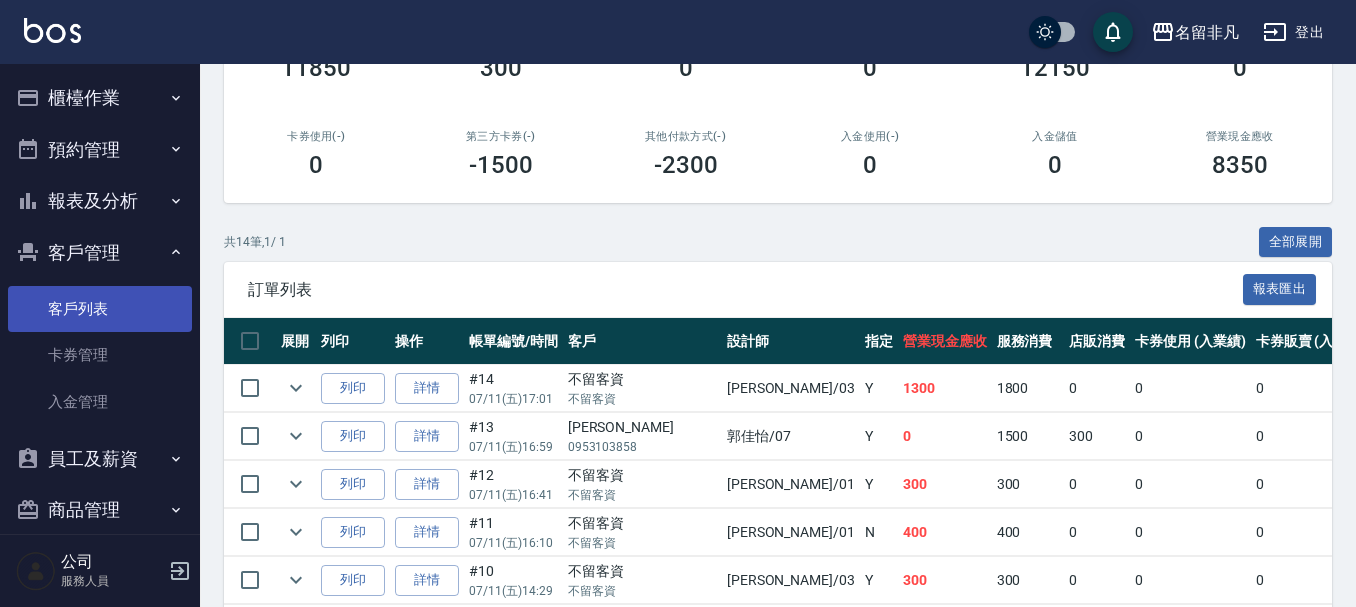 click on "客戶列表" at bounding box center (100, 309) 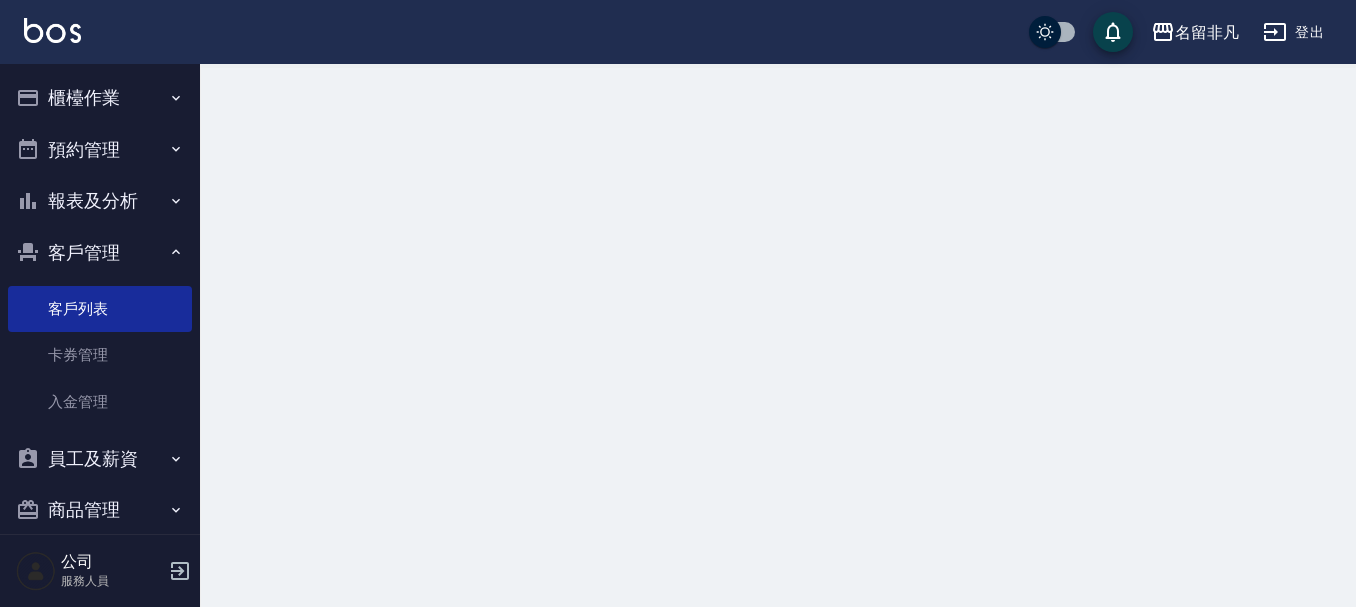 scroll, scrollTop: 0, scrollLeft: 0, axis: both 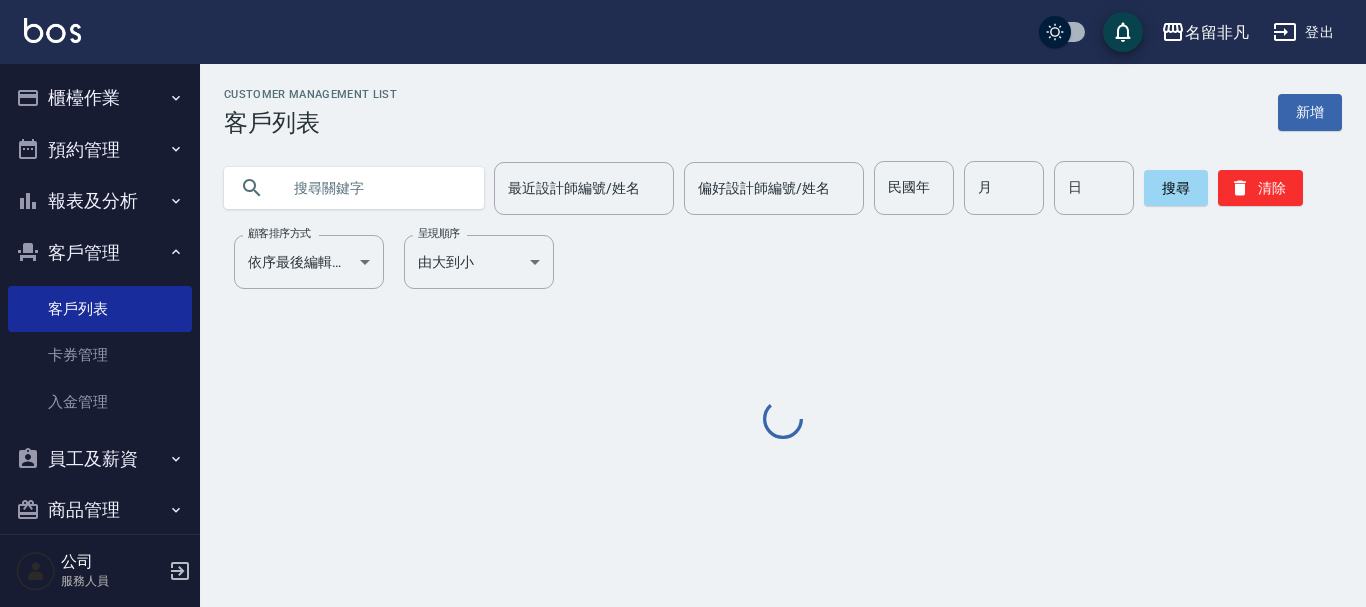 click at bounding box center [374, 188] 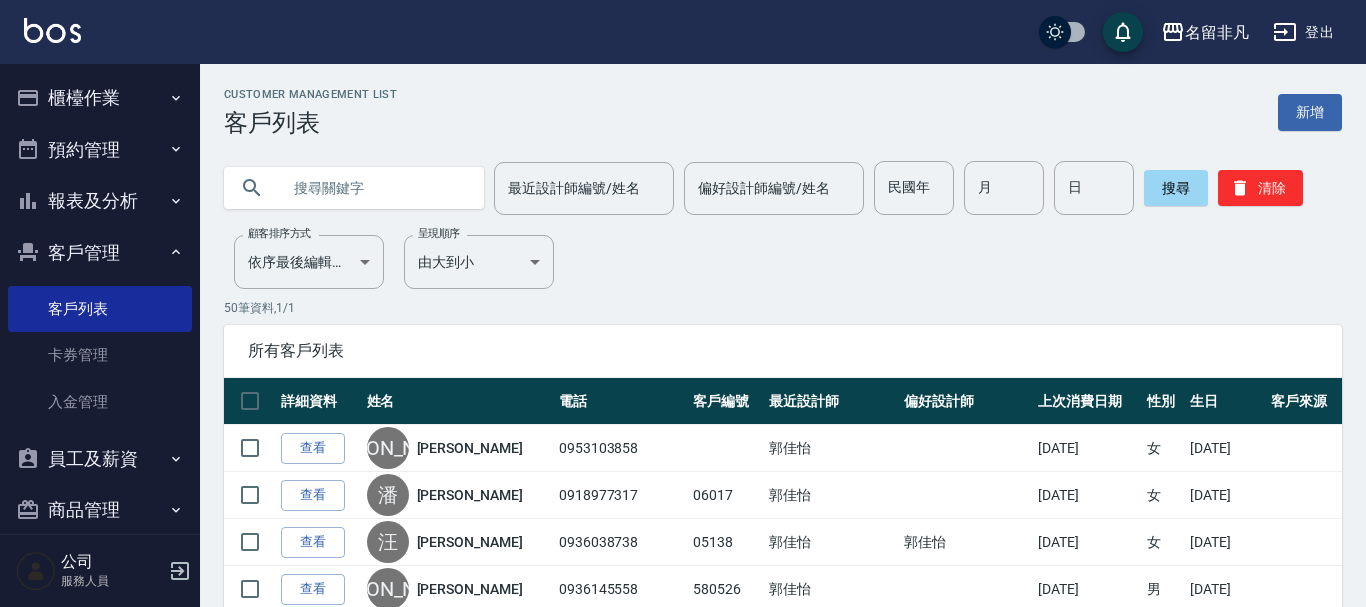 click at bounding box center (374, 188) 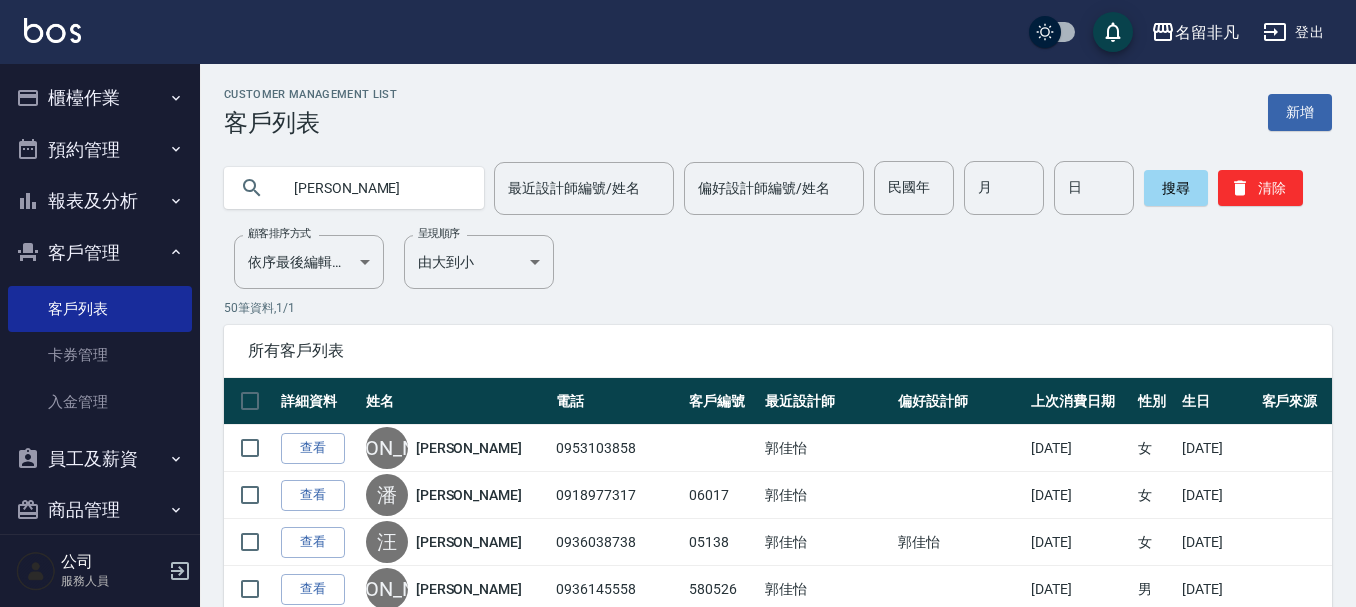 type on "大" 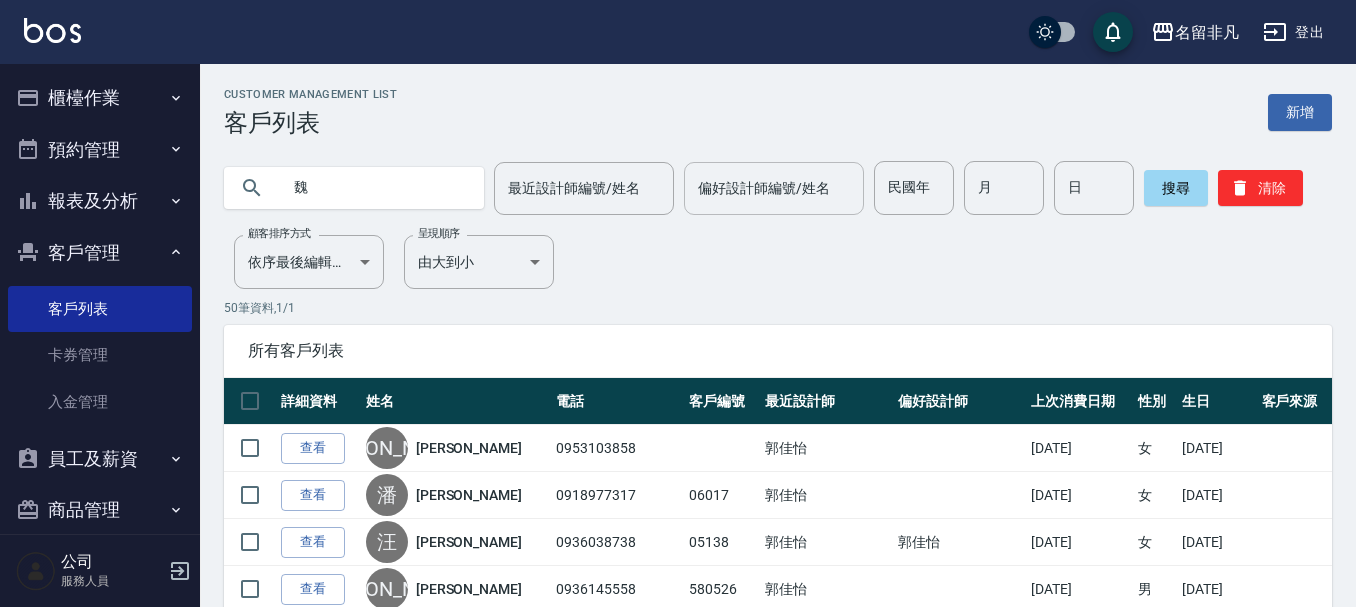 type on "魏" 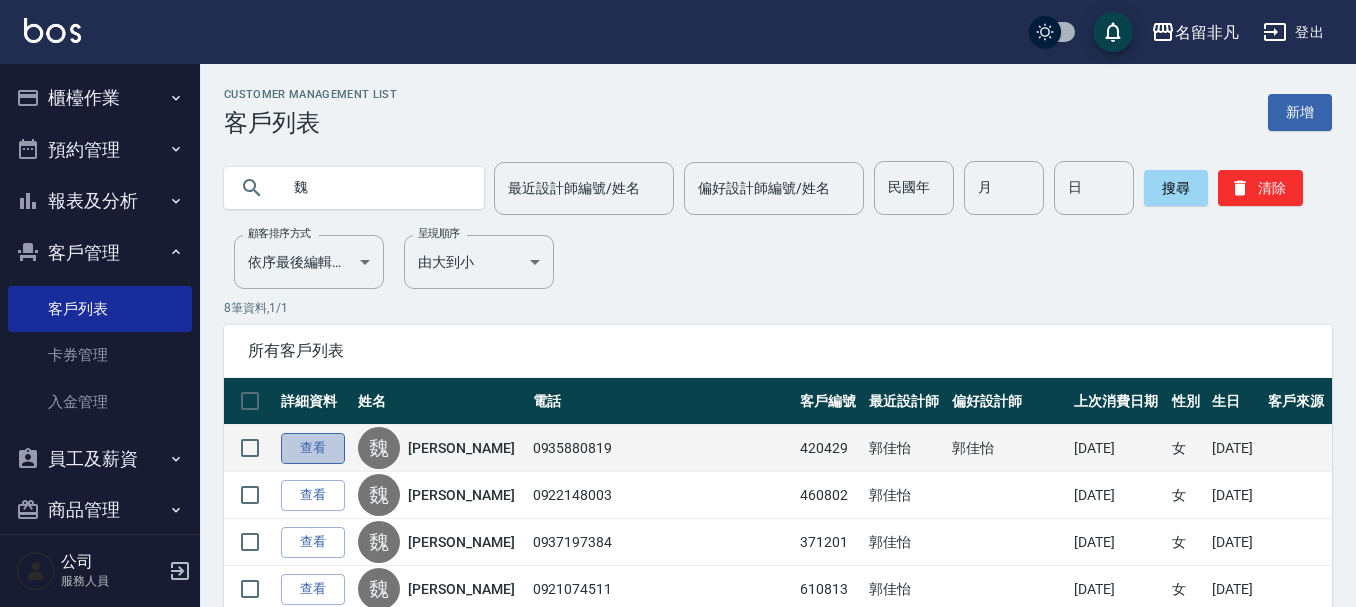 click on "查看" at bounding box center [313, 448] 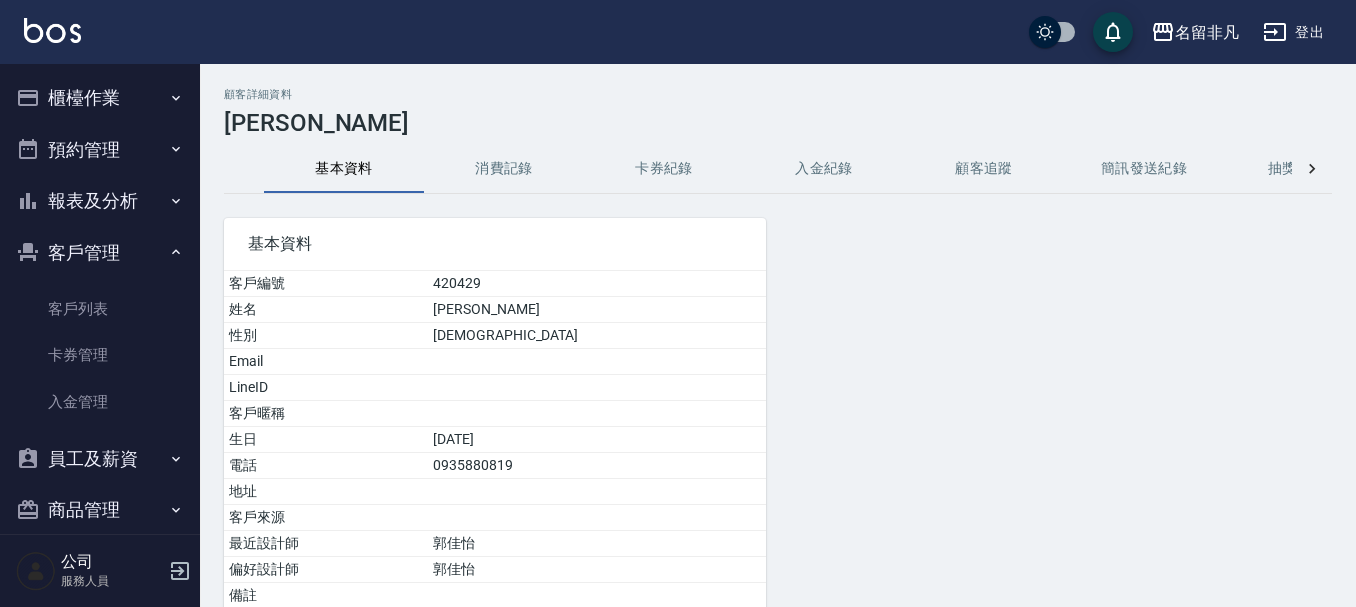 click on "顧客詳細資料 [PERSON_NAME] 基本資料 消費記錄 卡券紀錄 入金紀錄 顧客追蹤 簡訊發送紀錄 抽獎券紀錄 基本資料 客戶編號 420429 姓名 [PERSON_NAME] 性別 [DEMOGRAPHIC_DATA] Email LineID 客戶暱稱 生日 [DEMOGRAPHIC_DATA] 電話 [PHONE_NUMBER] 地址 客戶來源 最近設計師 [PERSON_NAME] 偏好設計師 [PERSON_NAME] 客資建立時間 [DATE] 編輯 建立預約 設為黑名單 返回" at bounding box center [778, 426] 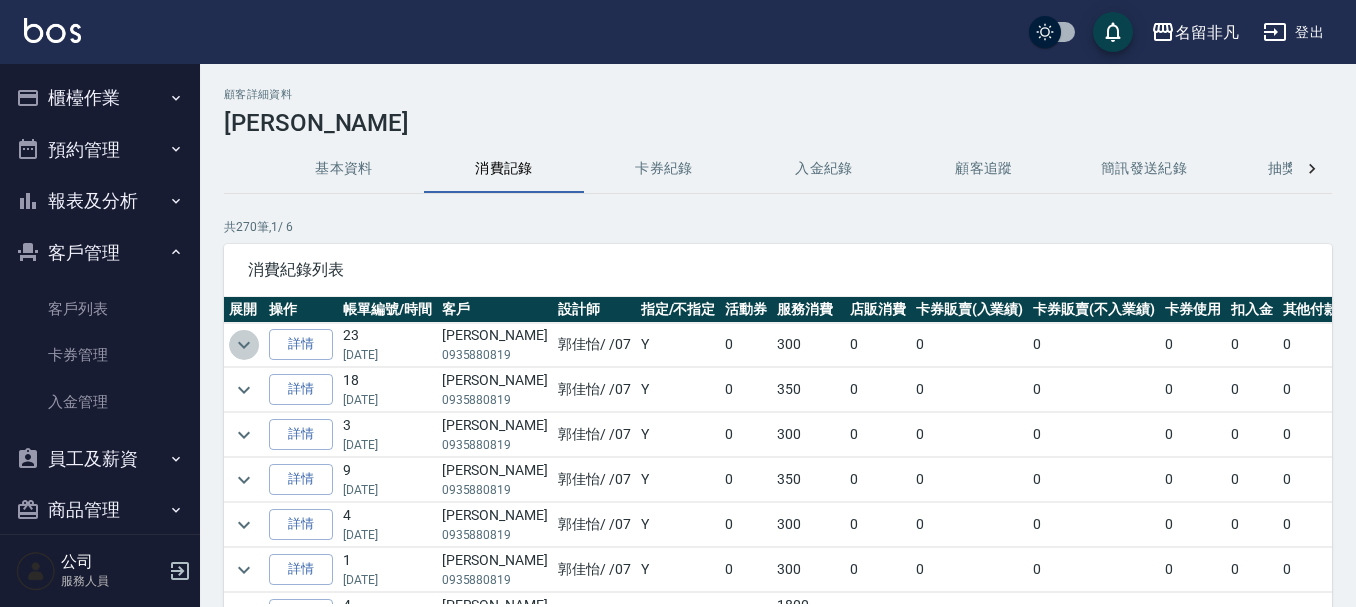 click 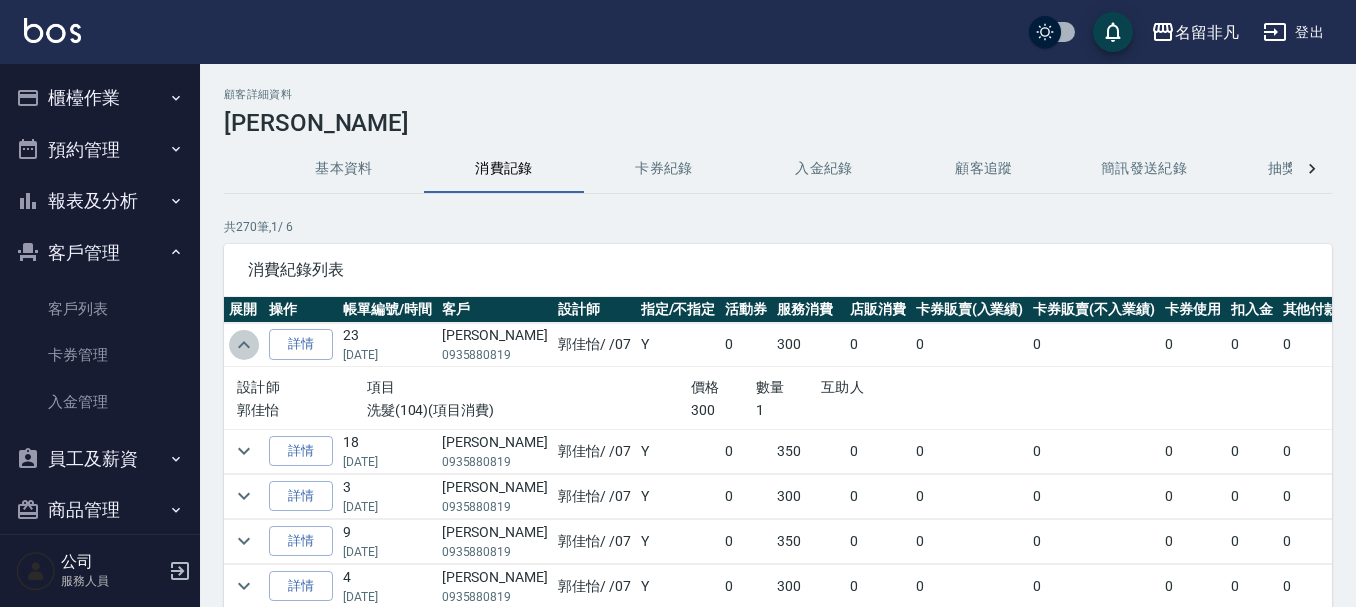 click 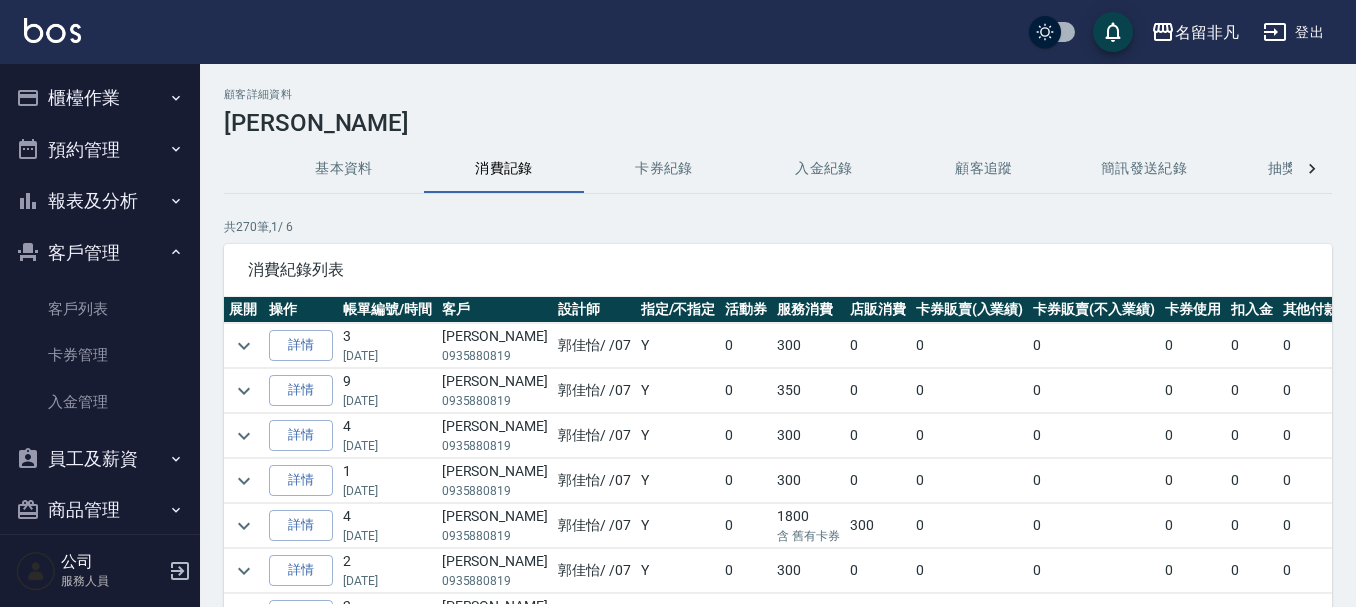 scroll, scrollTop: 100, scrollLeft: 0, axis: vertical 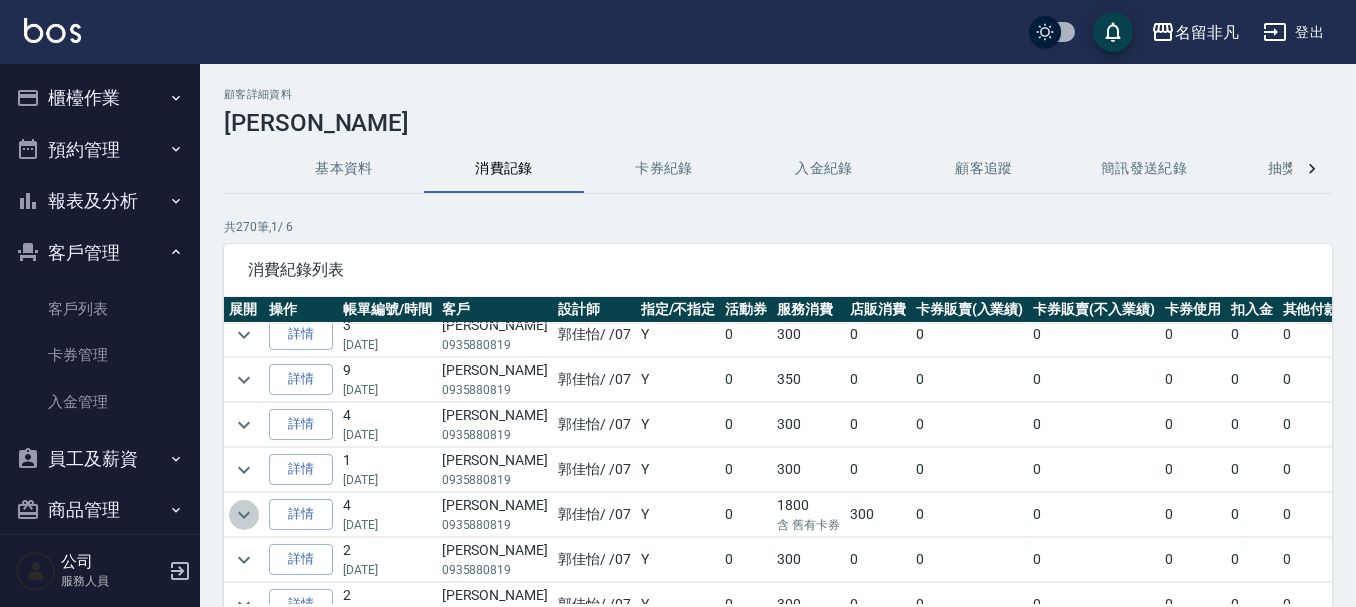 click at bounding box center (244, 515) 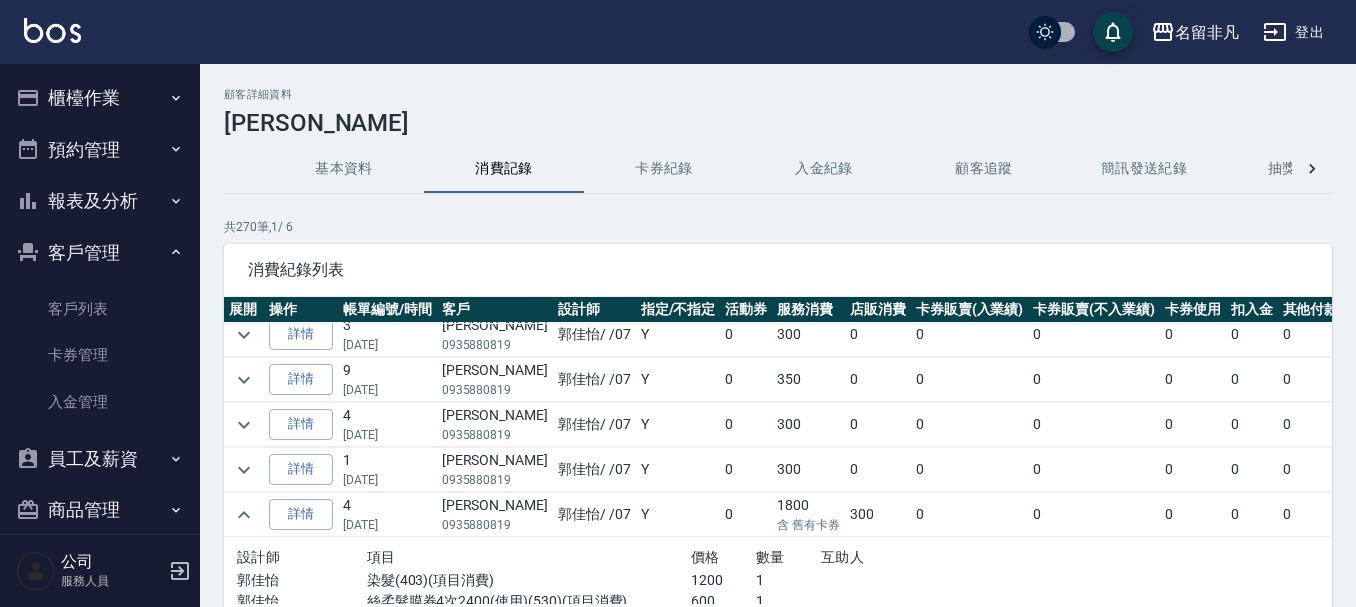 scroll, scrollTop: 200, scrollLeft: 0, axis: vertical 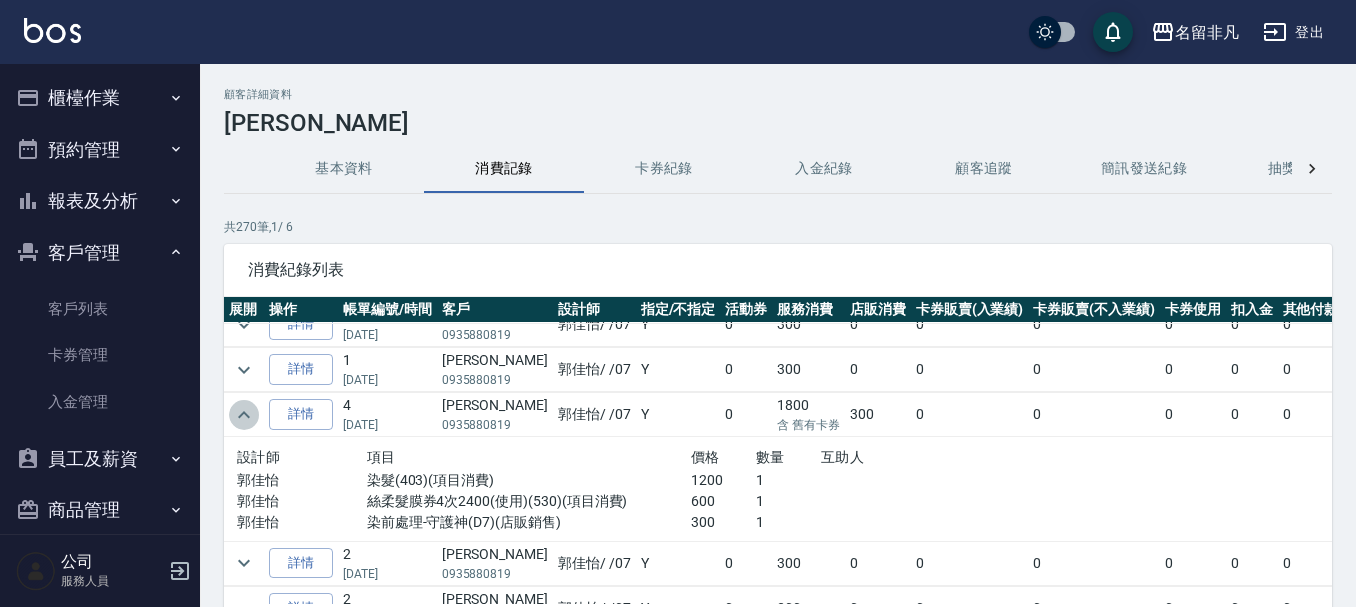 click 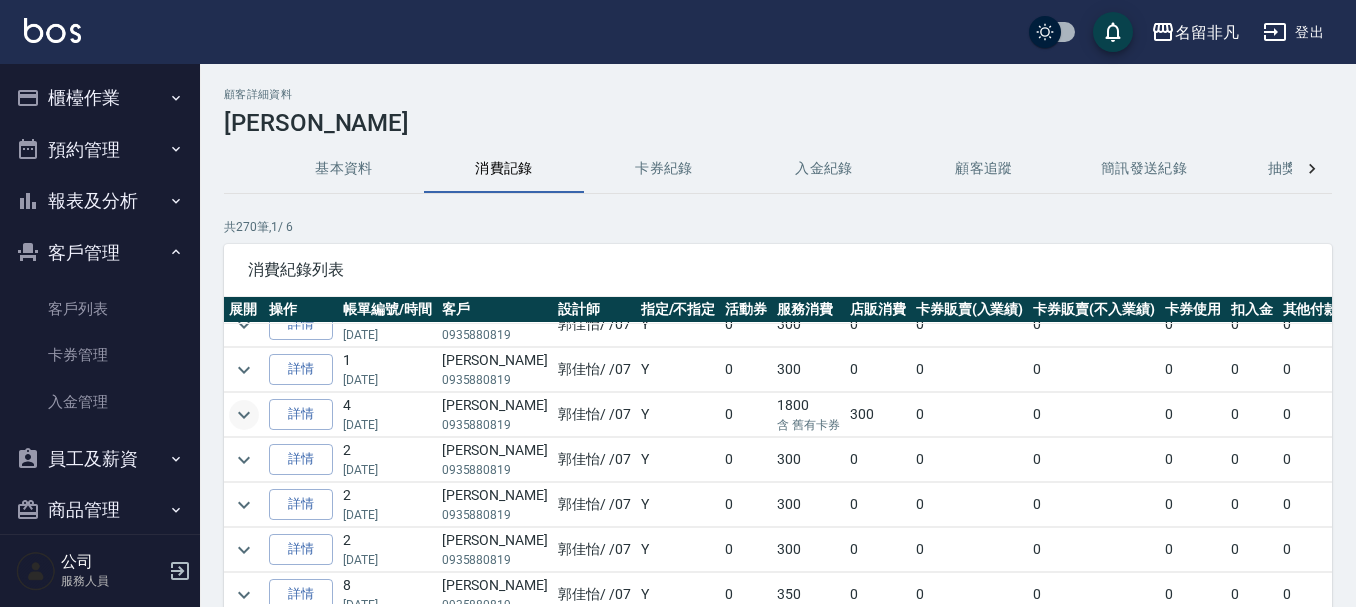 click on "櫃檯作業" at bounding box center [100, 98] 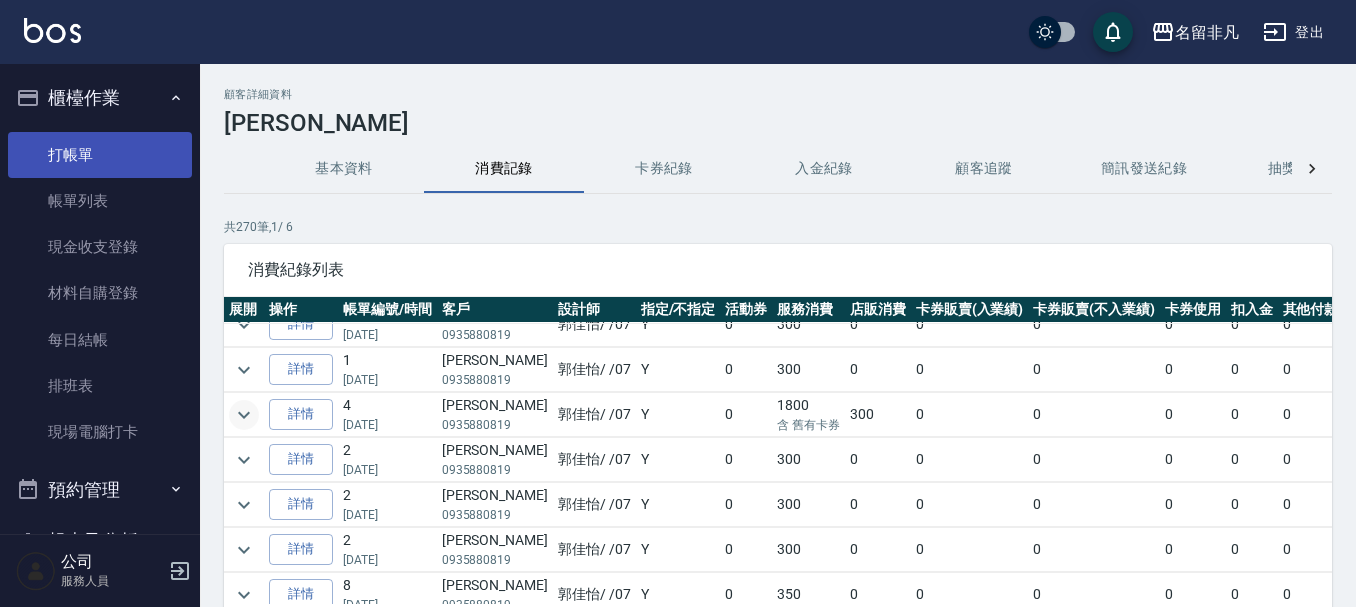 click on "打帳單" at bounding box center [100, 155] 